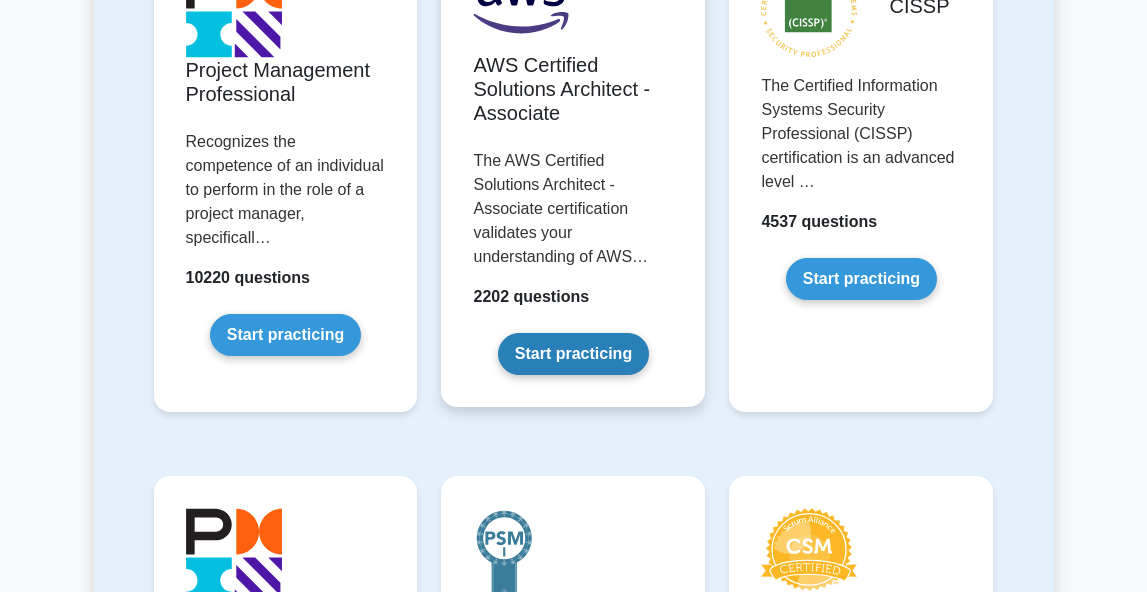 scroll, scrollTop: 547, scrollLeft: 0, axis: vertical 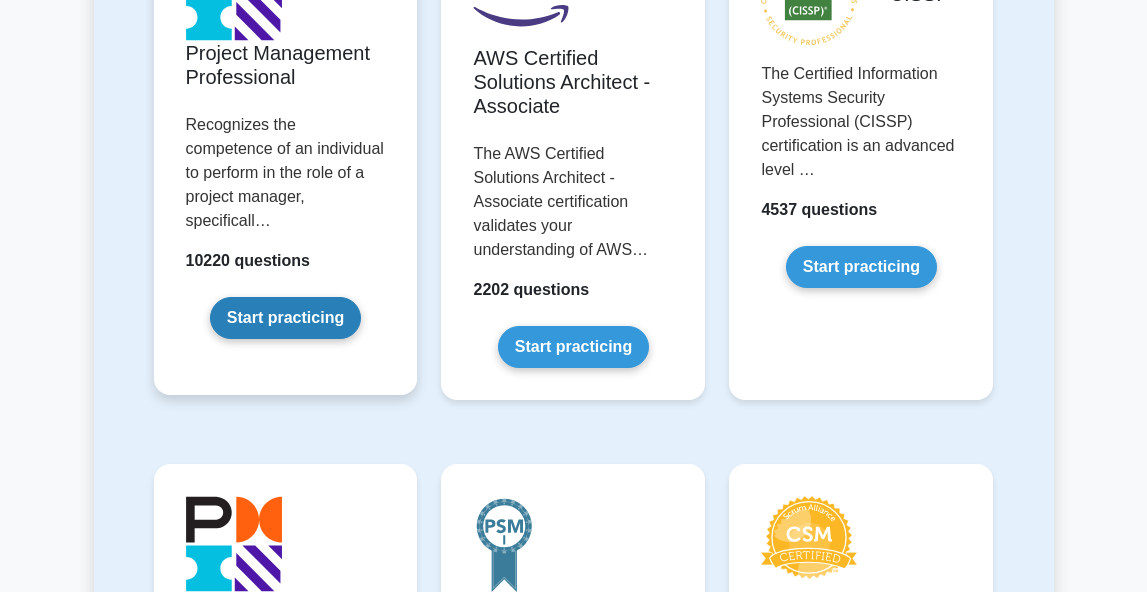 click on "Start practicing" at bounding box center [285, 318] 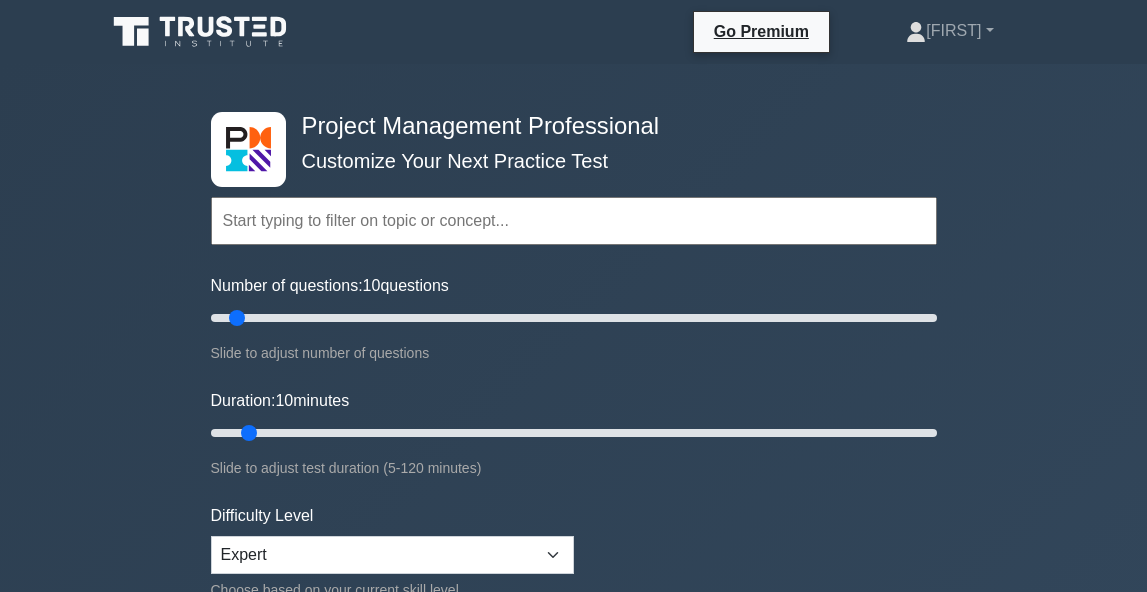 scroll, scrollTop: 0, scrollLeft: 0, axis: both 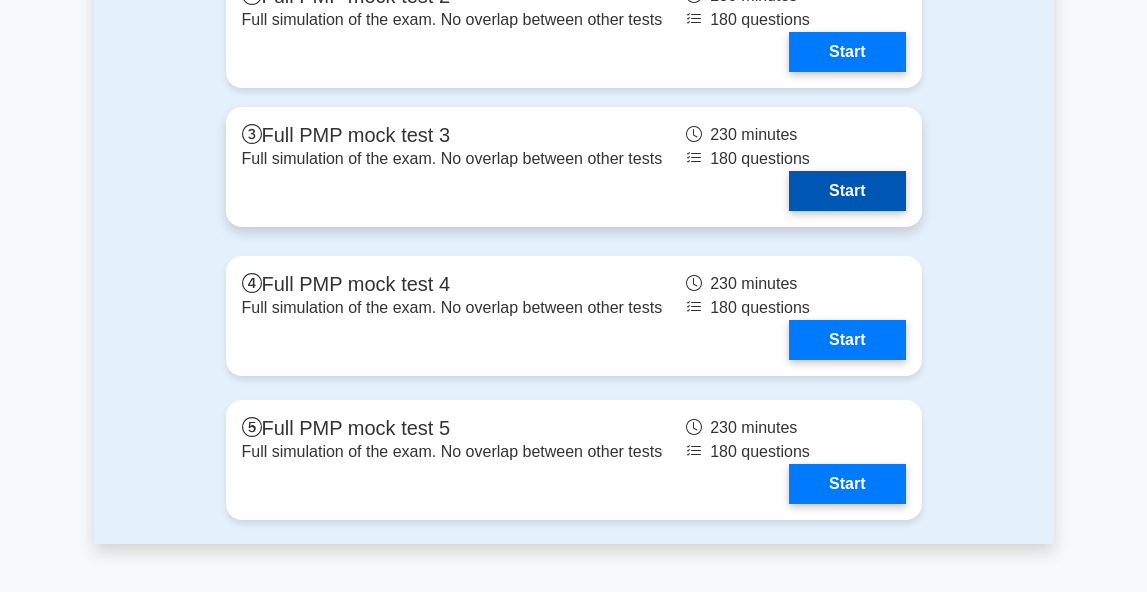click on "Start" at bounding box center (847, 191) 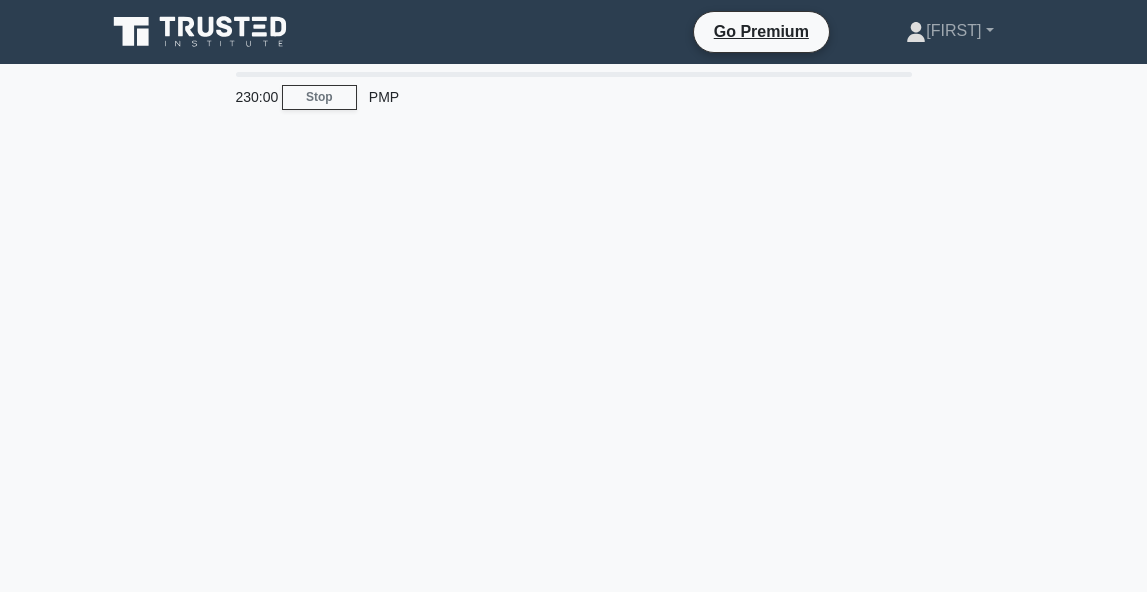 scroll, scrollTop: 0, scrollLeft: 0, axis: both 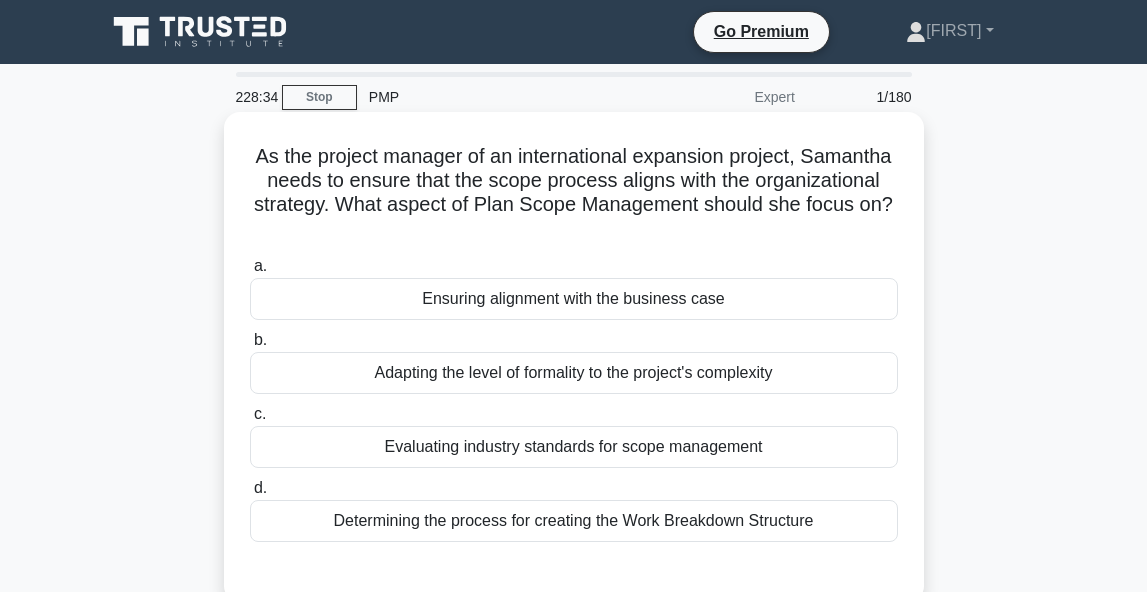 click on "Ensuring alignment with the business case" at bounding box center (574, 299) 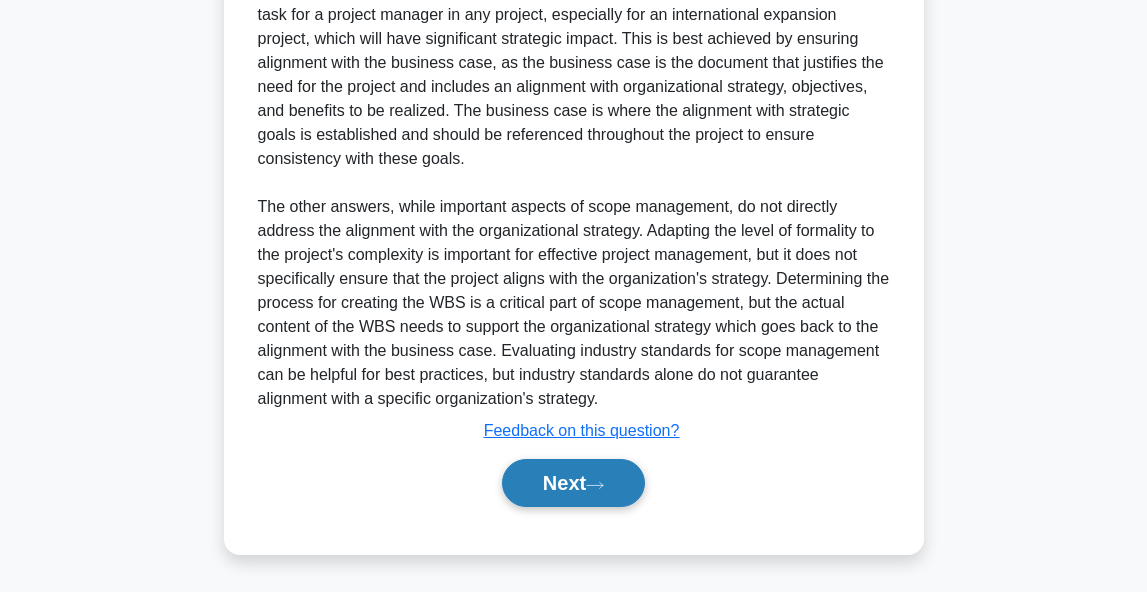 click on "Next" at bounding box center [573, 483] 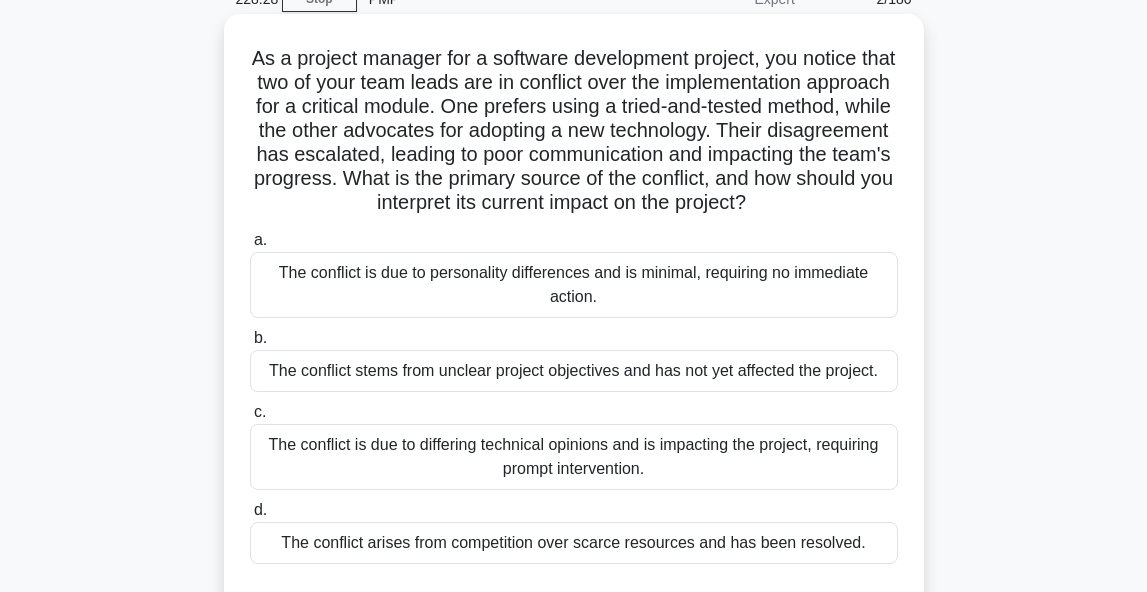 scroll, scrollTop: 98, scrollLeft: 0, axis: vertical 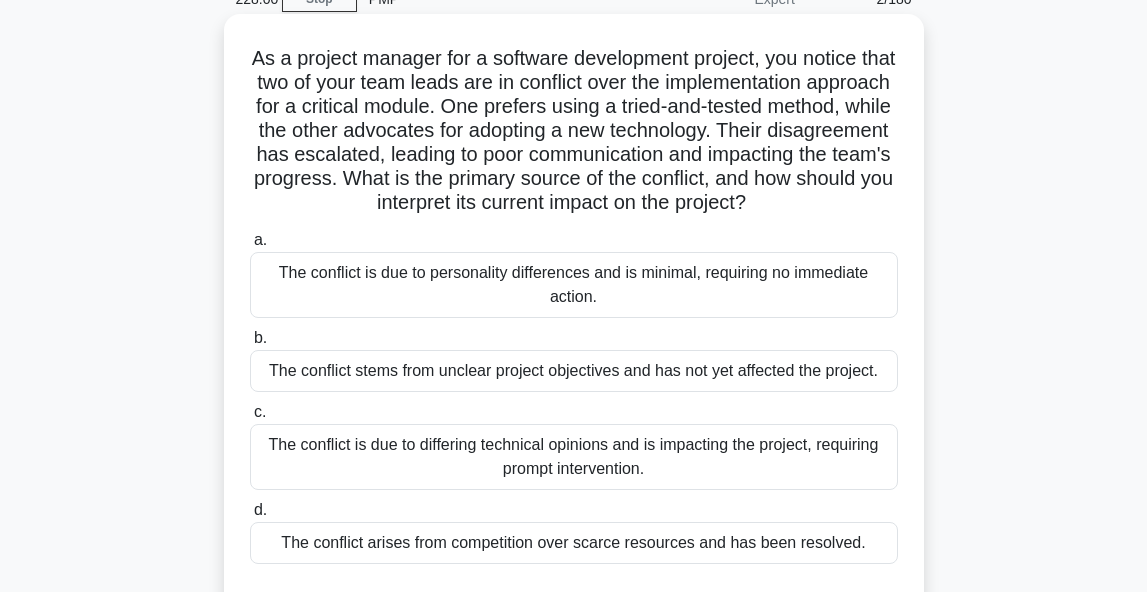 click on "The conflict is due to differing technical opinions and is impacting the project, requiring prompt intervention." at bounding box center (574, 457) 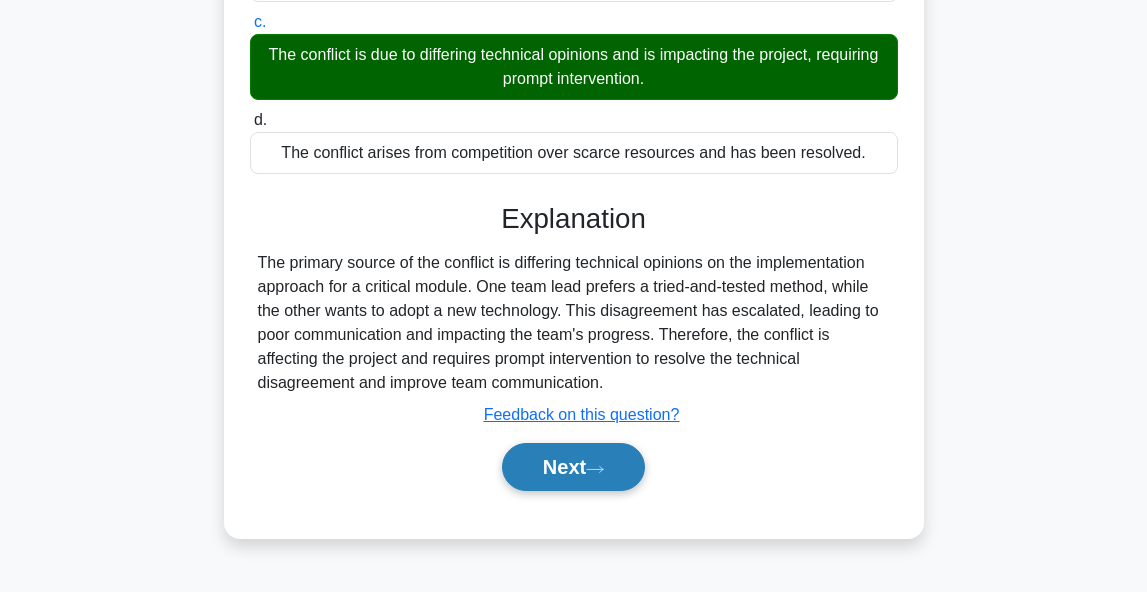 scroll, scrollTop: 488, scrollLeft: 0, axis: vertical 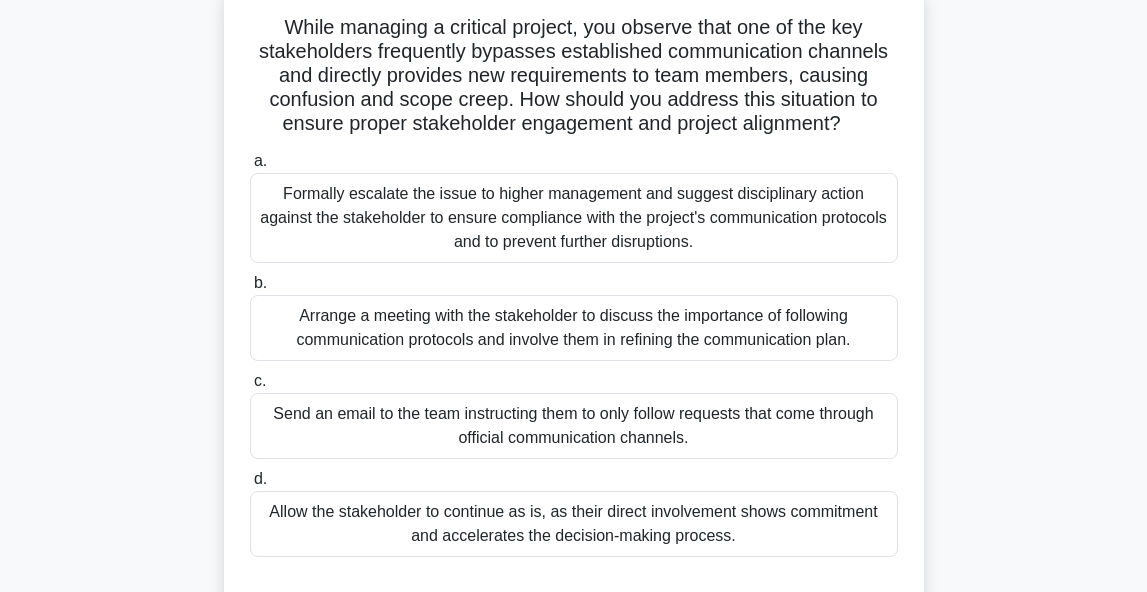click on "Arrange a meeting with the stakeholder to discuss the importance of following communication protocols and involve them in refining the communication plan." at bounding box center (574, 328) 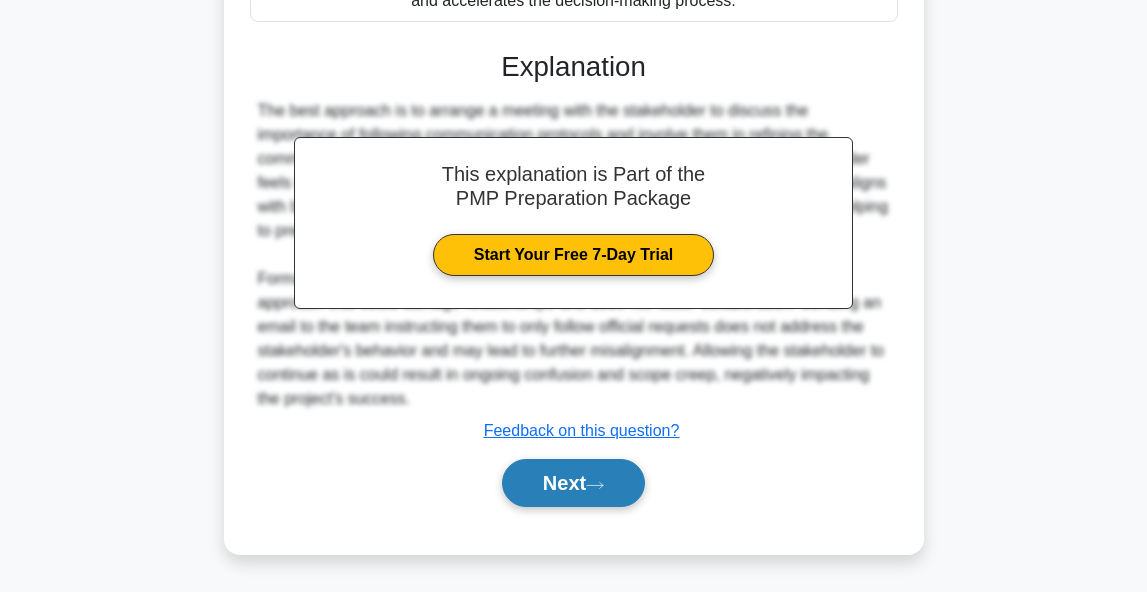 click on "Next" at bounding box center [573, 483] 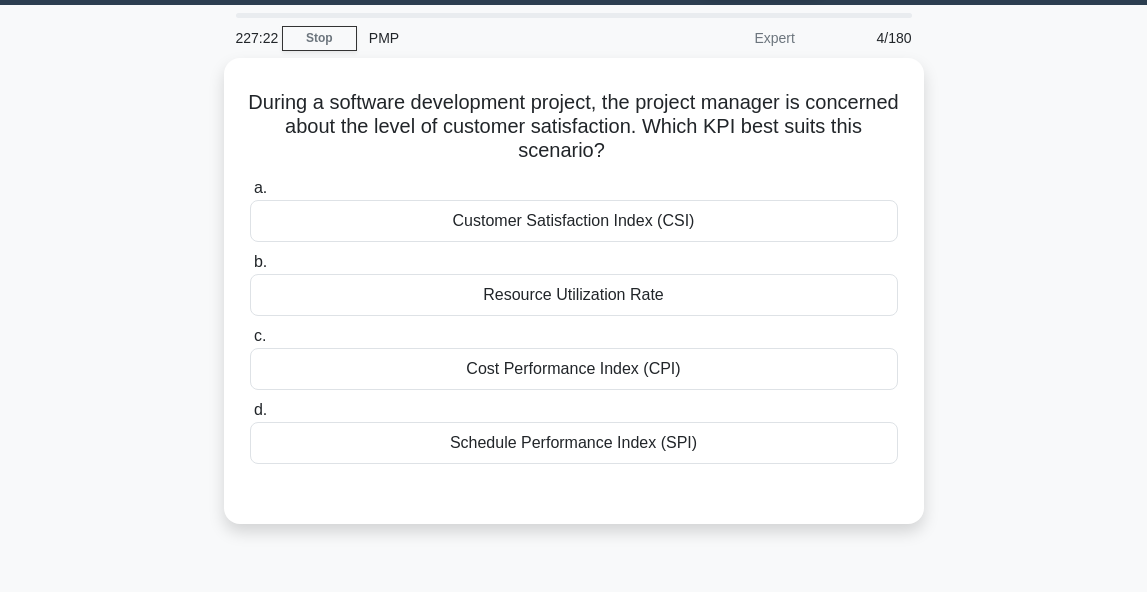 scroll, scrollTop: 67, scrollLeft: 0, axis: vertical 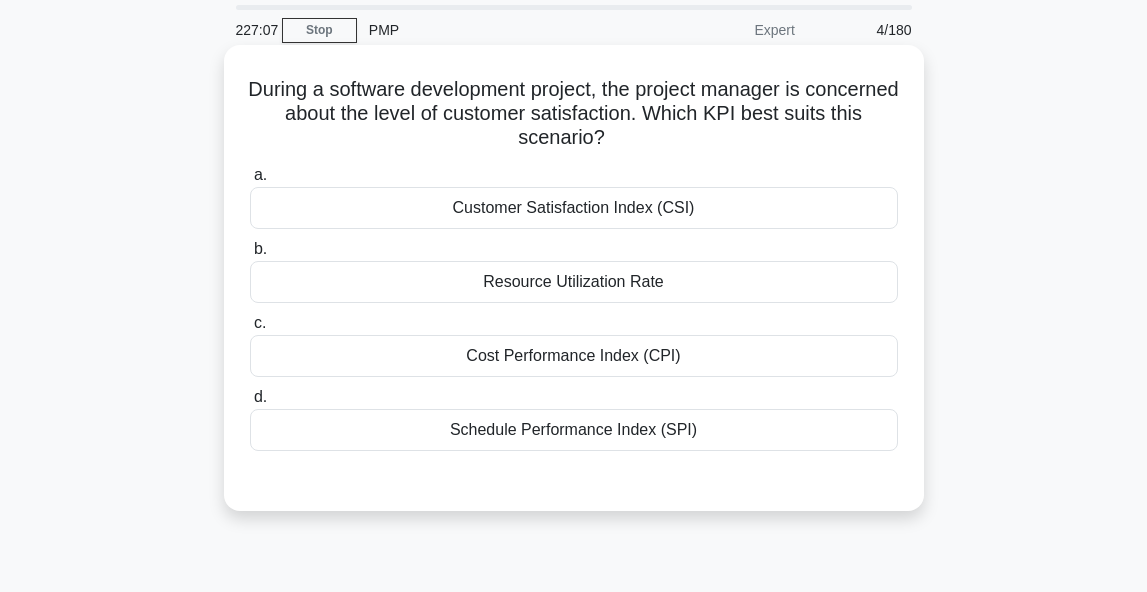 click on "Customer Satisfaction Index (CSI)" at bounding box center [574, 208] 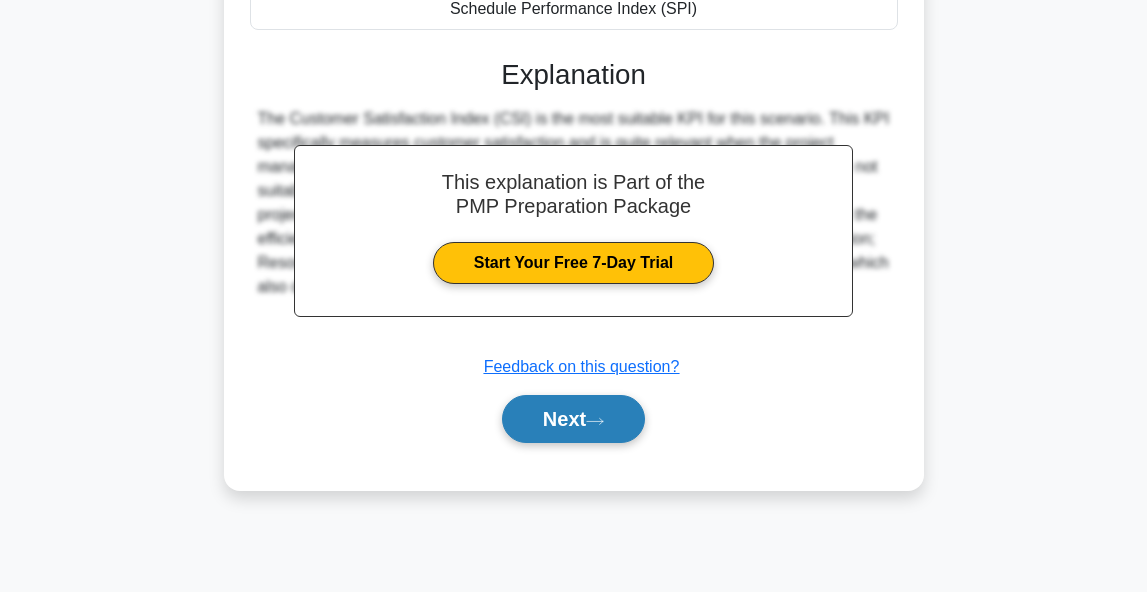 scroll, scrollTop: 488, scrollLeft: 0, axis: vertical 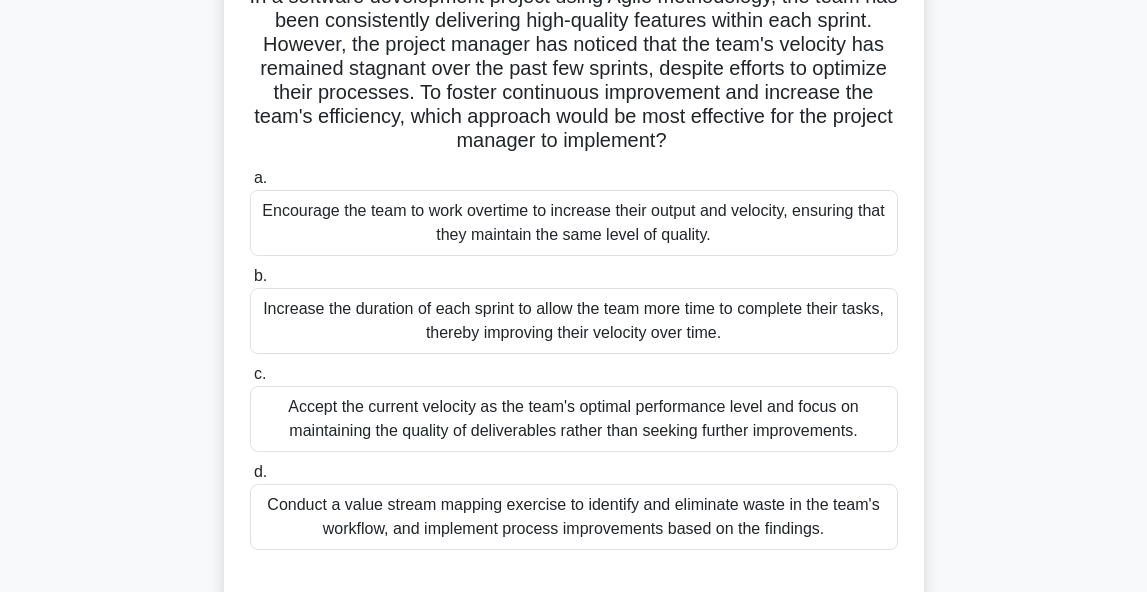 click on "Conduct a value stream mapping exercise to identify and eliminate waste in the team's workflow, and implement process improvements based on the findings." at bounding box center (574, 517) 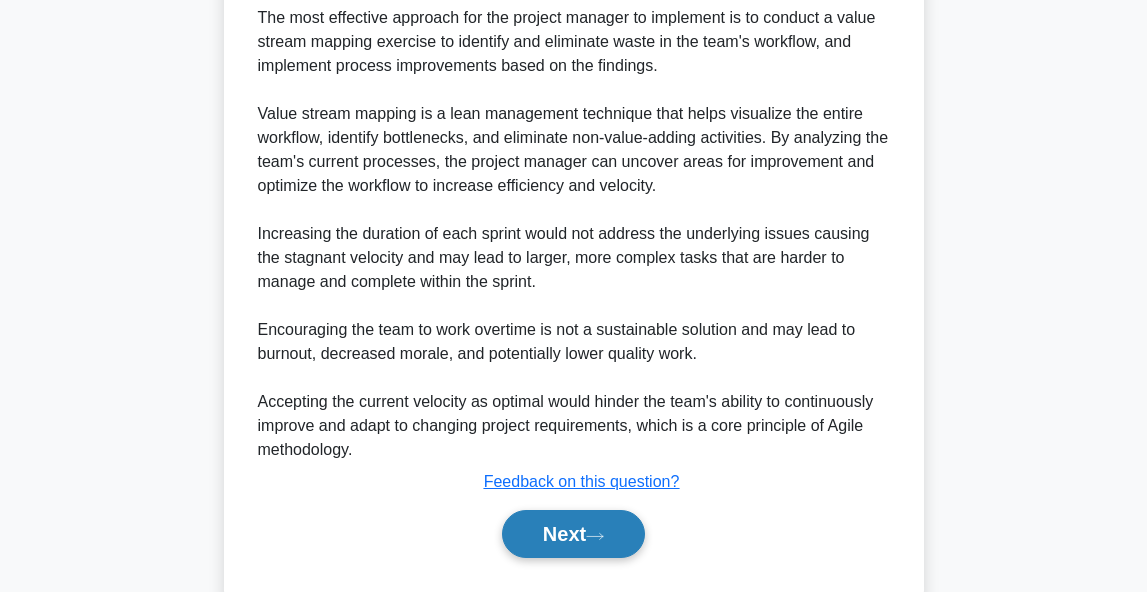scroll, scrollTop: 781, scrollLeft: 0, axis: vertical 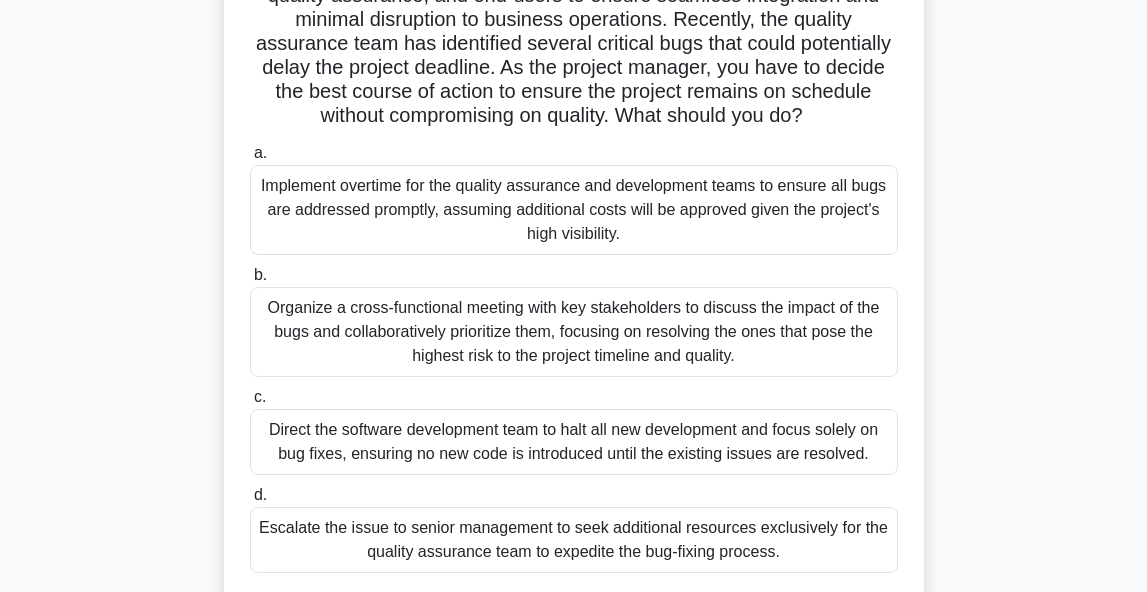 click on "Organize a cross-functional meeting with key stakeholders to discuss the impact of the bugs and collaboratively prioritize them, focusing on resolving the ones that pose the highest risk to the project timeline and quality." at bounding box center [574, 332] 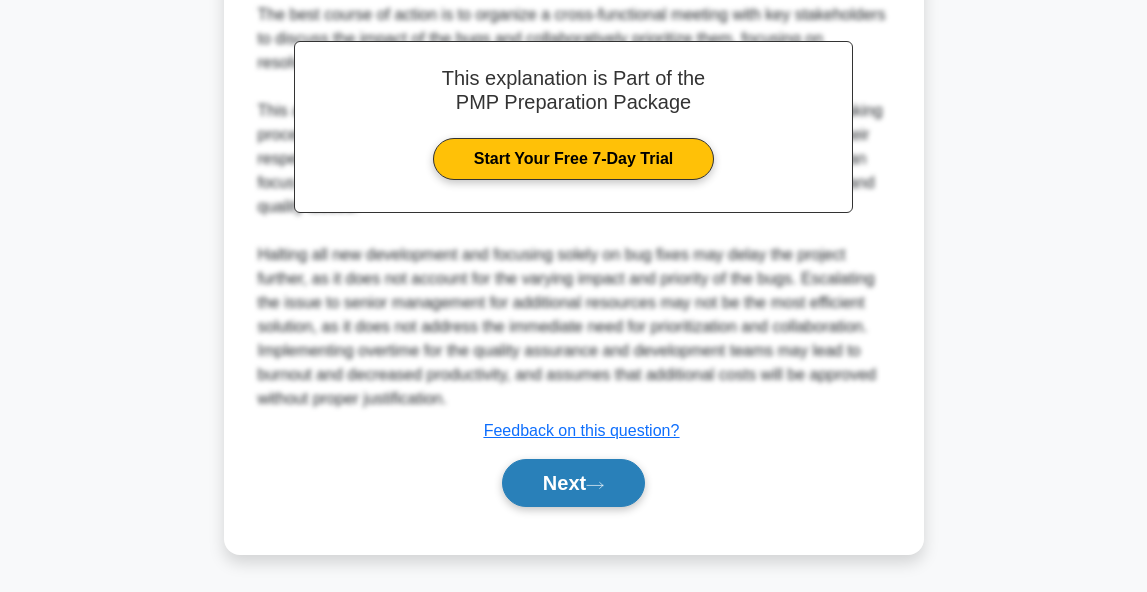 click on "Next" at bounding box center [573, 483] 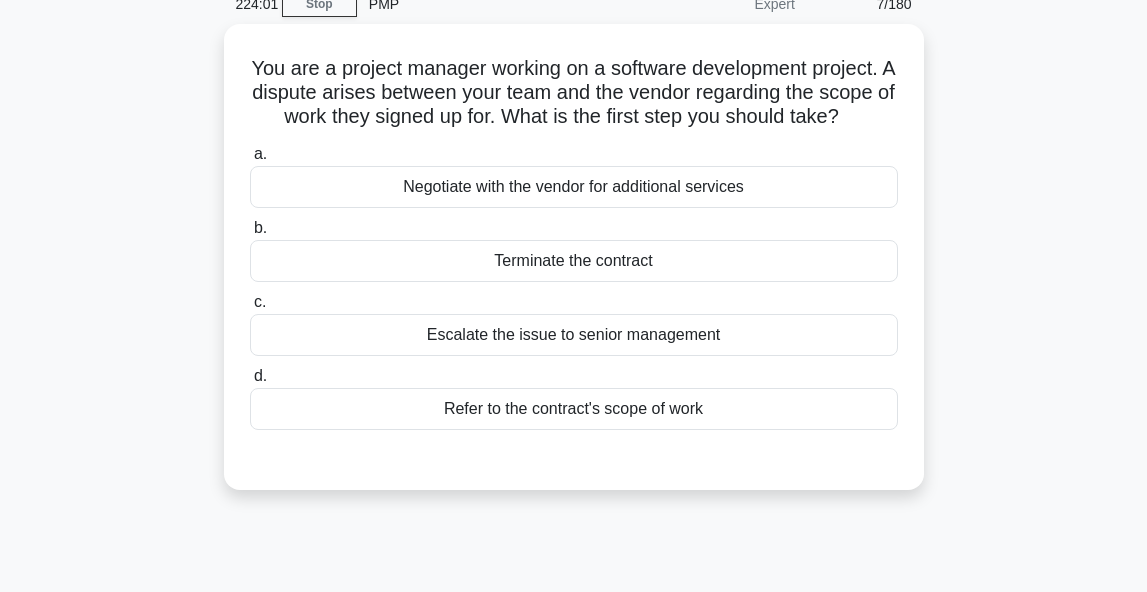 scroll, scrollTop: 100, scrollLeft: 0, axis: vertical 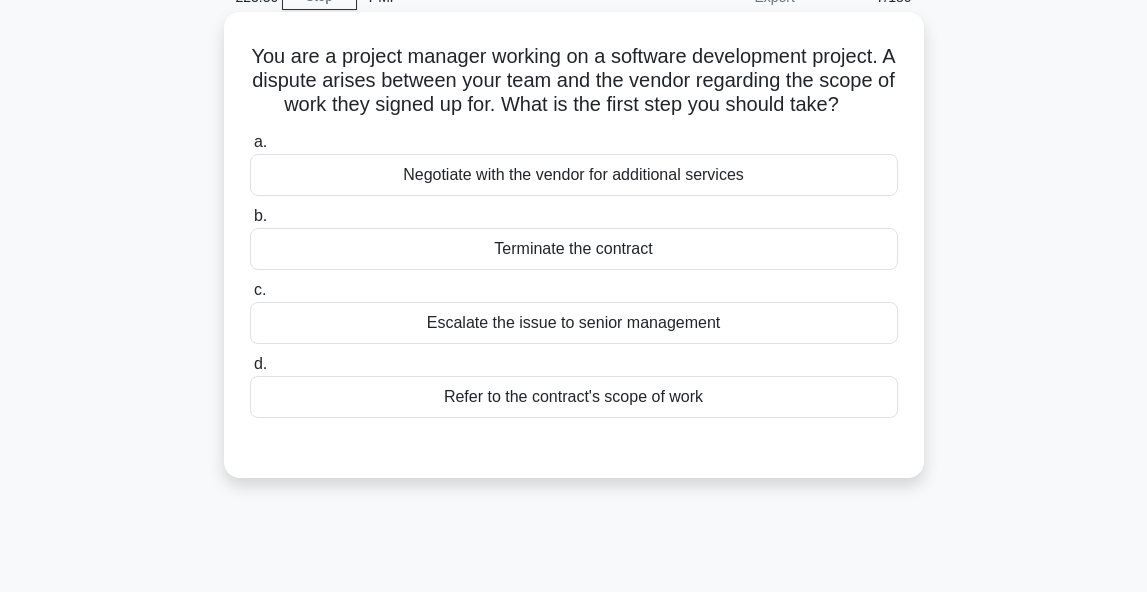 click on "Refer to the contract's scope of work" at bounding box center (574, 397) 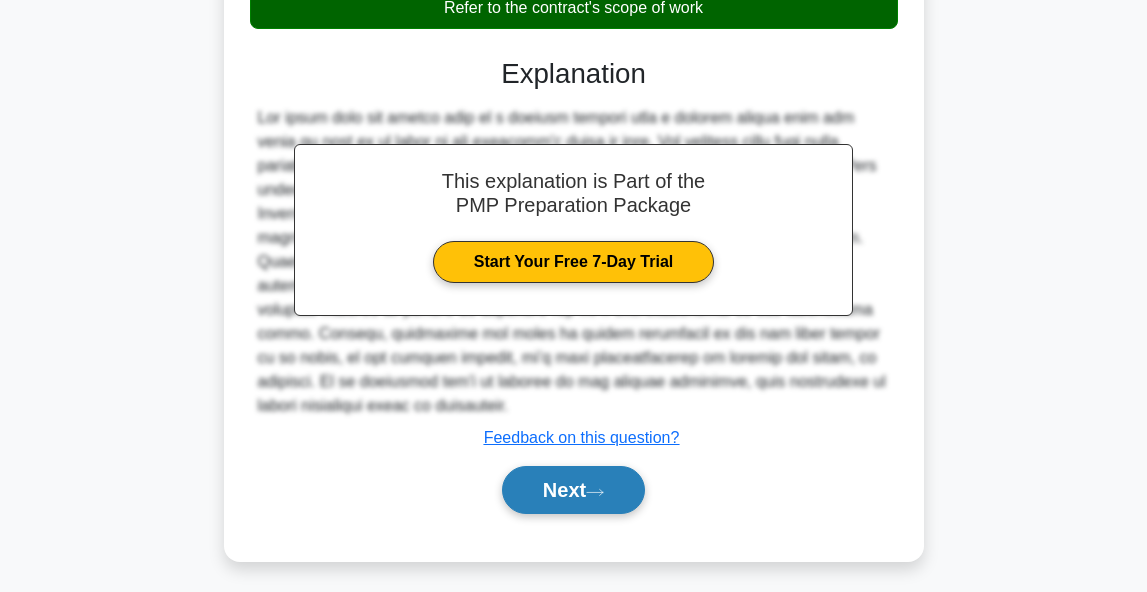 scroll, scrollTop: 488, scrollLeft: 0, axis: vertical 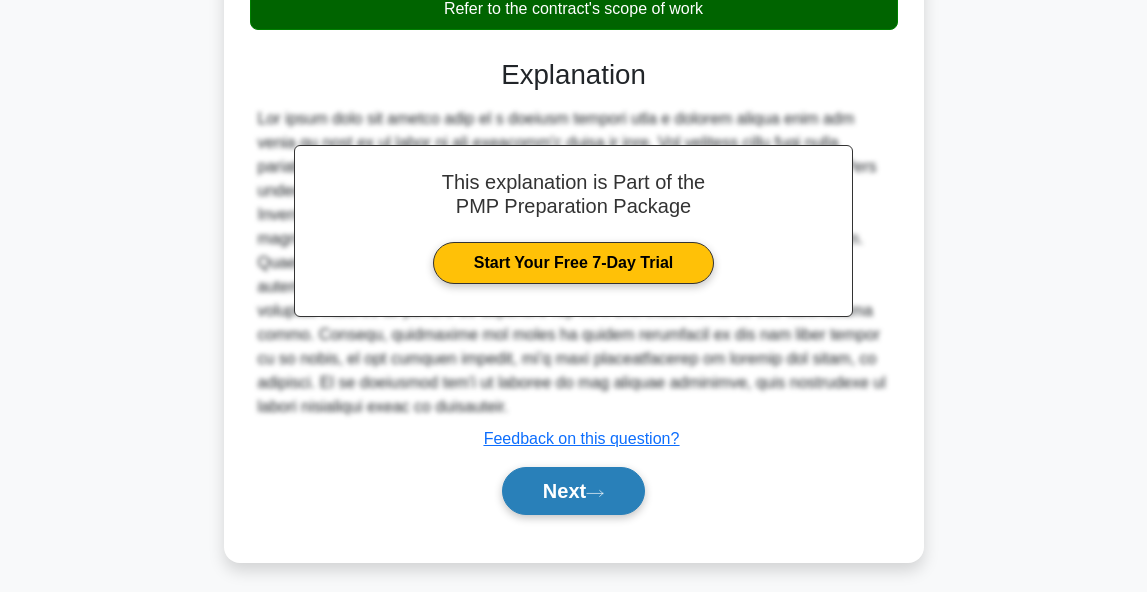 click on "Next" at bounding box center [573, 491] 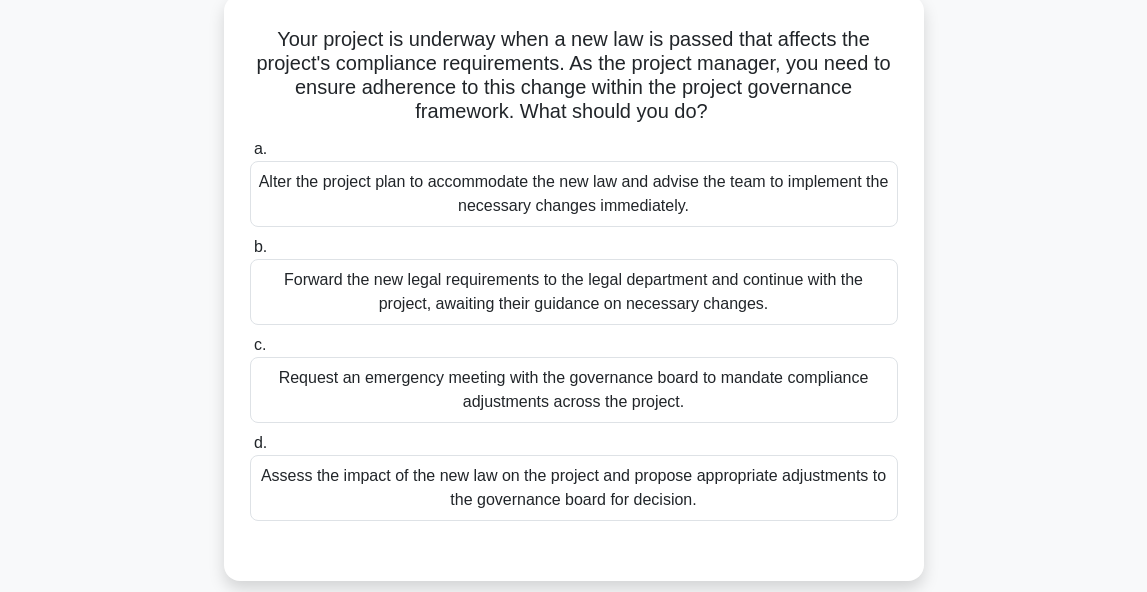 scroll, scrollTop: 128, scrollLeft: 0, axis: vertical 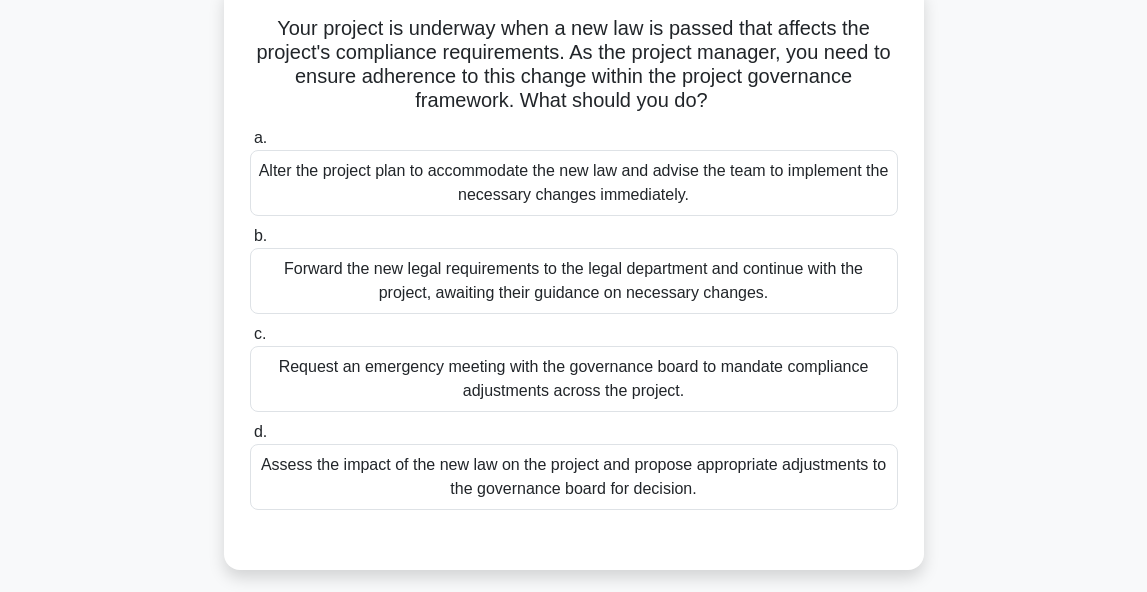 click on "Assess the impact of the new law on the project and propose appropriate adjustments to the governance board for decision." at bounding box center (574, 477) 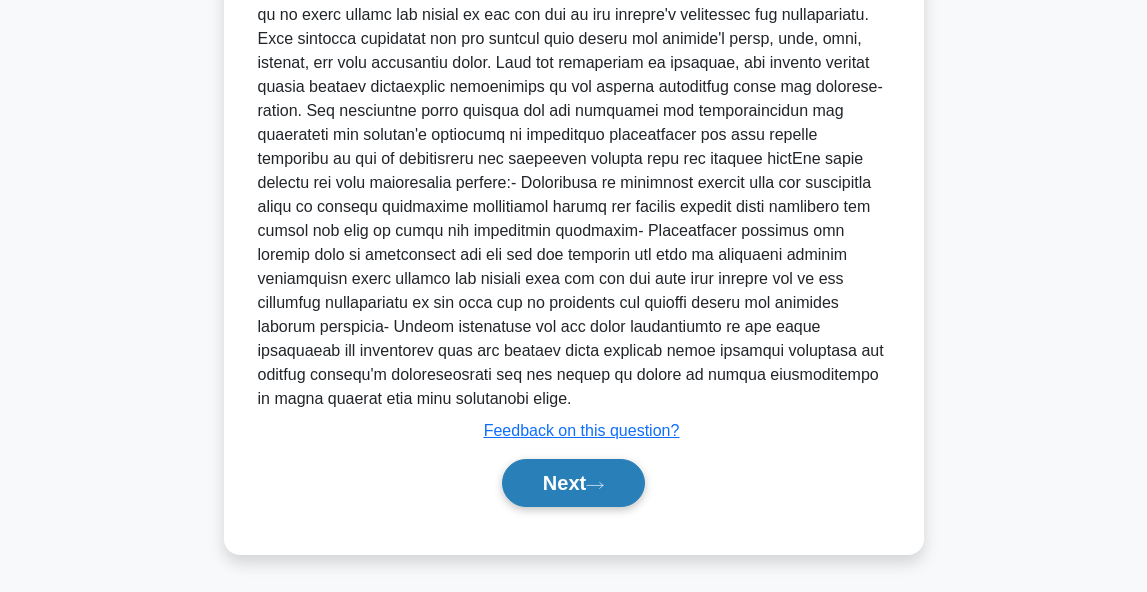 click on "Next" at bounding box center [573, 483] 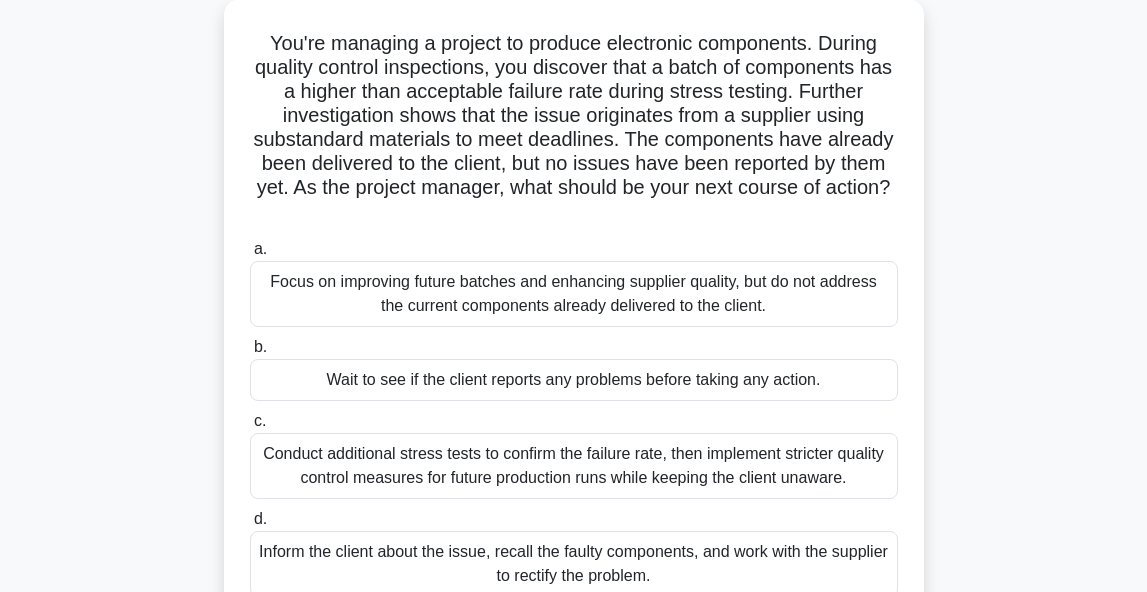 scroll, scrollTop: 112, scrollLeft: 0, axis: vertical 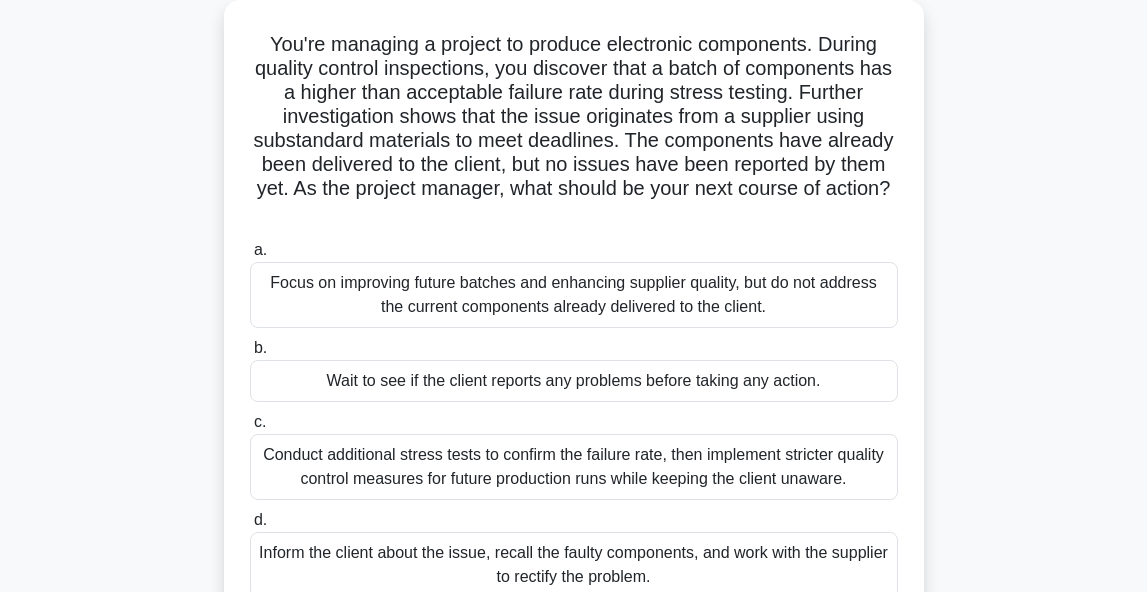 click on "Inform the client about the issue, recall the faulty components, and work with the supplier to rectify the problem." at bounding box center [574, 565] 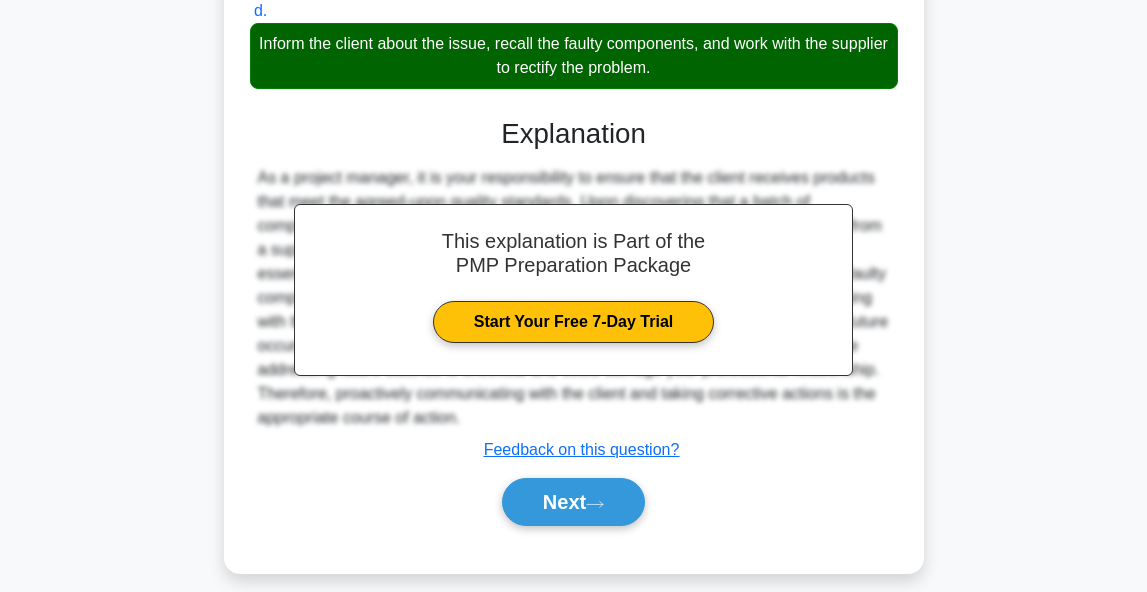 scroll, scrollTop: 631, scrollLeft: 0, axis: vertical 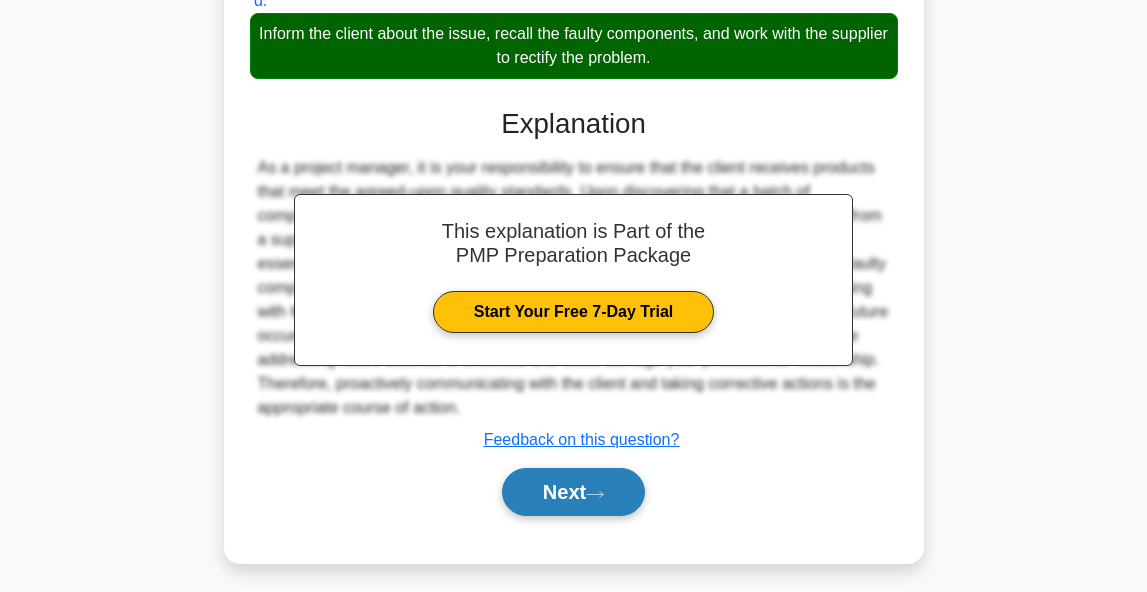 click on "Next" at bounding box center (573, 492) 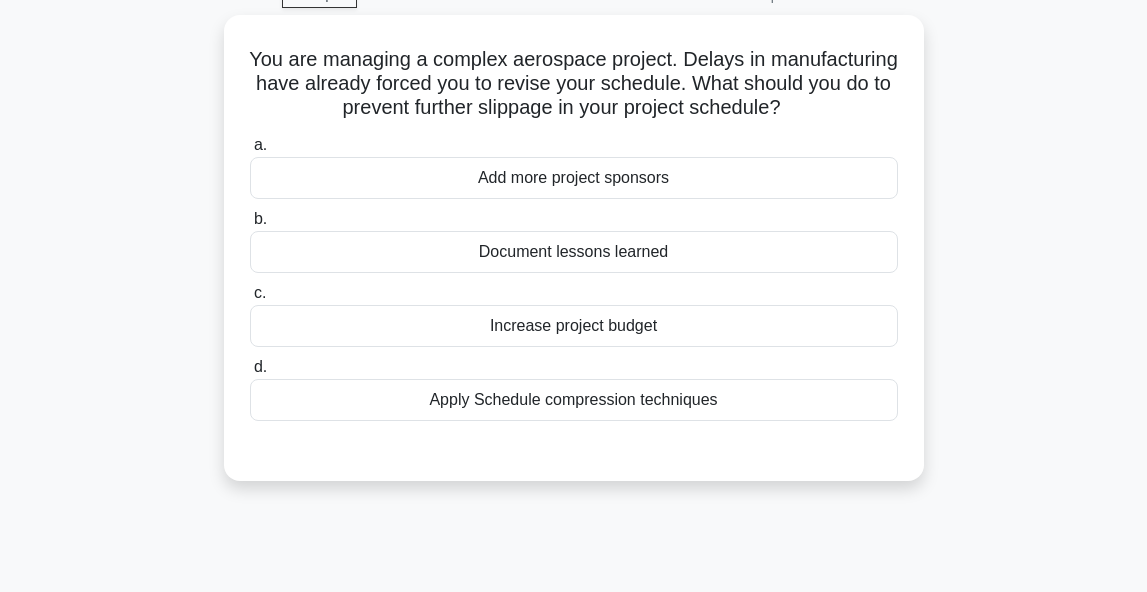 scroll, scrollTop: 102, scrollLeft: 0, axis: vertical 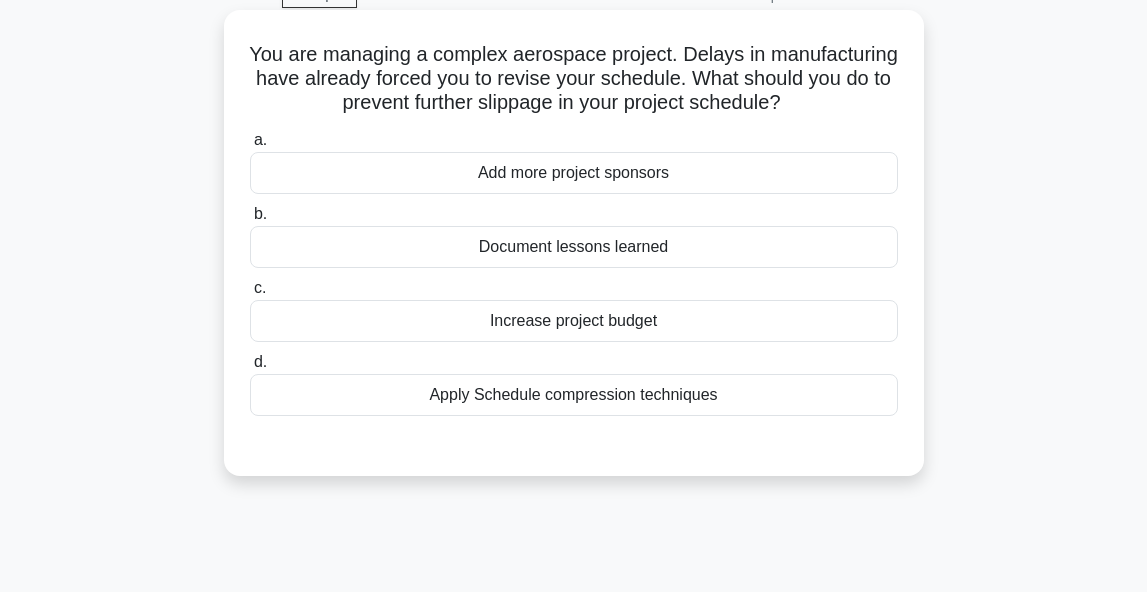 click on "Apply Schedule compression techniques" at bounding box center (574, 395) 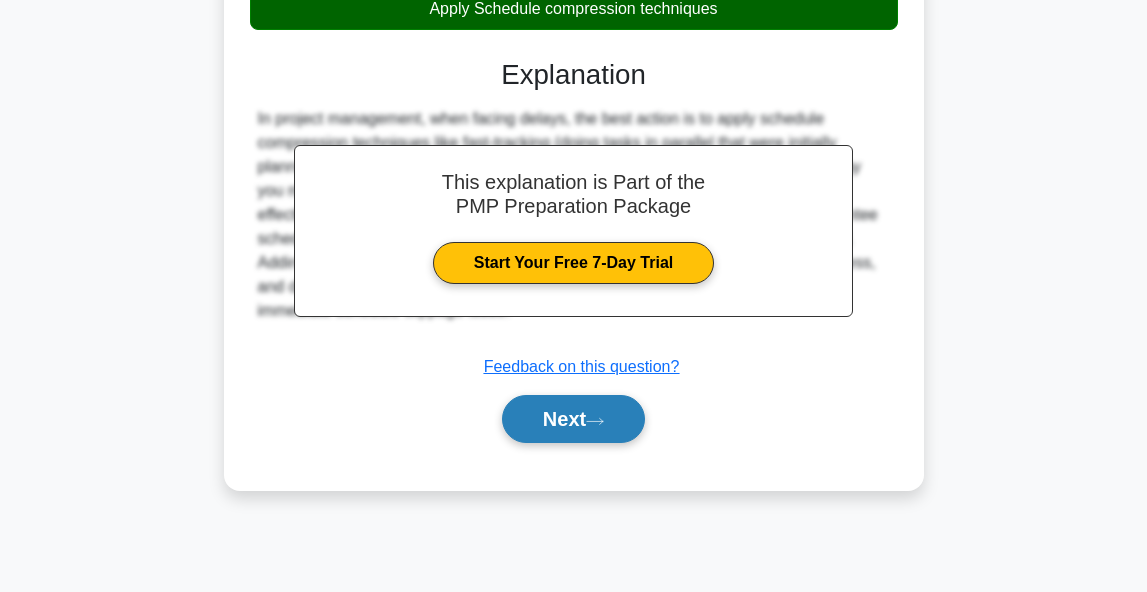 scroll, scrollTop: 488, scrollLeft: 0, axis: vertical 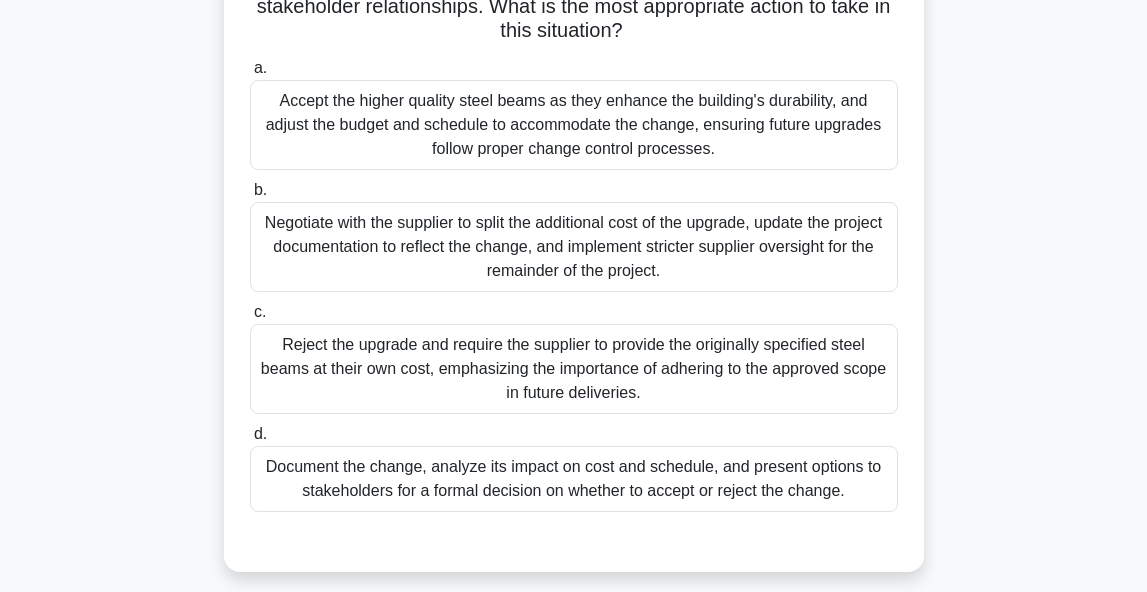 click on "Document the change, analyze its impact on cost and schedule, and present options to stakeholders for a formal decision on whether to accept or reject the change." at bounding box center (574, 479) 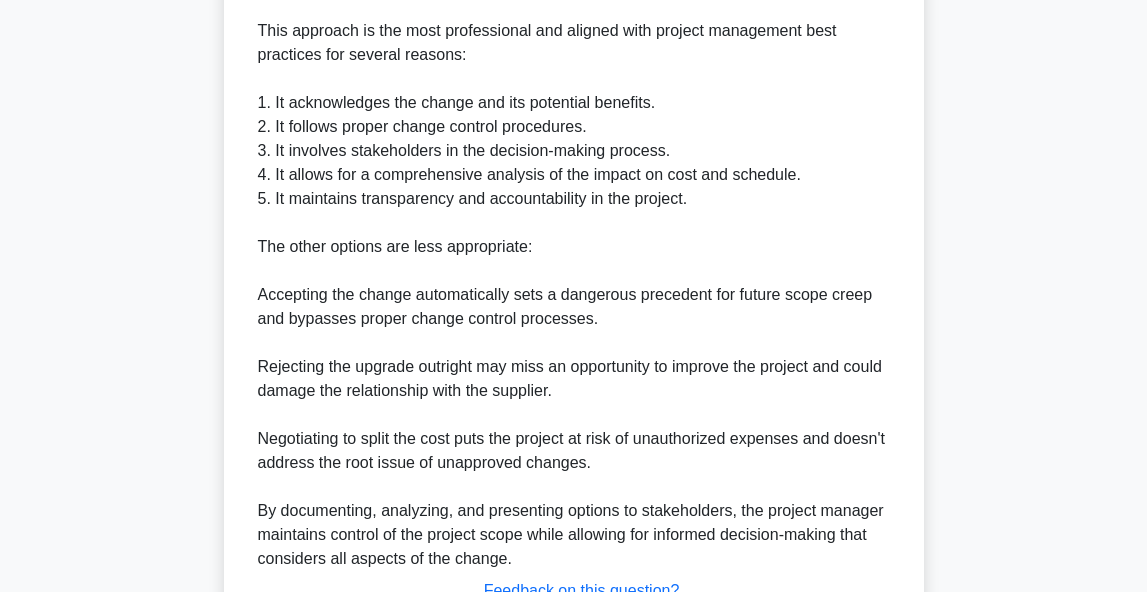 scroll, scrollTop: 1006, scrollLeft: 0, axis: vertical 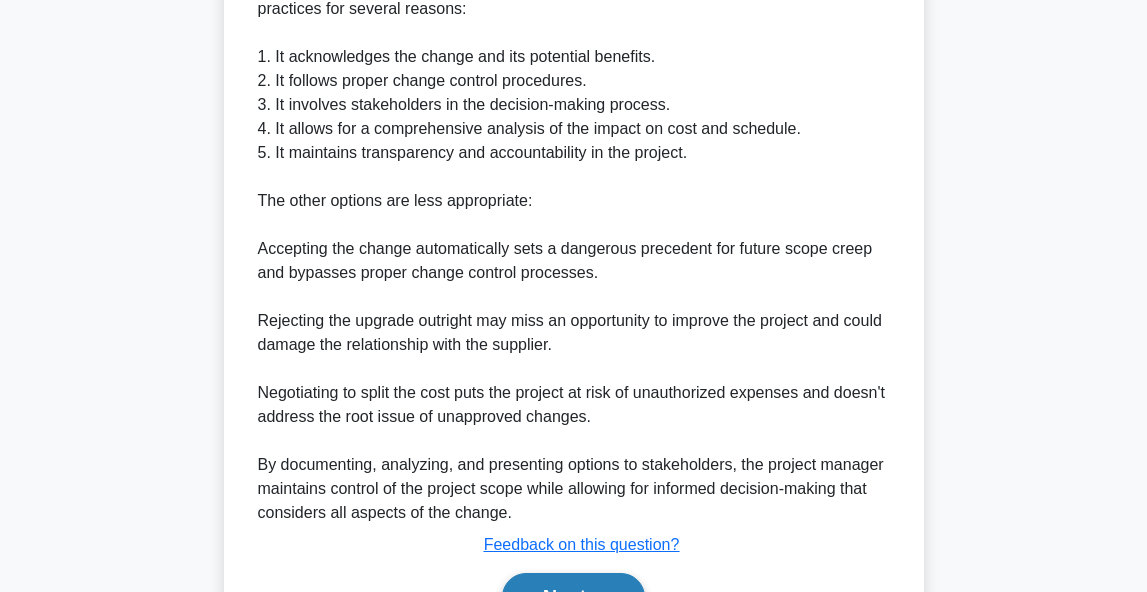 click on "Next" at bounding box center [573, 597] 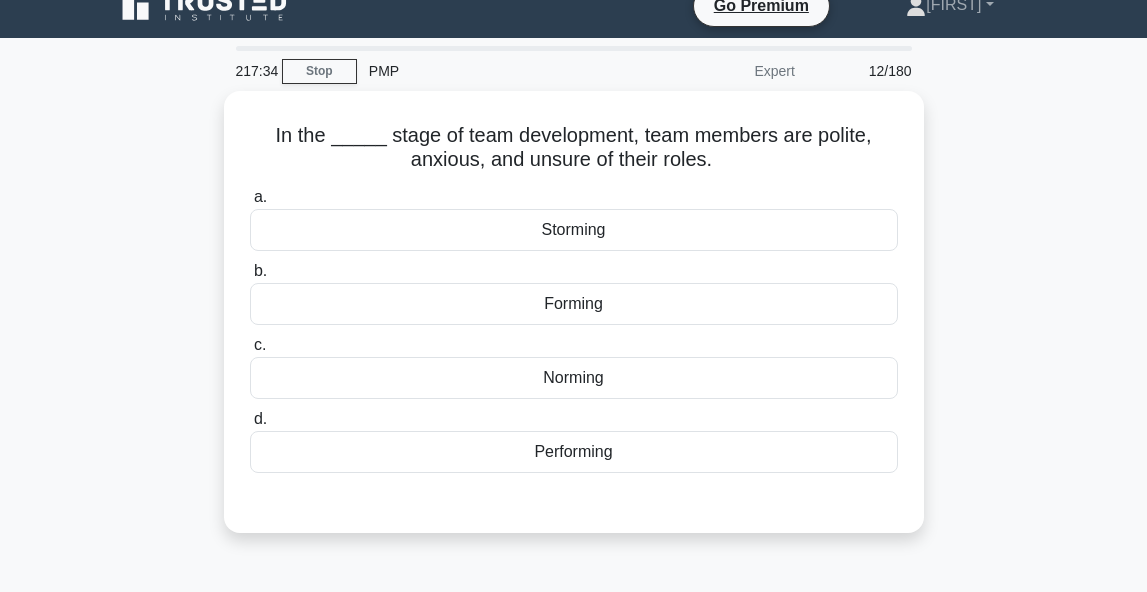 scroll, scrollTop: 29, scrollLeft: 0, axis: vertical 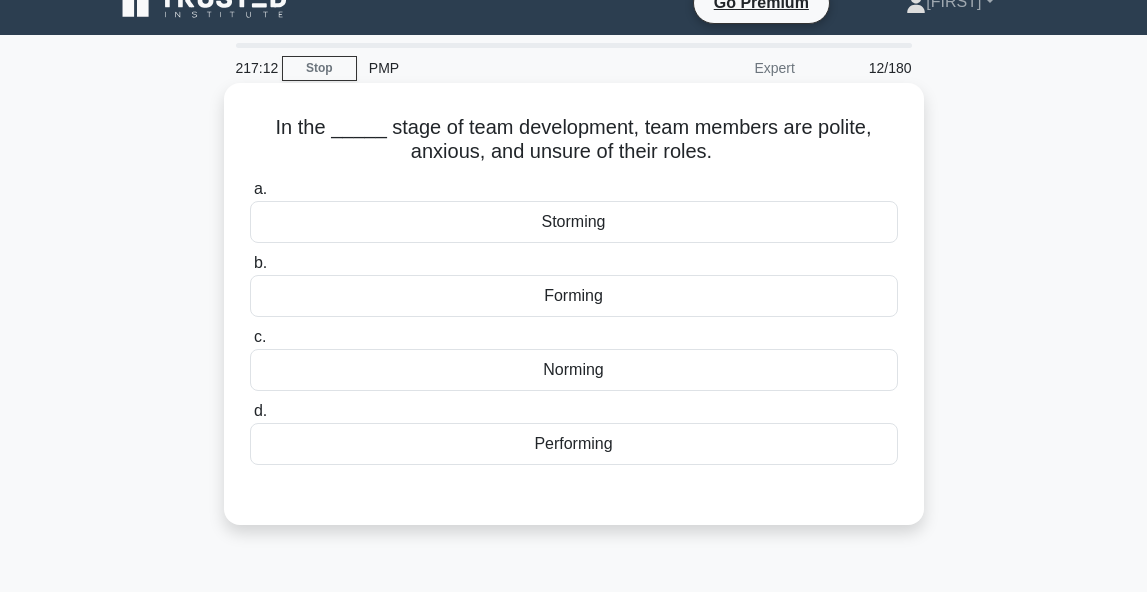 click on "Storming" at bounding box center (574, 222) 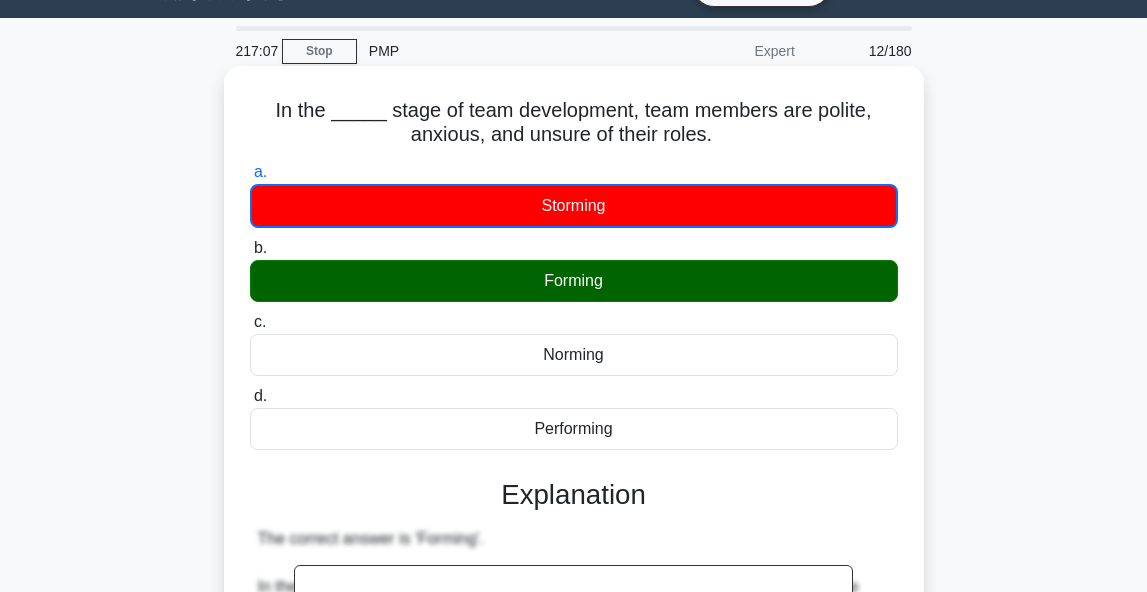 scroll, scrollTop: 45, scrollLeft: 0, axis: vertical 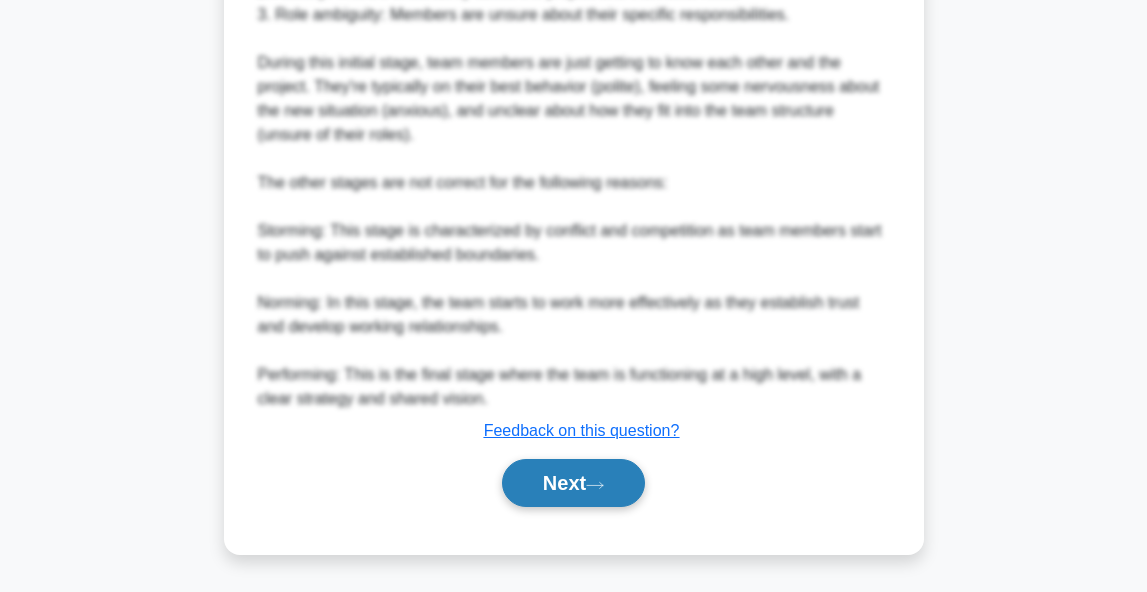 click on "Next" at bounding box center (573, 483) 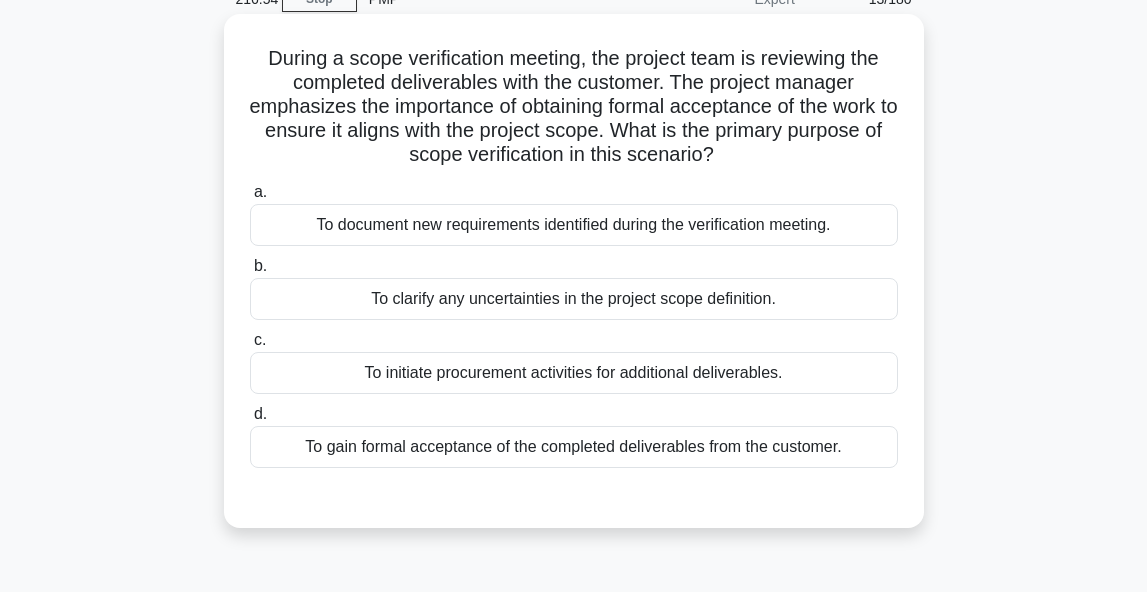 scroll, scrollTop: 124, scrollLeft: 0, axis: vertical 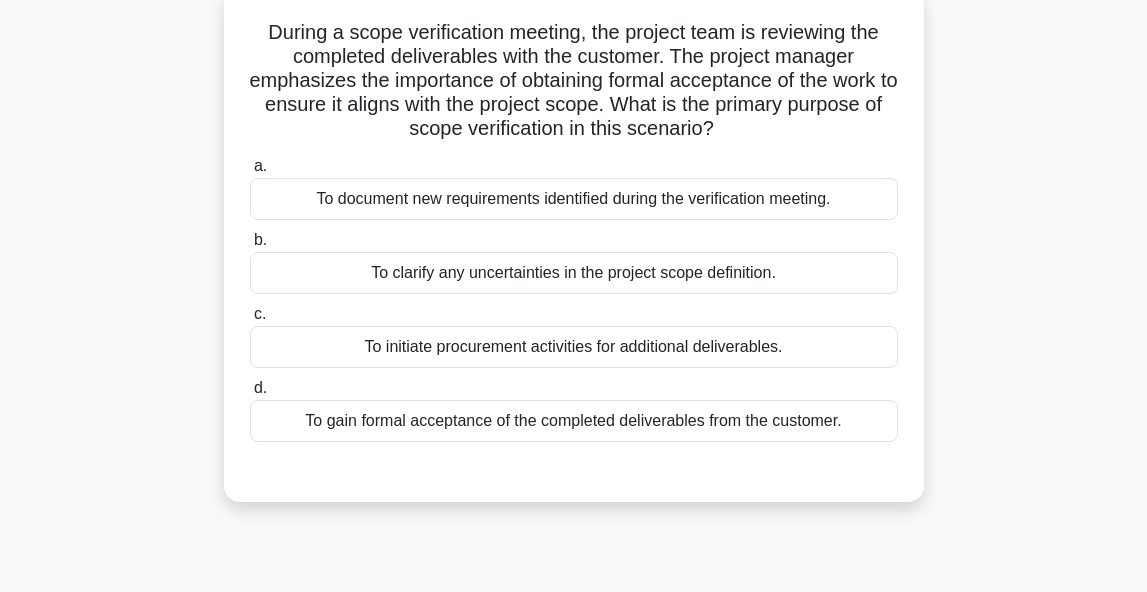 click on "To gain formal acceptance of the completed deliverables from the customer." at bounding box center (574, 421) 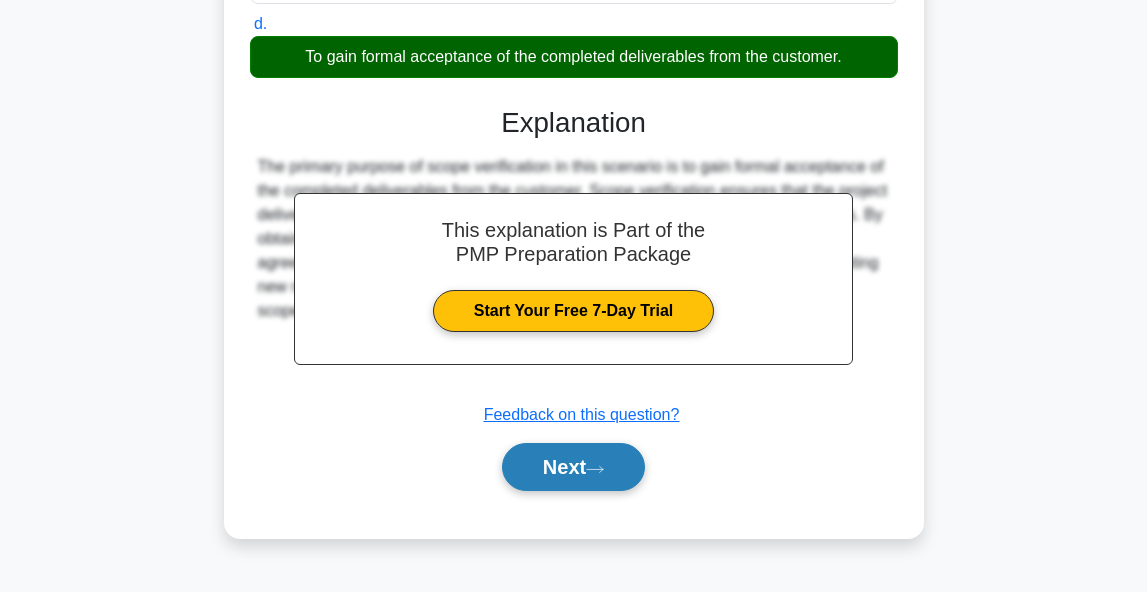 scroll, scrollTop: 488, scrollLeft: 0, axis: vertical 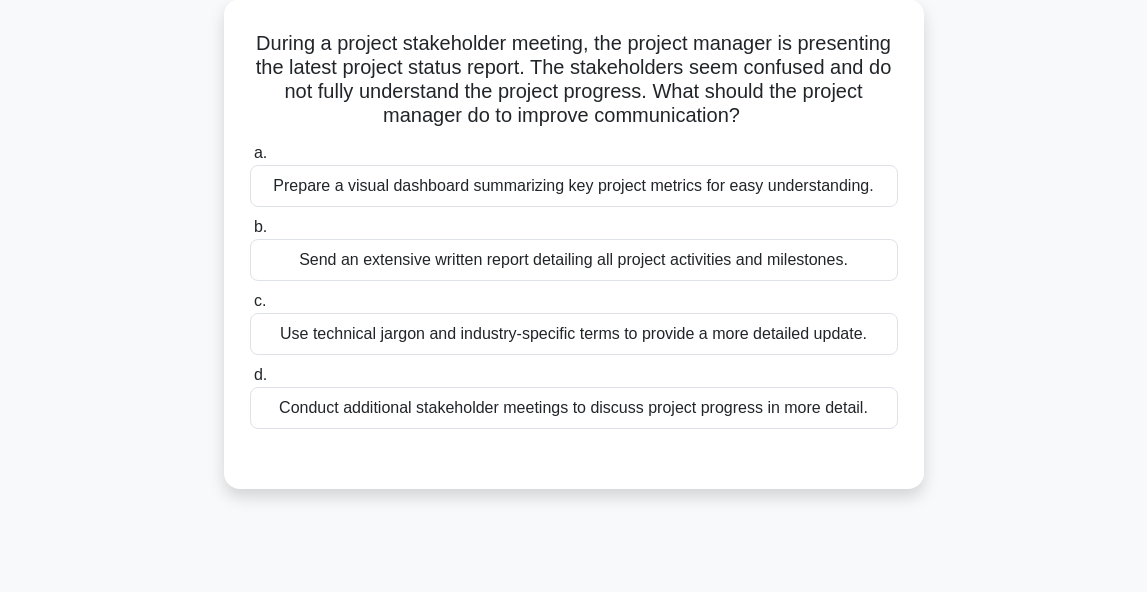 click on "Conduct additional stakeholder meetings to discuss project progress in more detail." at bounding box center (574, 408) 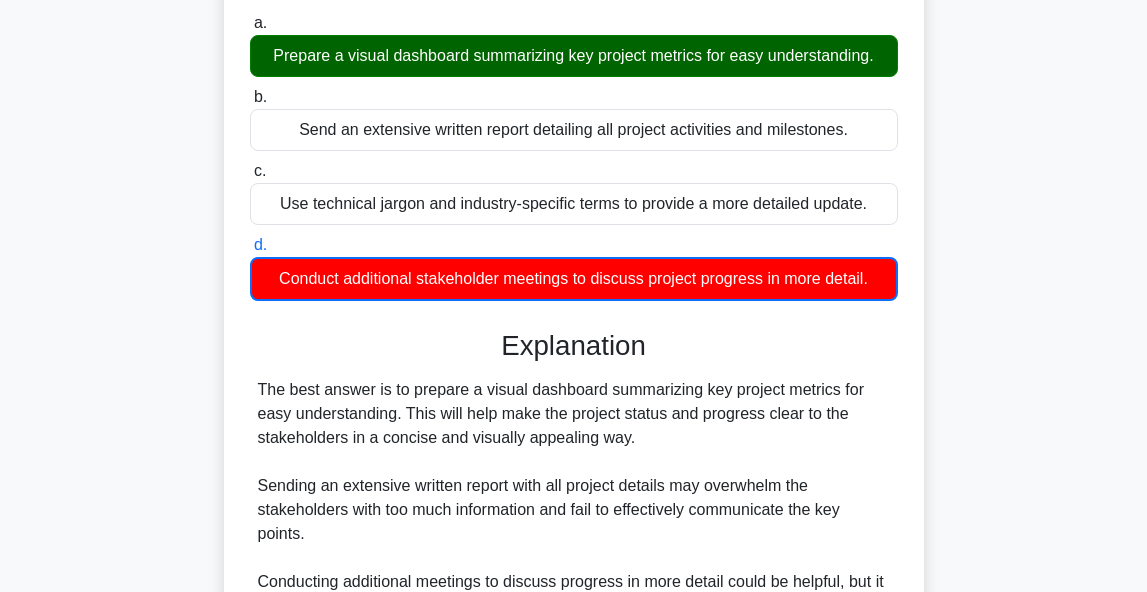 scroll, scrollTop: 224, scrollLeft: 0, axis: vertical 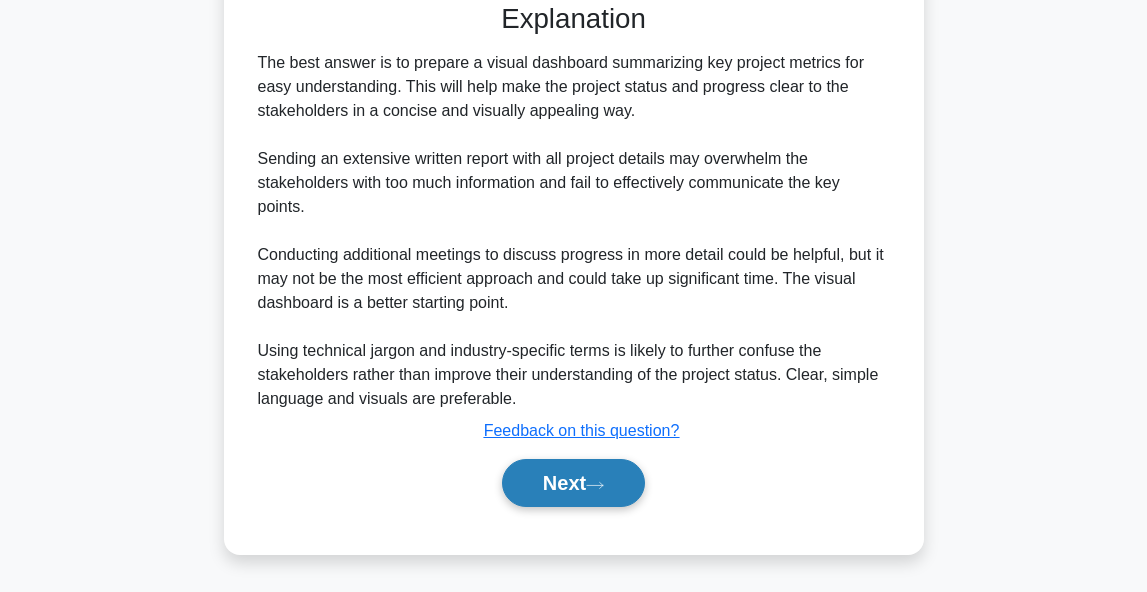 click on "Next" at bounding box center (573, 483) 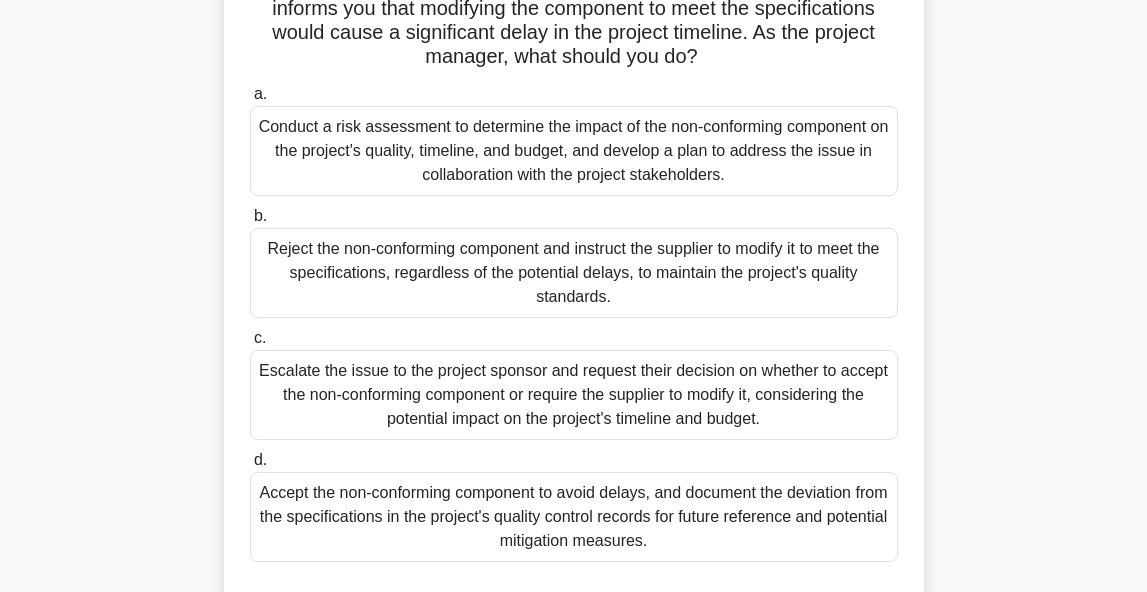 scroll, scrollTop: 207, scrollLeft: 0, axis: vertical 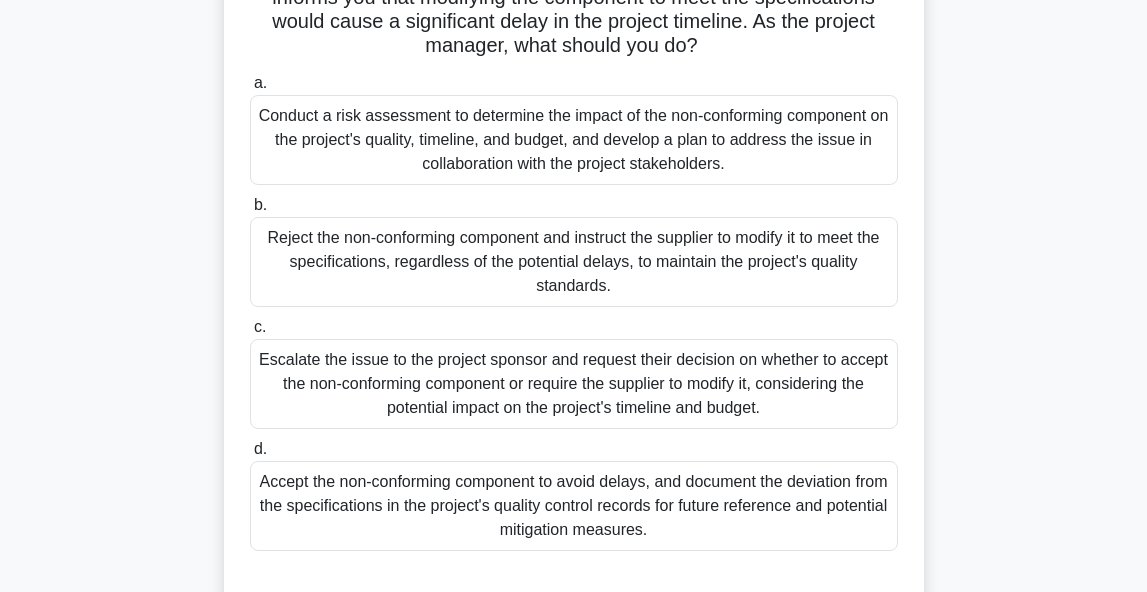 click on "Conduct a risk assessment to determine the impact of the non-conforming component on the project's quality, timeline, and budget, and develop a plan to address the issue in collaboration with the project stakeholders." at bounding box center (574, 140) 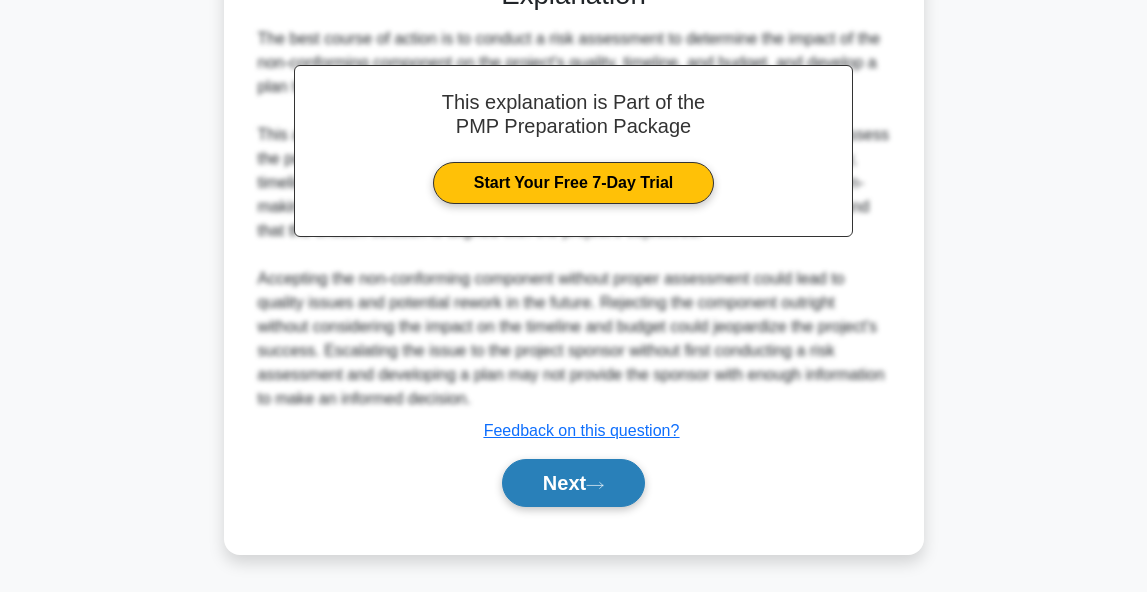 click on "Next" at bounding box center [573, 483] 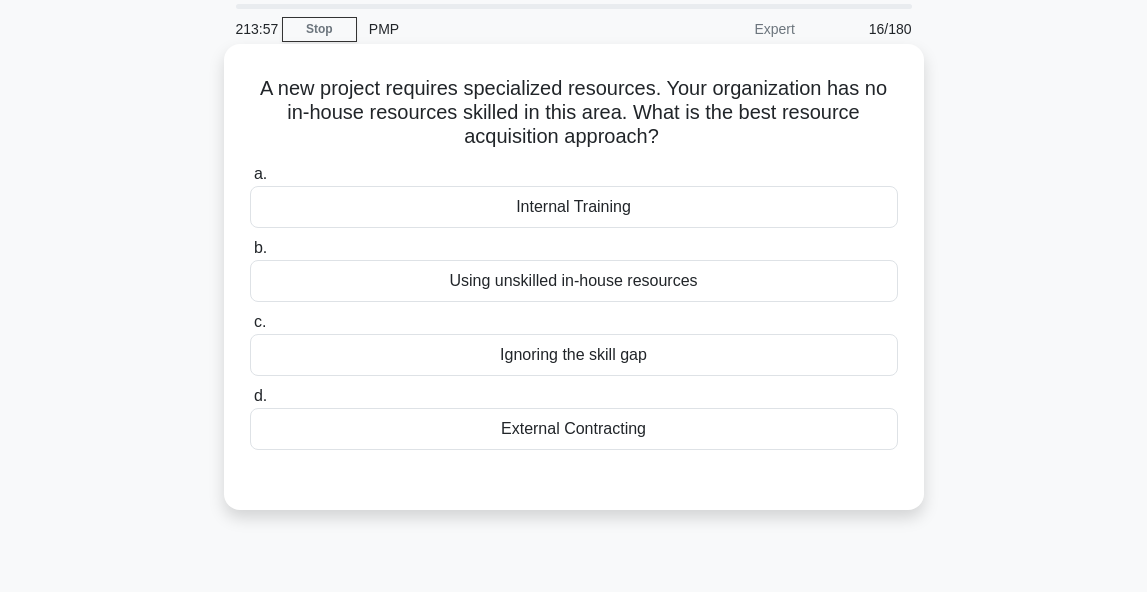 scroll, scrollTop: 69, scrollLeft: 0, axis: vertical 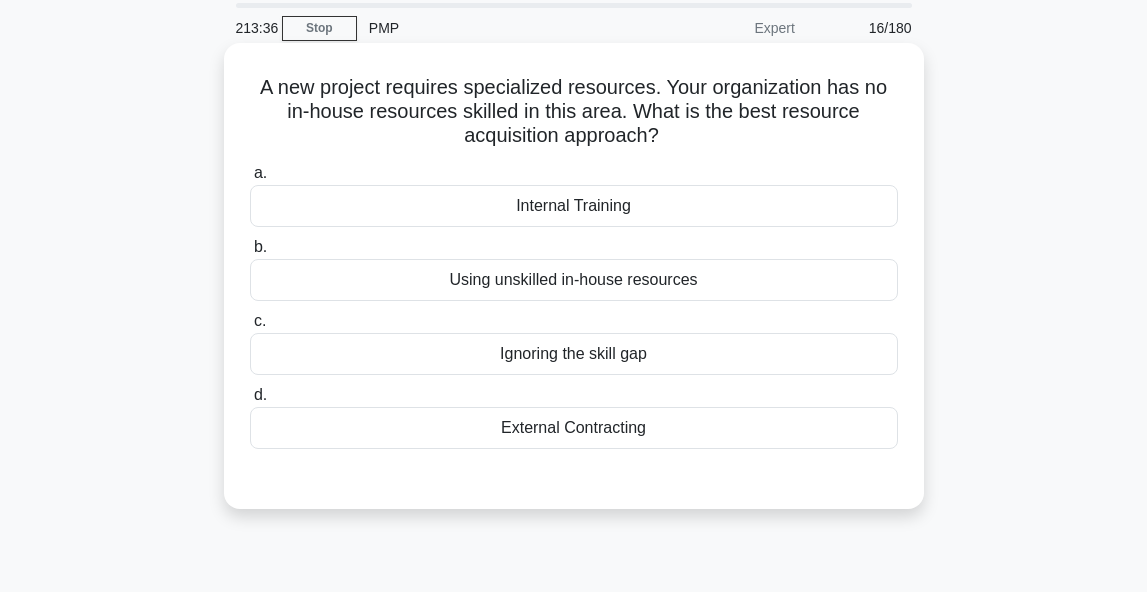 click on "External Contracting" at bounding box center [574, 428] 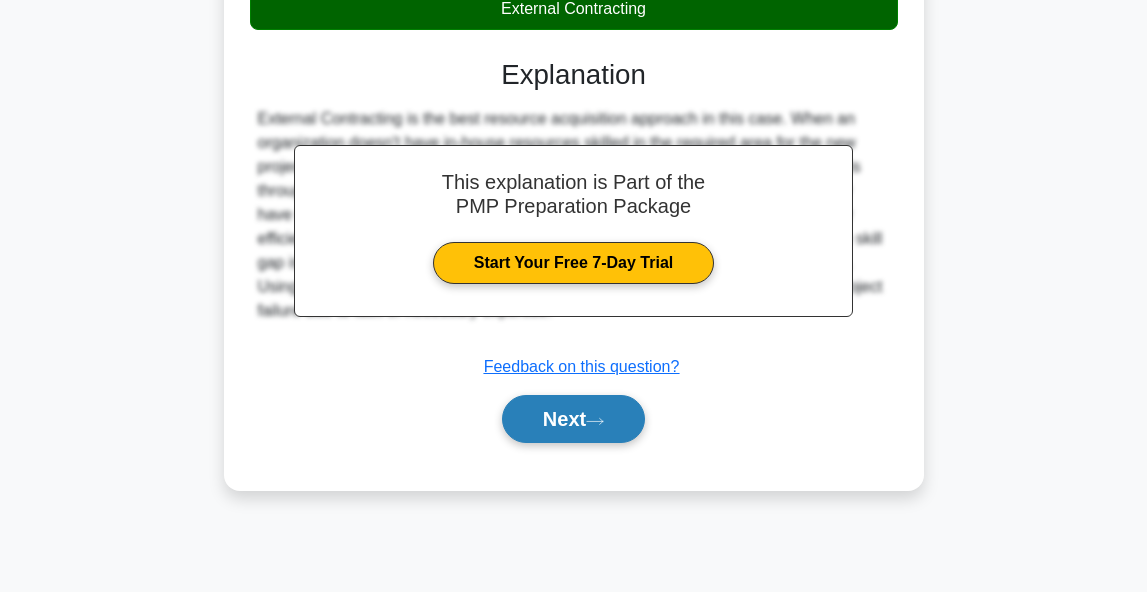 scroll, scrollTop: 488, scrollLeft: 0, axis: vertical 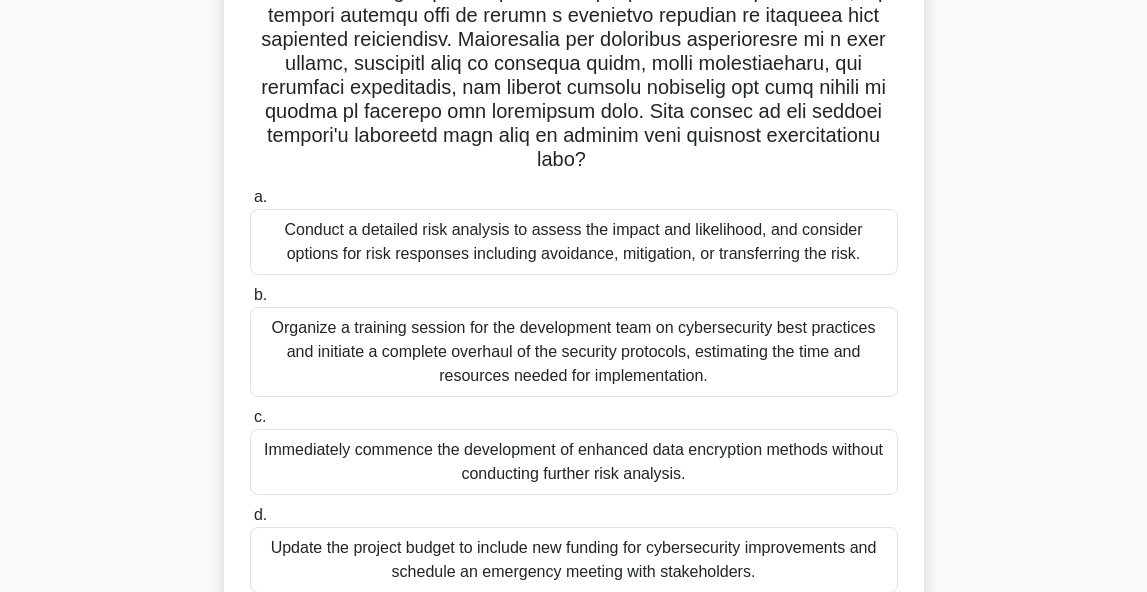 click on "Conduct a detailed risk analysis to assess the impact and likelihood, and consider options for risk responses including avoidance, mitigation, or transferring the risk." at bounding box center (574, 242) 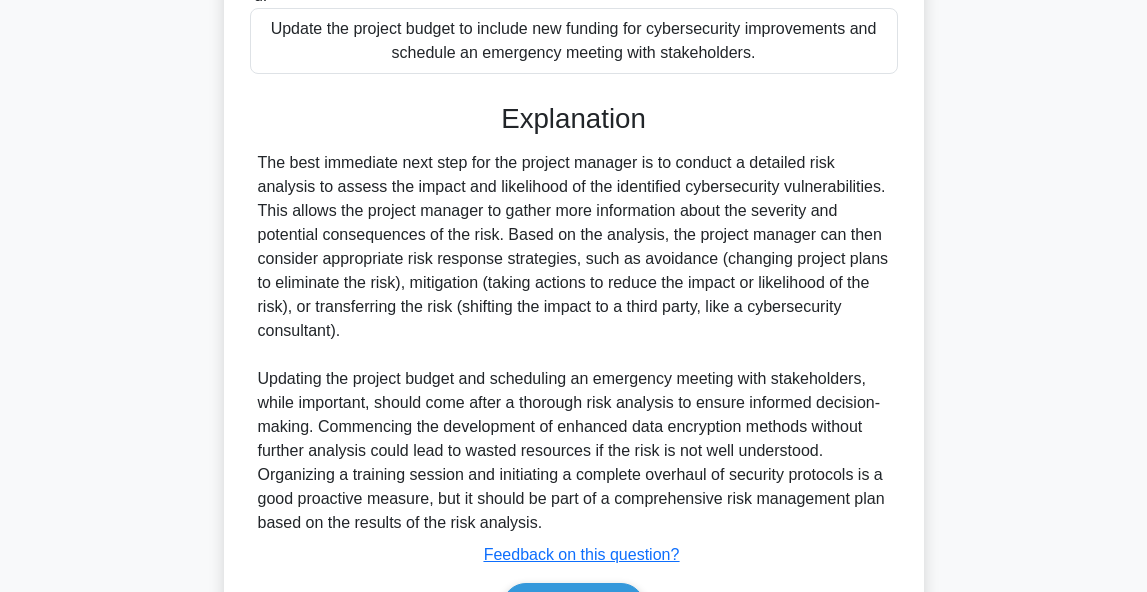scroll, scrollTop: 967, scrollLeft: 0, axis: vertical 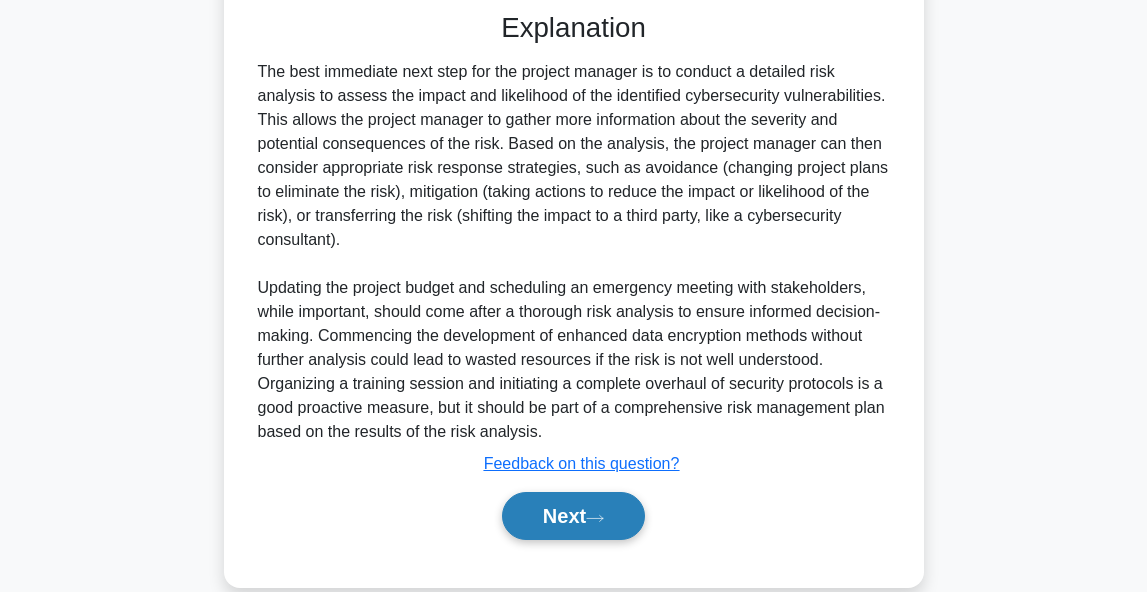 click on "Next" at bounding box center (573, 516) 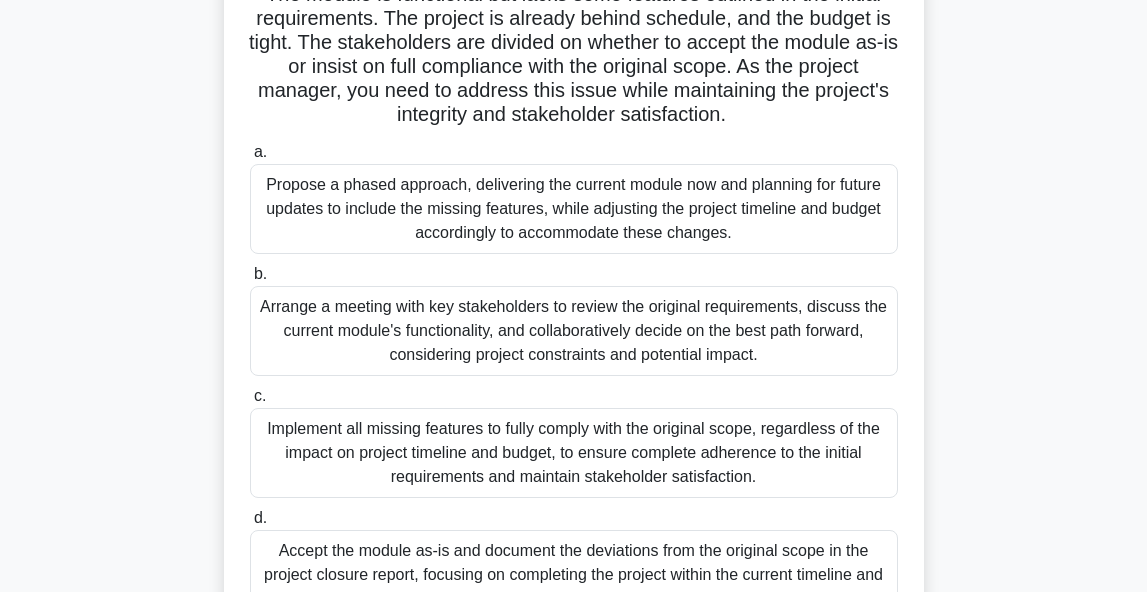 scroll, scrollTop: 214, scrollLeft: 0, axis: vertical 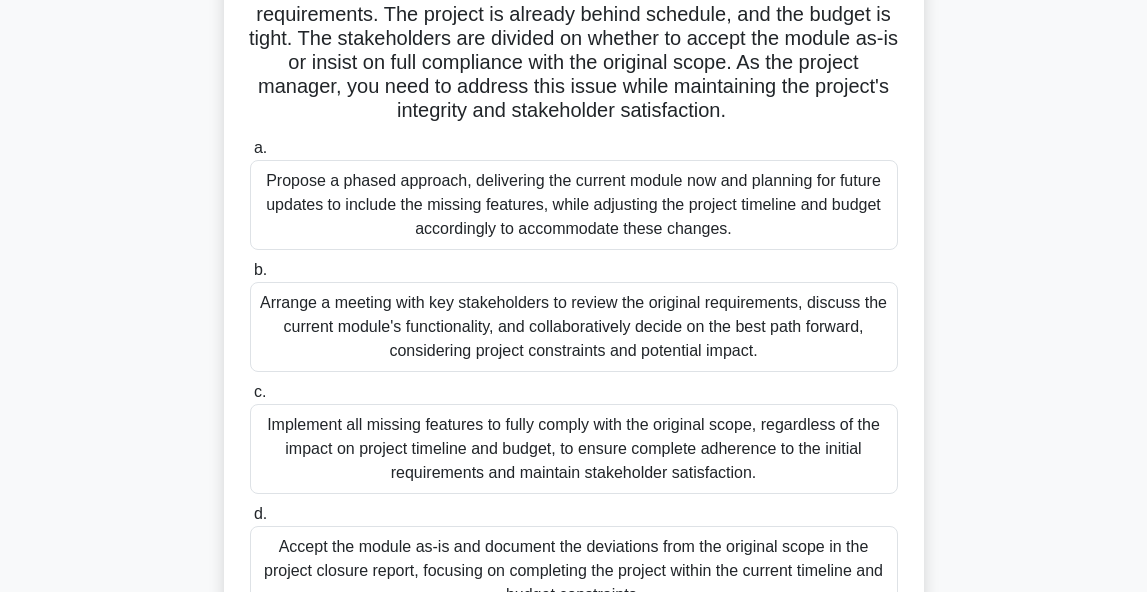 click on "Arrange a meeting with key stakeholders to review the original requirements, discuss the current module's functionality, and collaboratively decide on the best path forward, considering project constraints and potential impact." at bounding box center [574, 327] 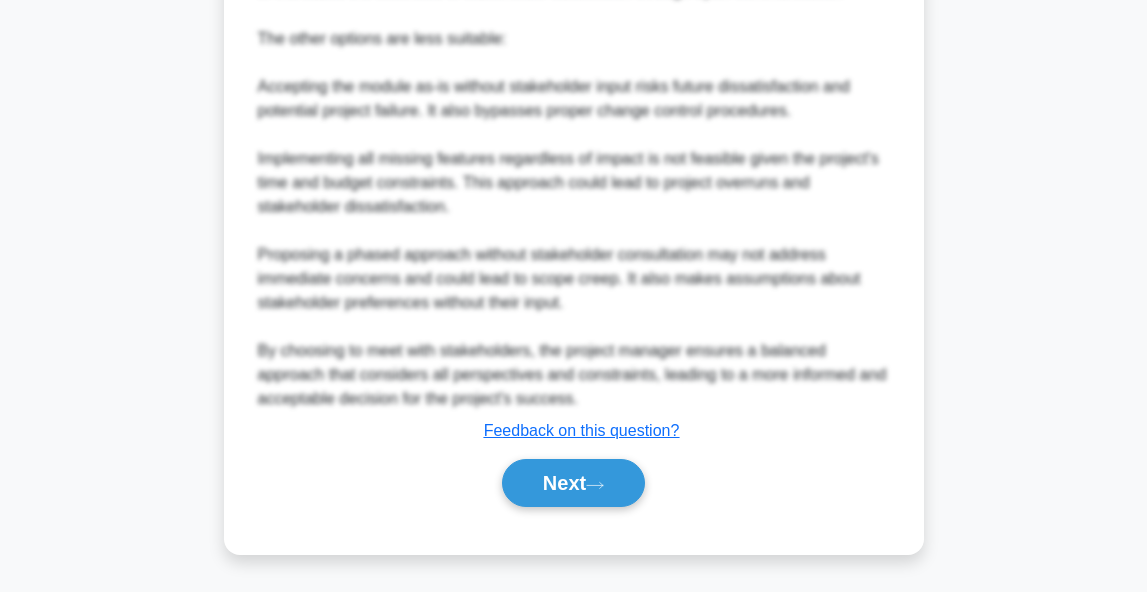 scroll, scrollTop: 1145, scrollLeft: 0, axis: vertical 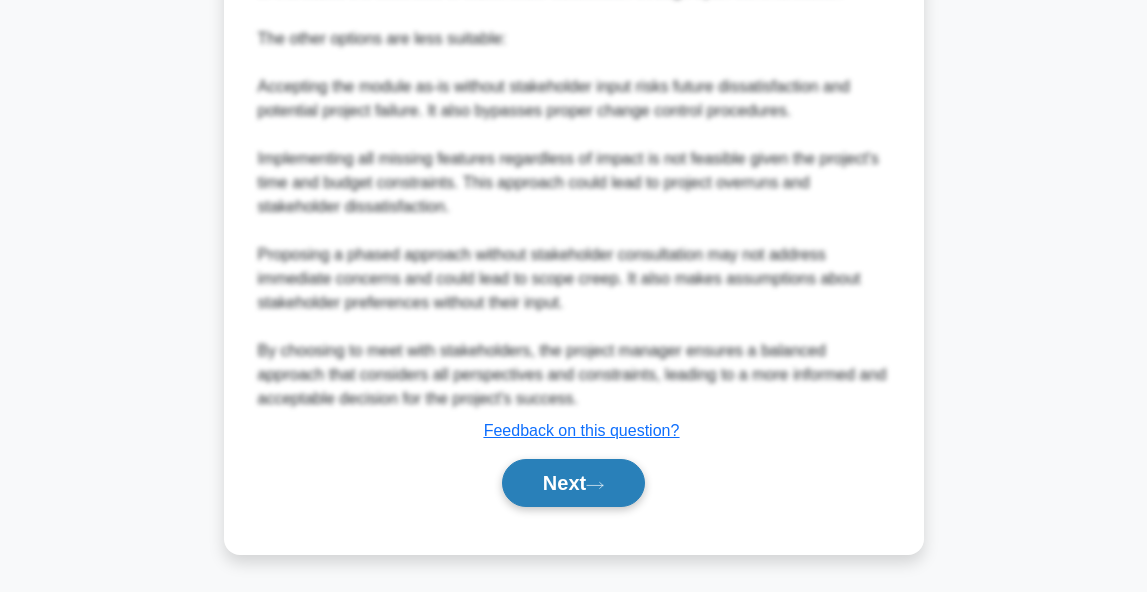 click on "Next" at bounding box center [573, 483] 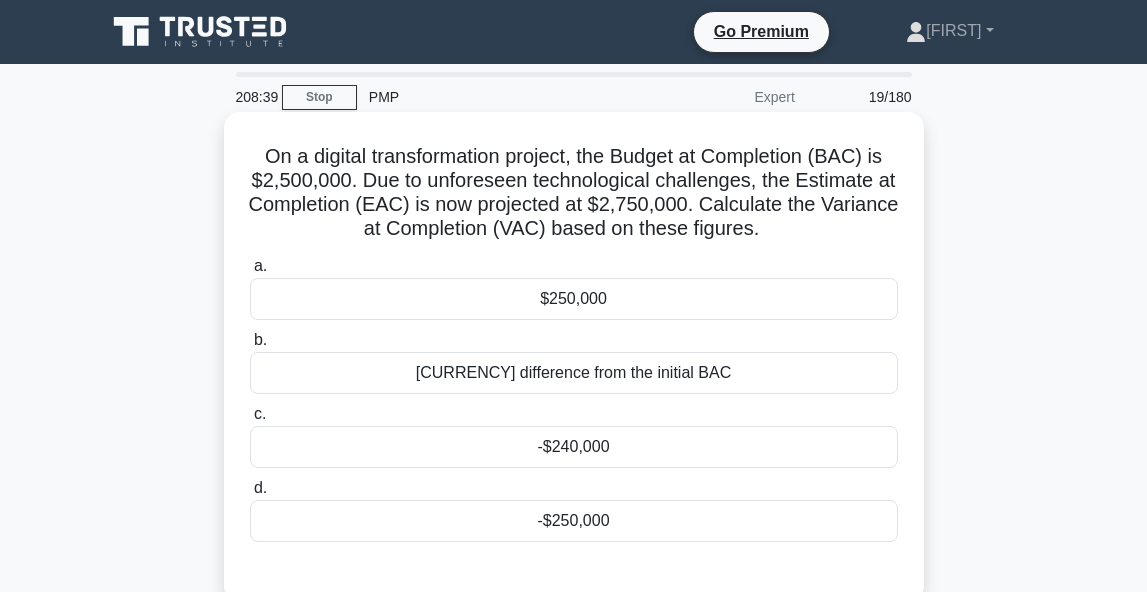 scroll, scrollTop: 0, scrollLeft: 0, axis: both 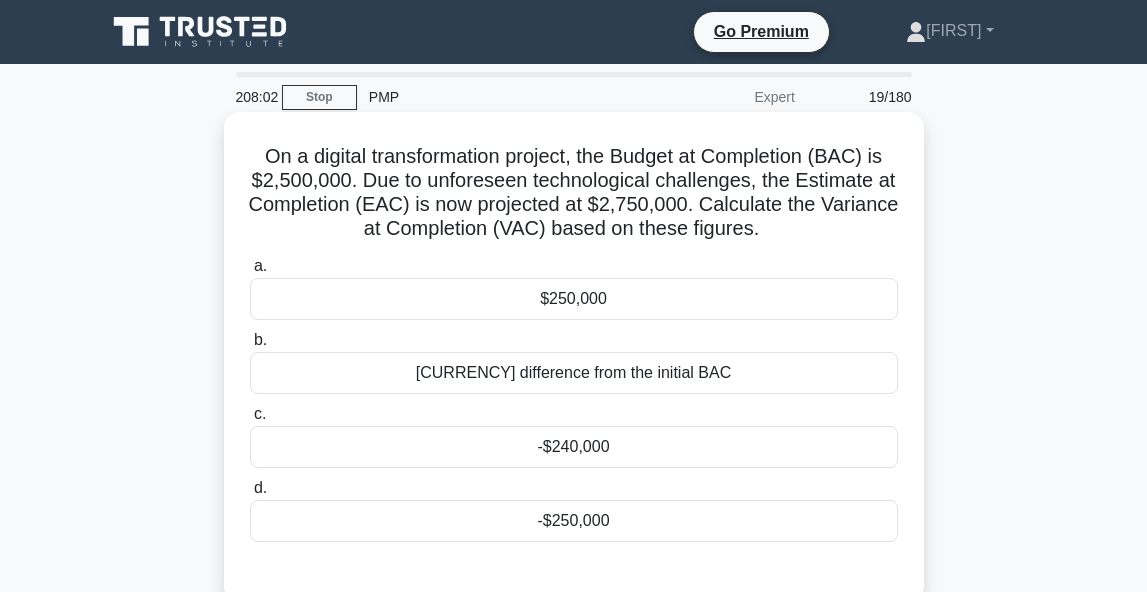 click on "$250,000" at bounding box center (574, 299) 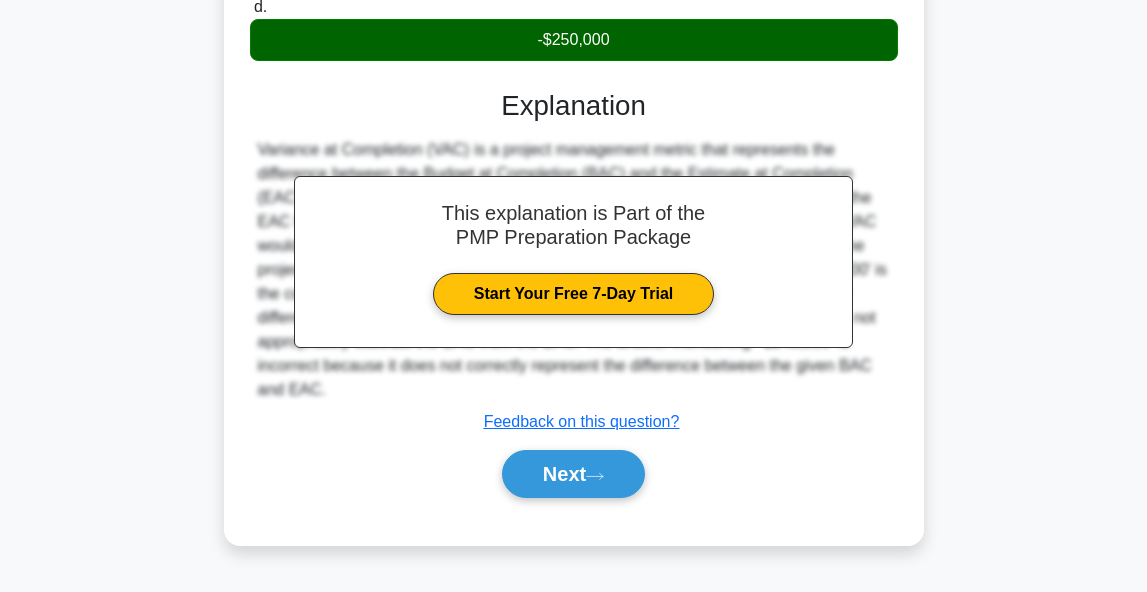 scroll, scrollTop: 488, scrollLeft: 0, axis: vertical 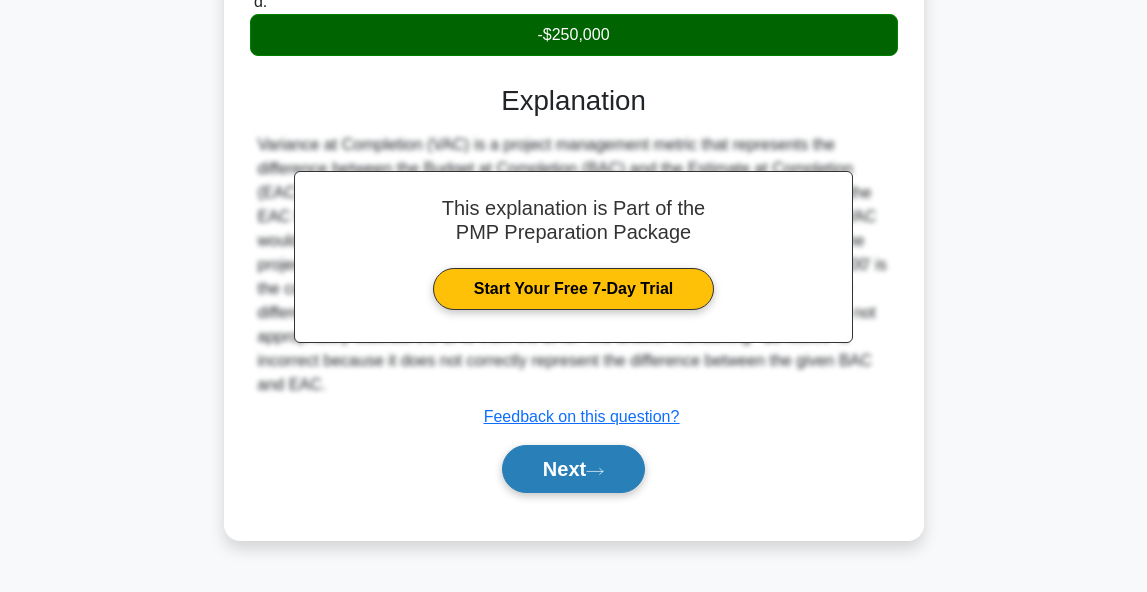 click 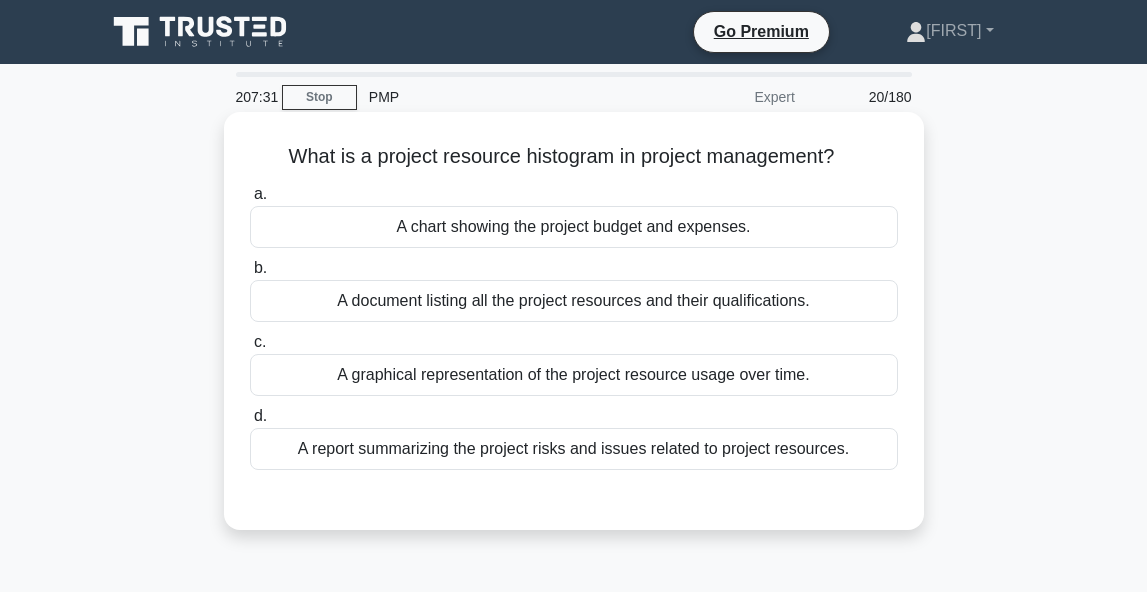 scroll, scrollTop: 0, scrollLeft: 0, axis: both 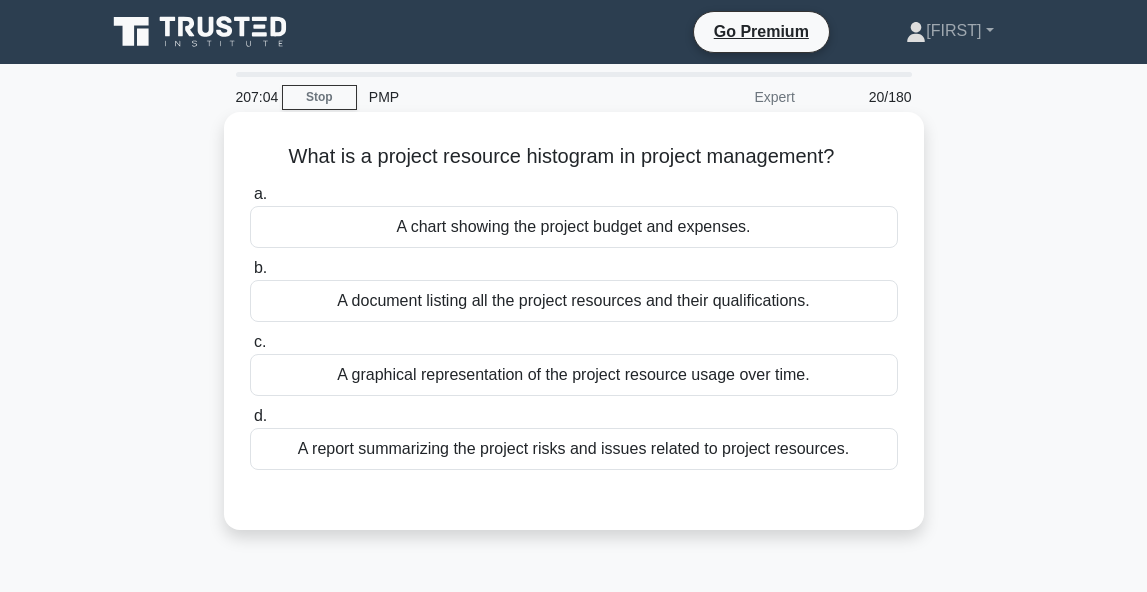 click on "A graphical representation of the project resource usage over time." at bounding box center [574, 375] 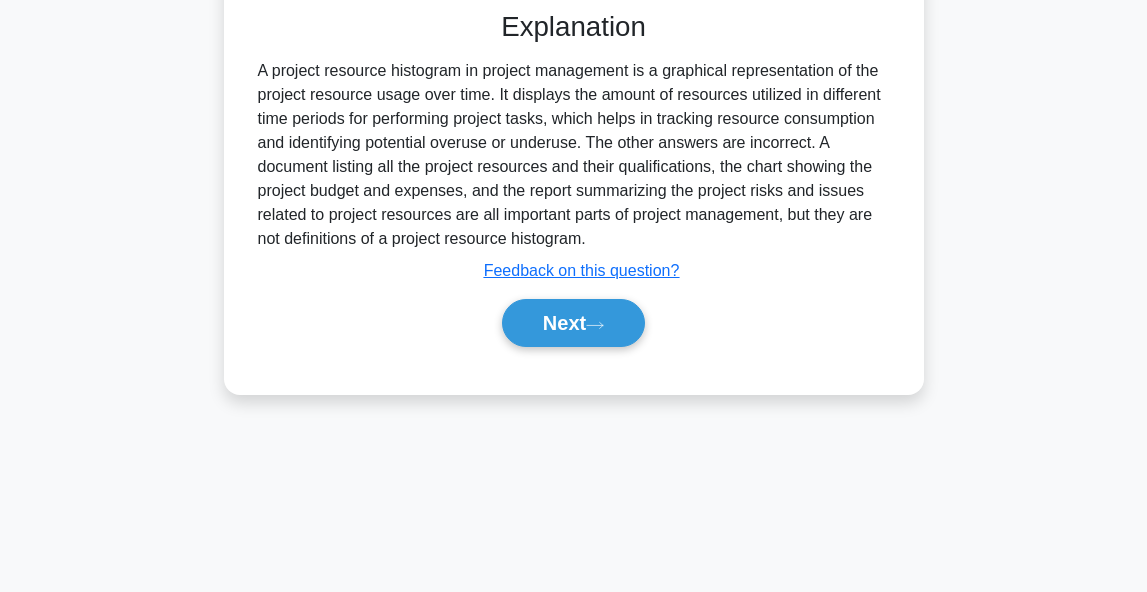 scroll, scrollTop: 488, scrollLeft: 0, axis: vertical 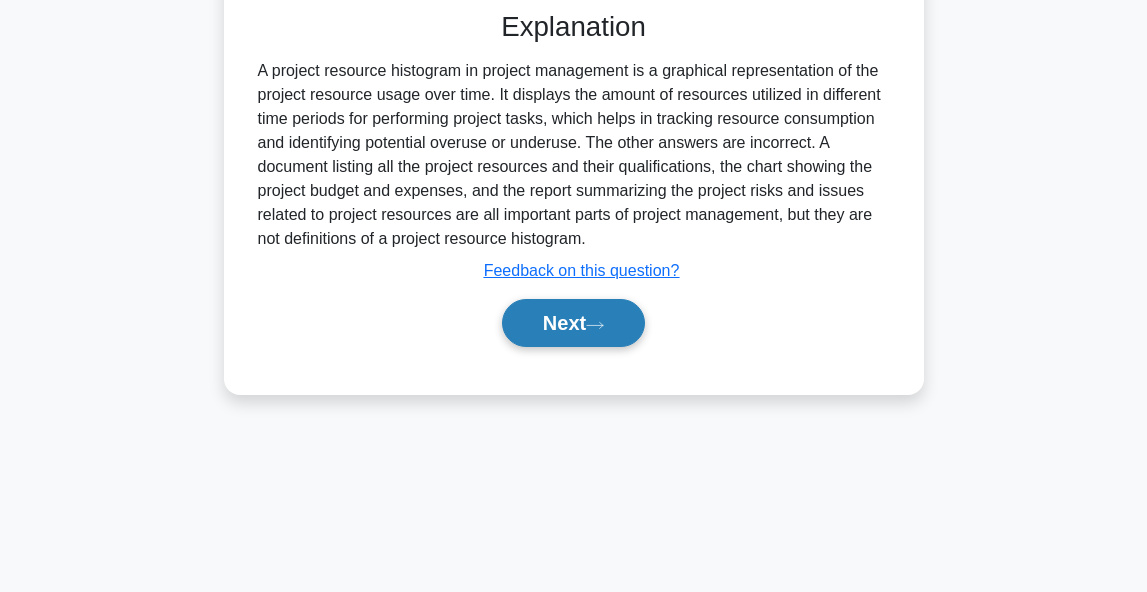 click on "Next" at bounding box center (573, 323) 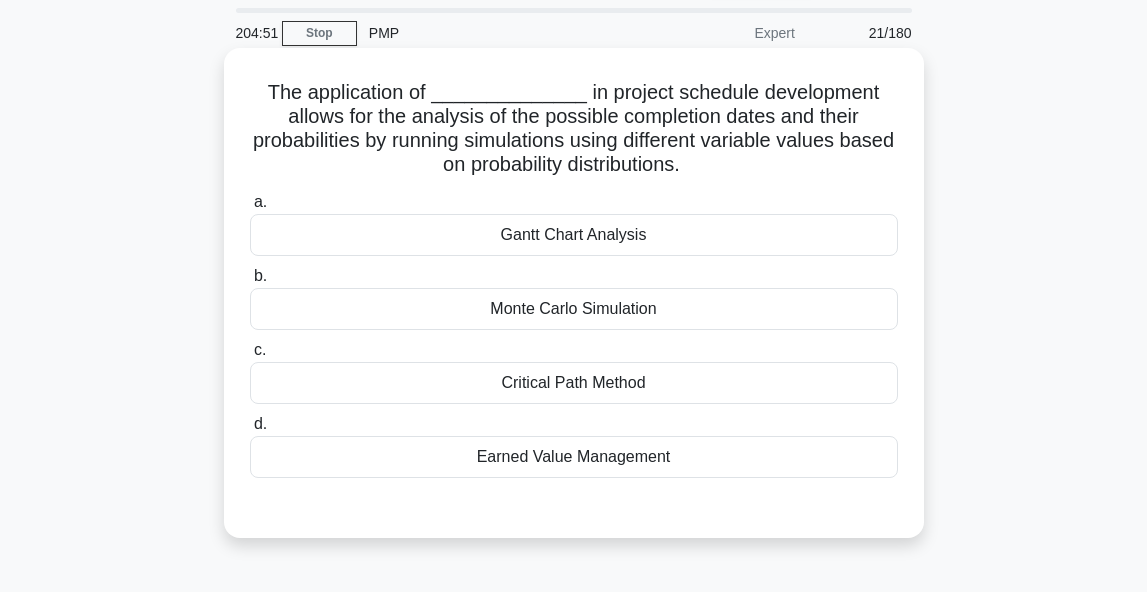 scroll, scrollTop: 64, scrollLeft: 0, axis: vertical 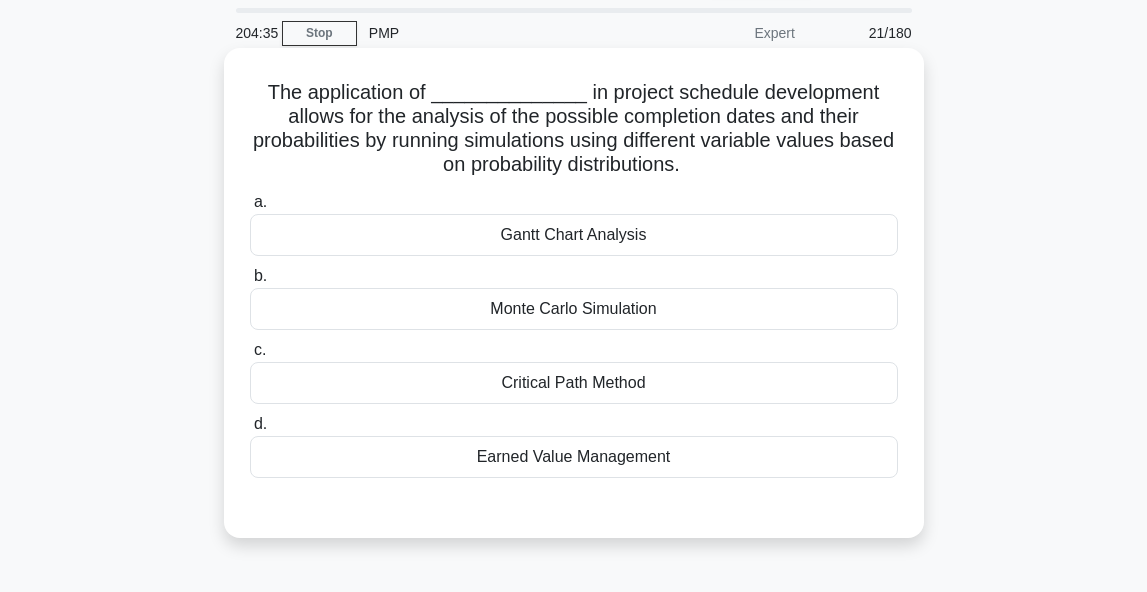 click on "Monte Carlo Simulation" at bounding box center [574, 309] 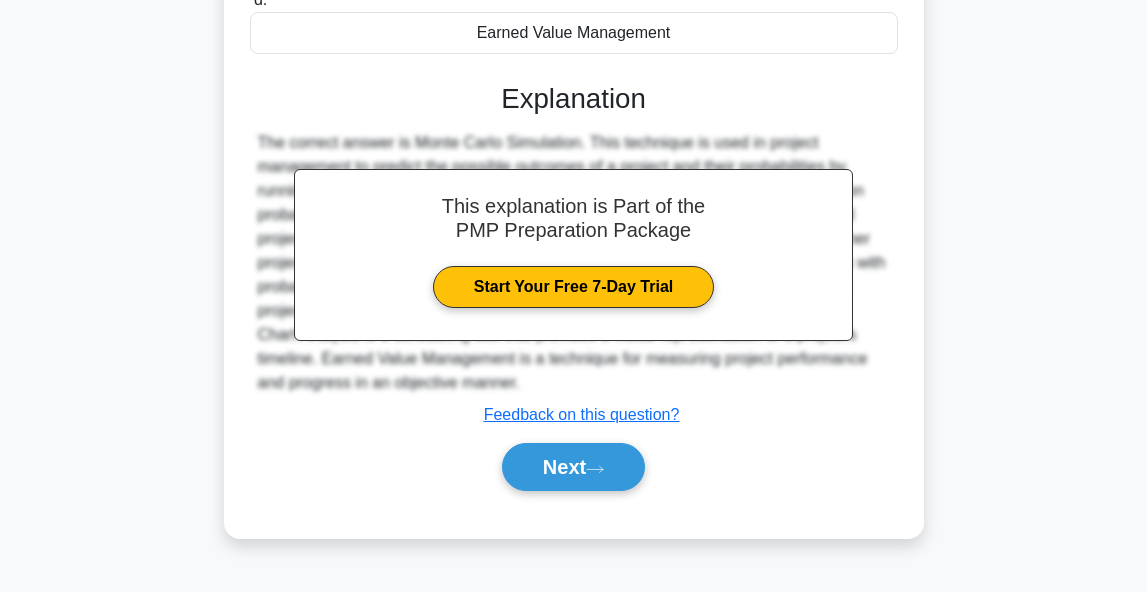 scroll, scrollTop: 488, scrollLeft: 0, axis: vertical 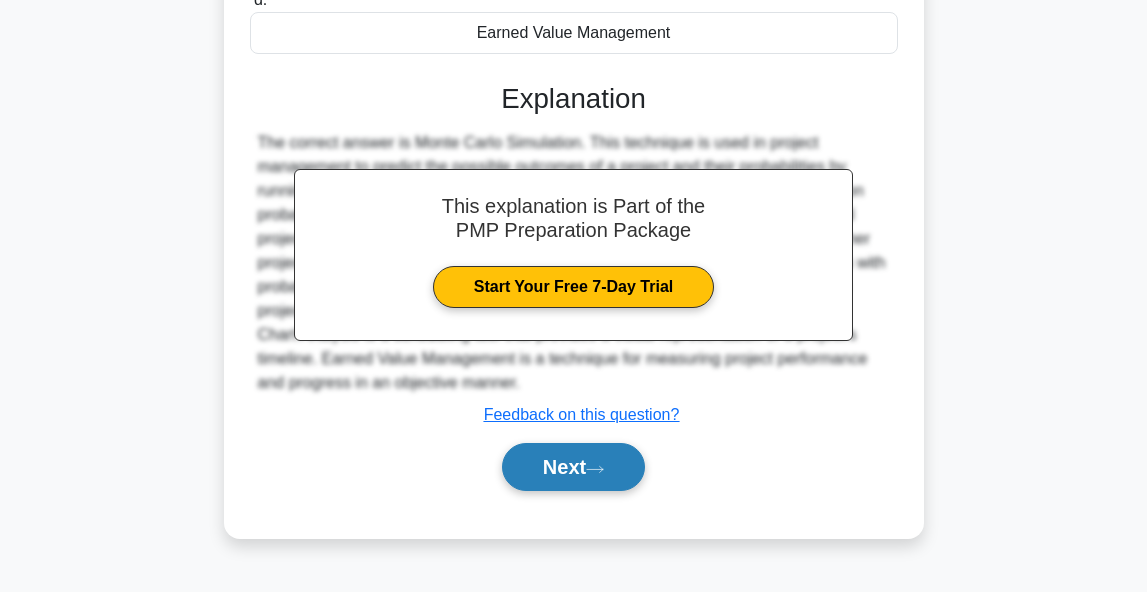 click on "Next" at bounding box center (573, 467) 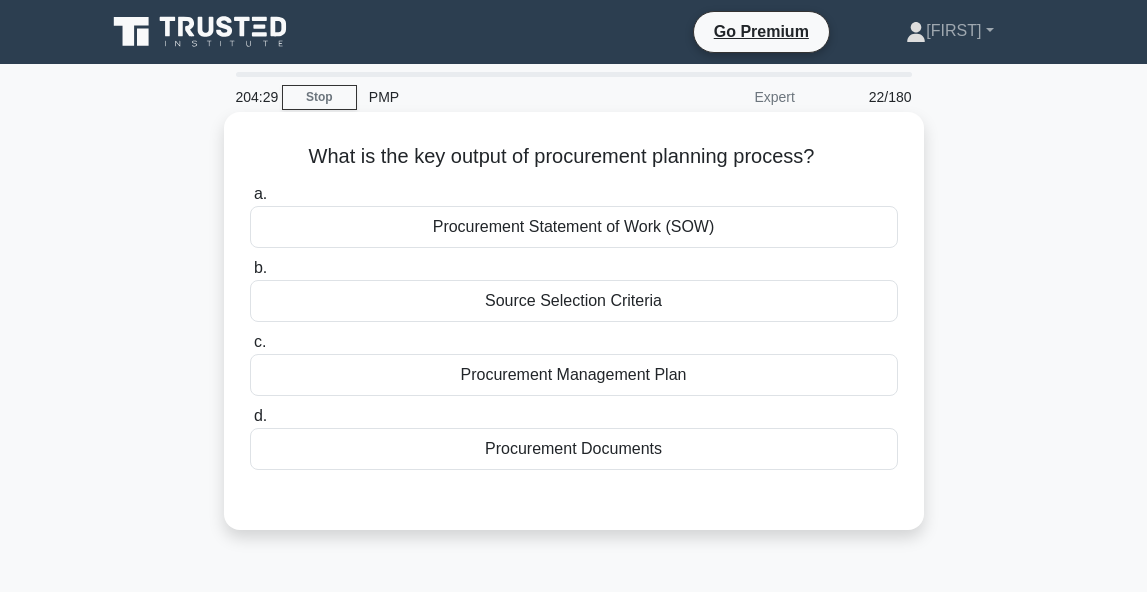 scroll, scrollTop: 0, scrollLeft: 0, axis: both 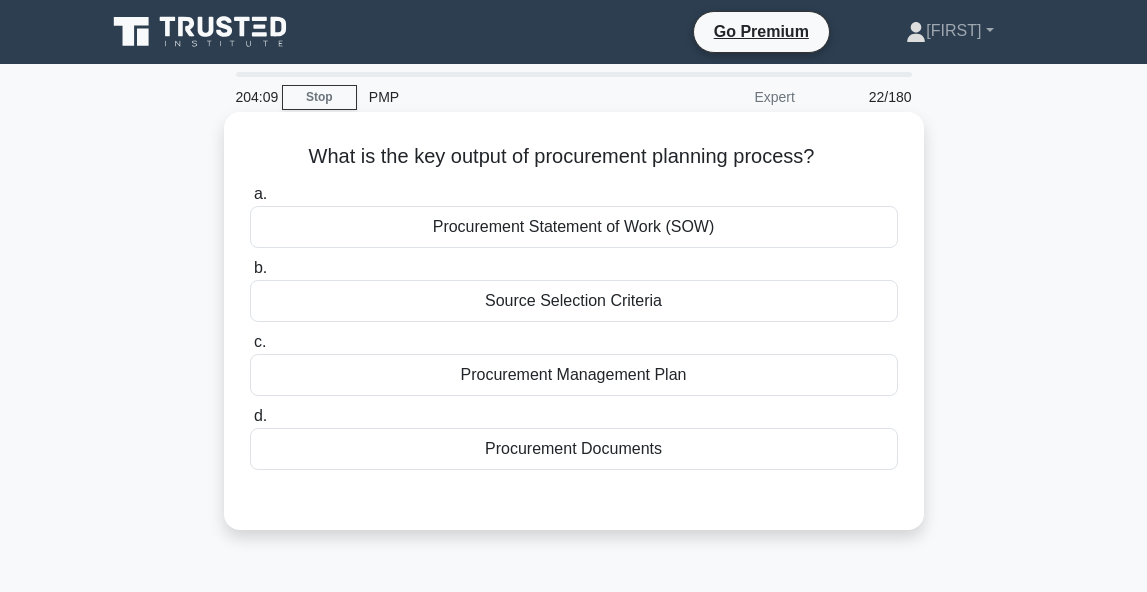 click on "Procurement Management Plan" at bounding box center [574, 375] 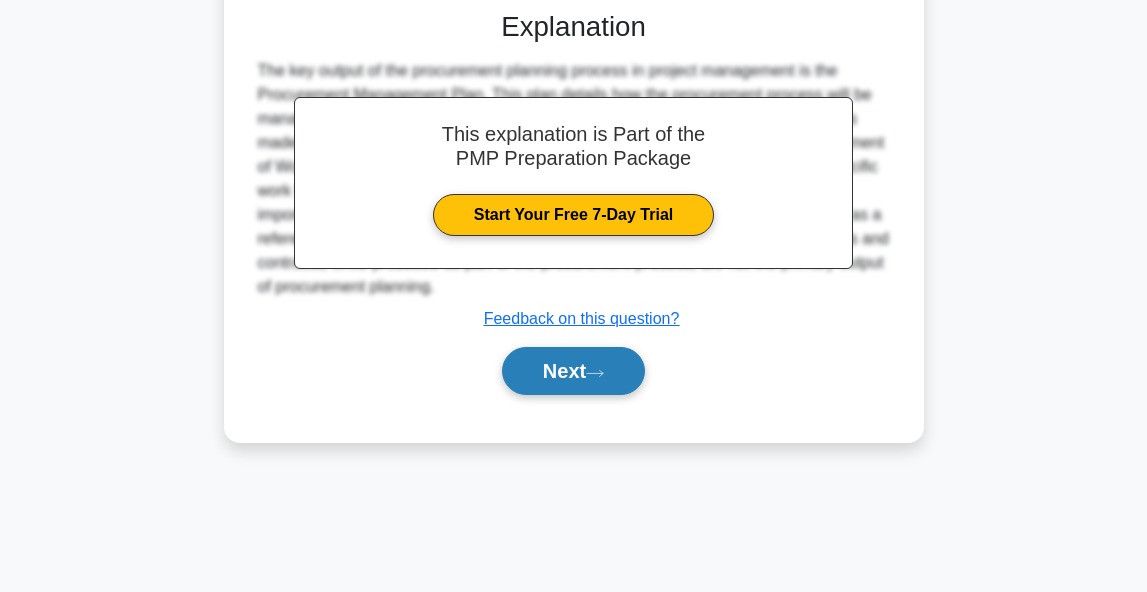 scroll, scrollTop: 488, scrollLeft: 0, axis: vertical 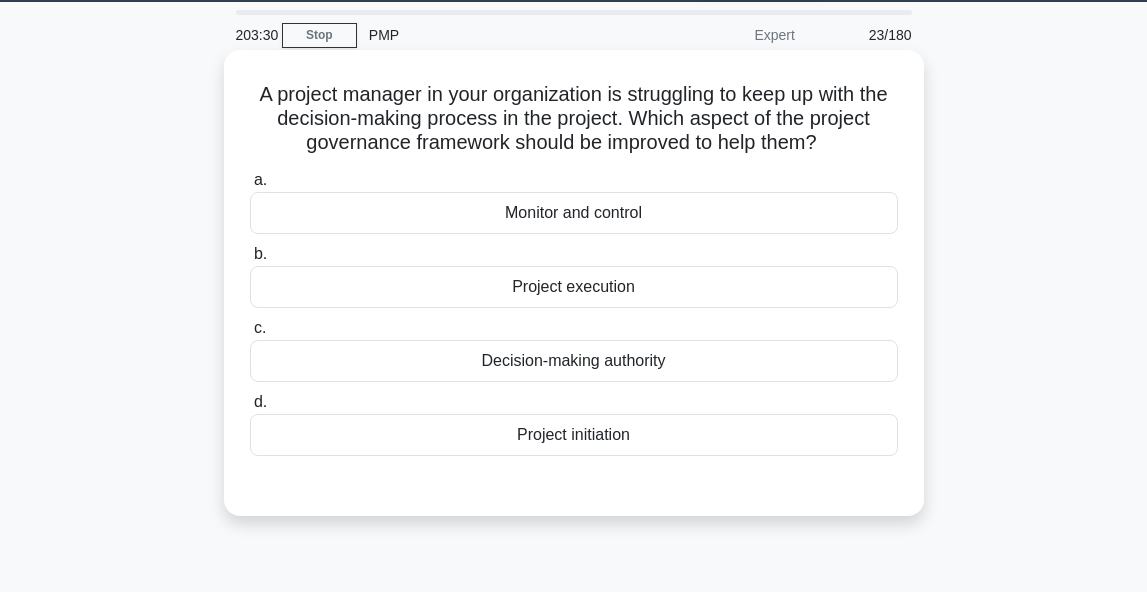 click on "Decision-making authority" at bounding box center (574, 361) 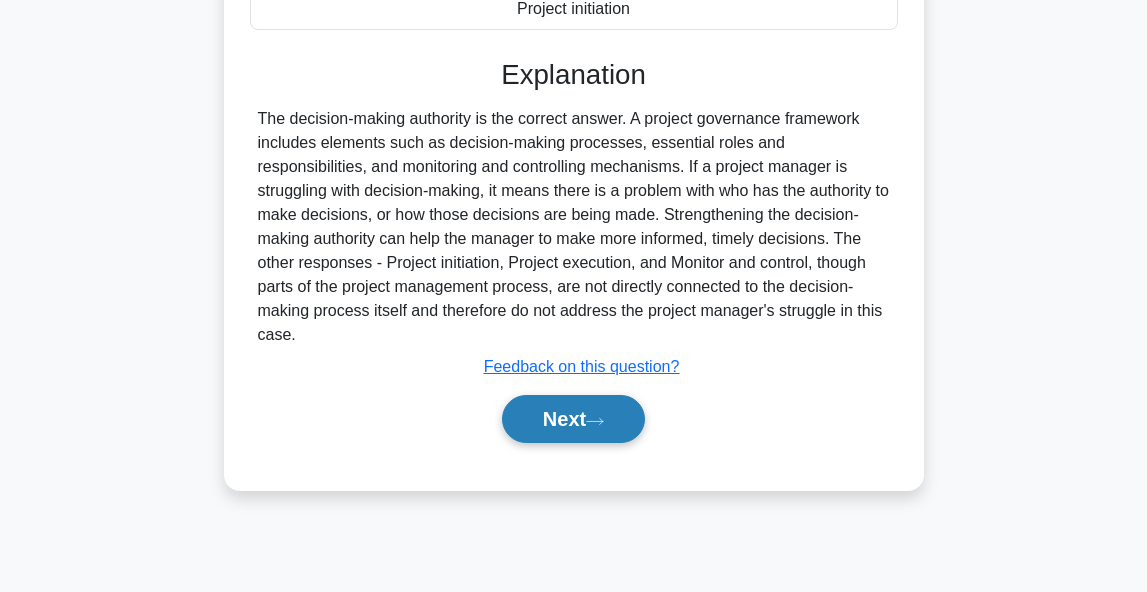scroll, scrollTop: 488, scrollLeft: 0, axis: vertical 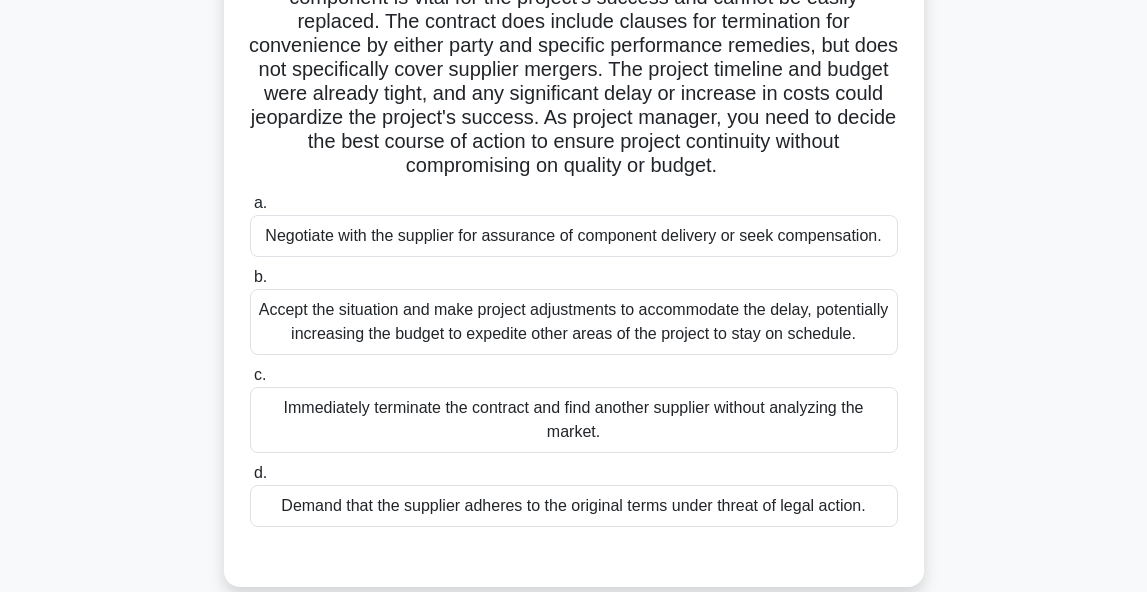 click on "Negotiate with the supplier for assurance of component delivery or seek compensation." at bounding box center (574, 236) 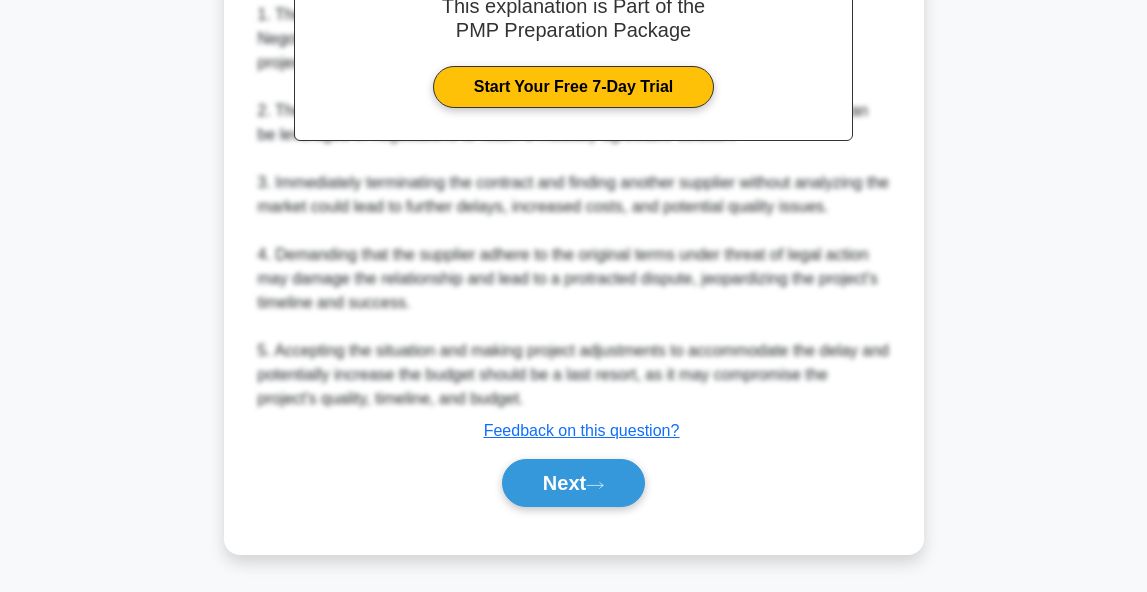 scroll, scrollTop: 929, scrollLeft: 0, axis: vertical 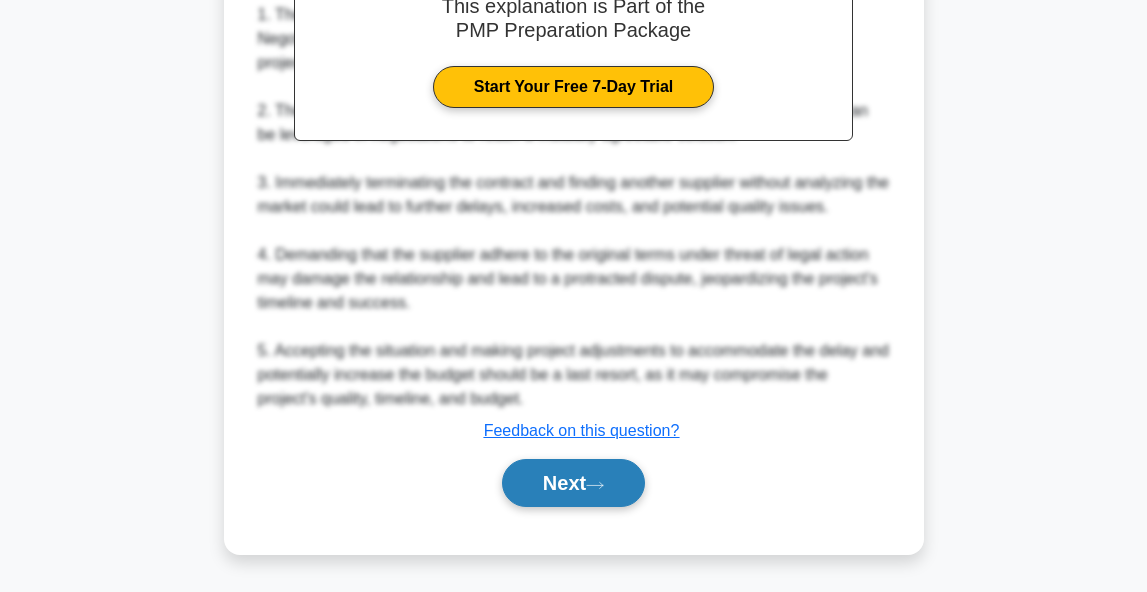 click on "Next" at bounding box center (573, 483) 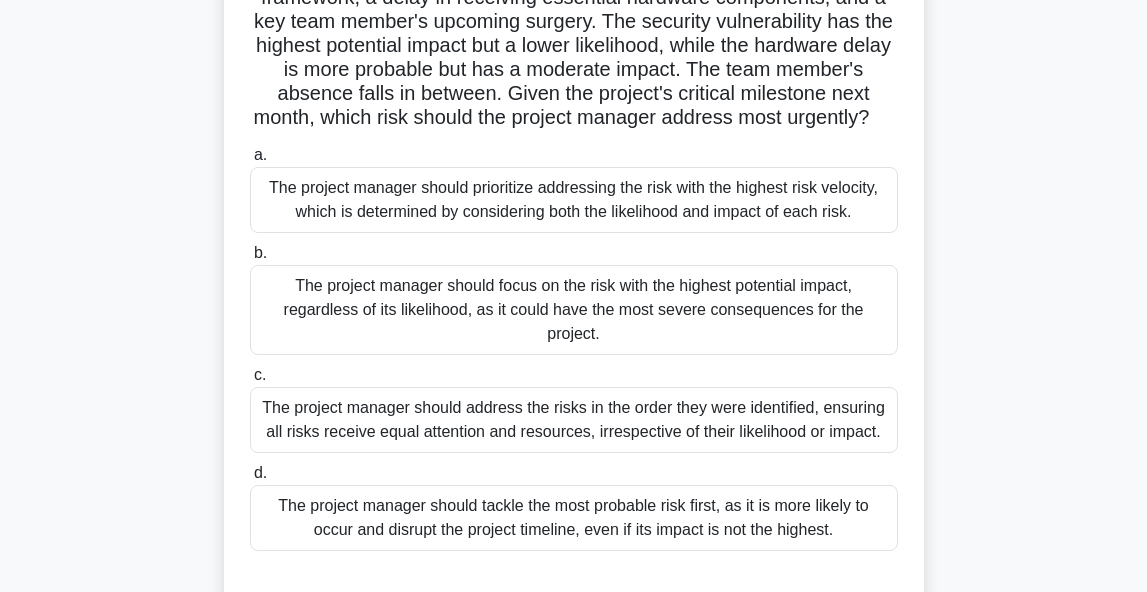 scroll, scrollTop: 191, scrollLeft: 0, axis: vertical 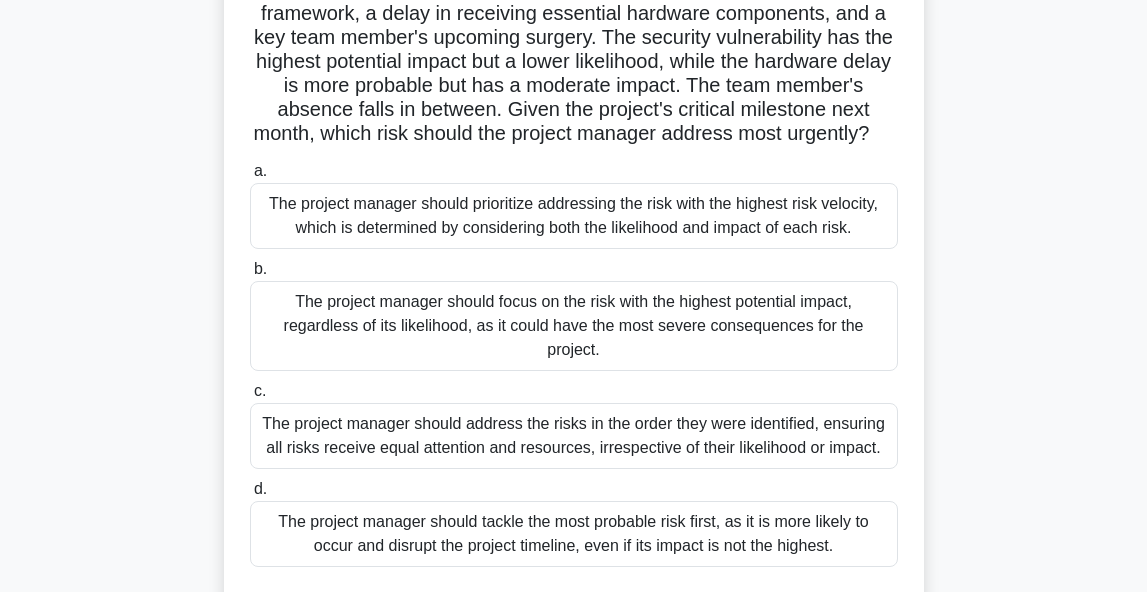click on "The project manager should prioritize addressing the risk with the highest risk velocity, which is determined by considering both the likelihood and impact of each risk." at bounding box center [574, 216] 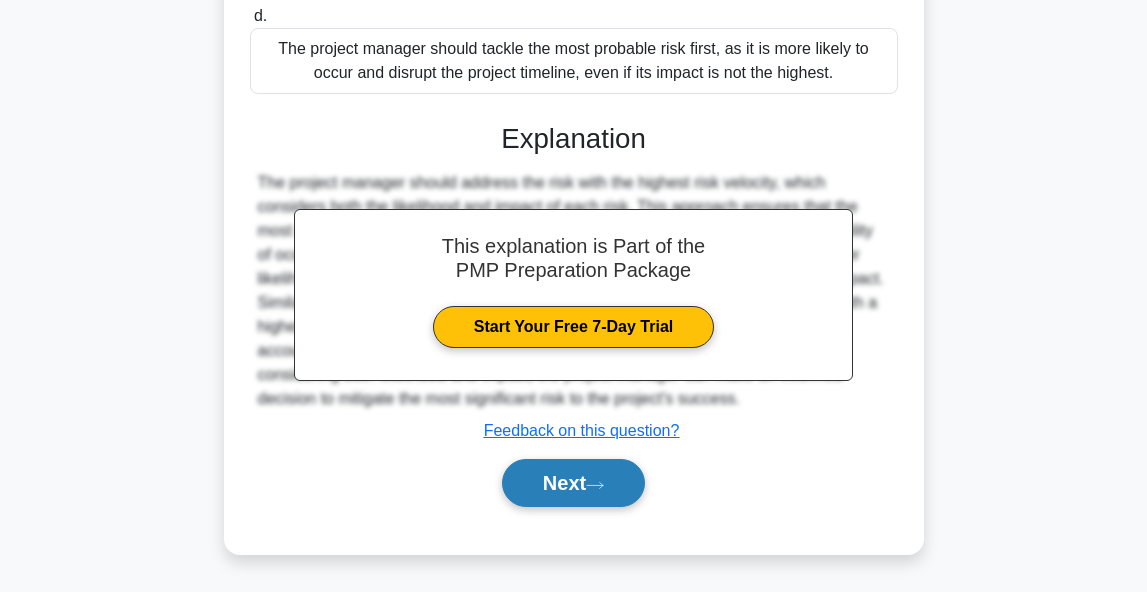 click 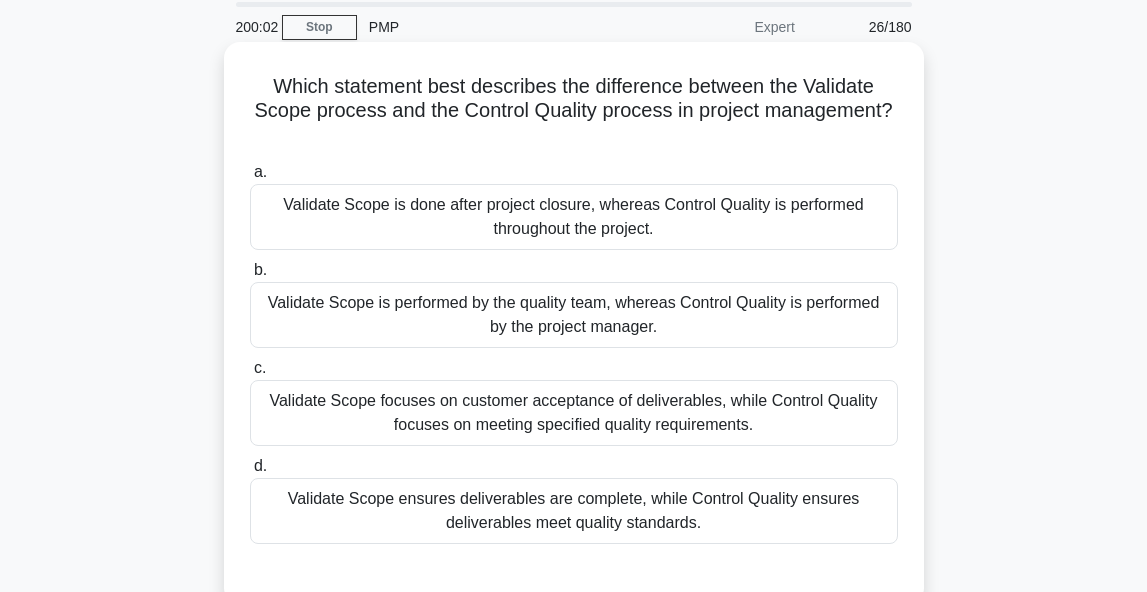 scroll, scrollTop: 72, scrollLeft: 0, axis: vertical 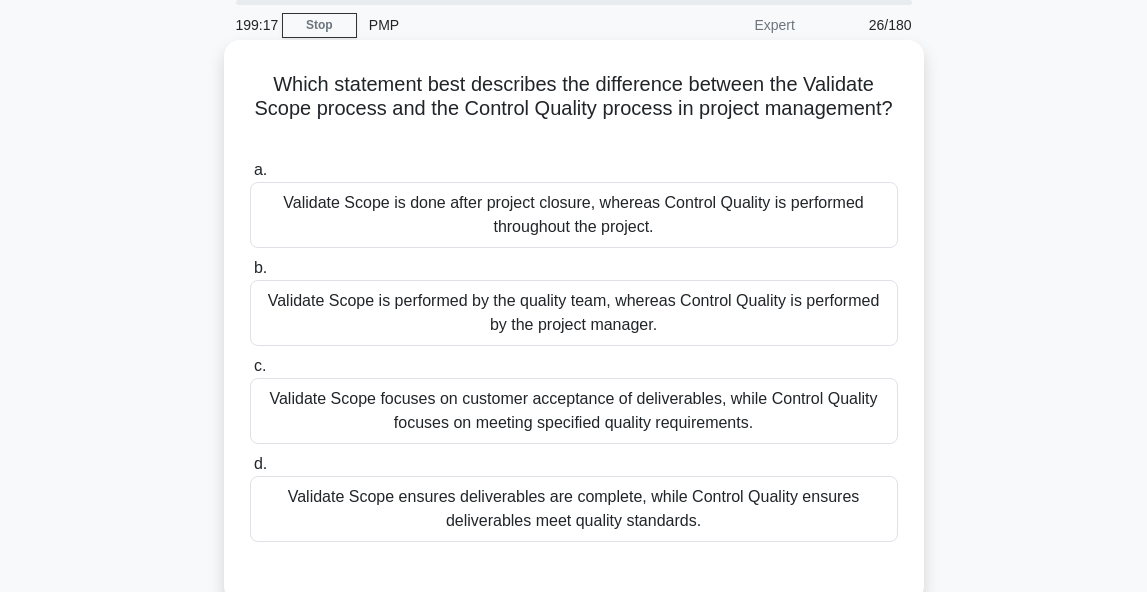 click on "Validate Scope ensures deliverables are complete, while Control Quality ensures deliverables meet quality standards." at bounding box center (574, 509) 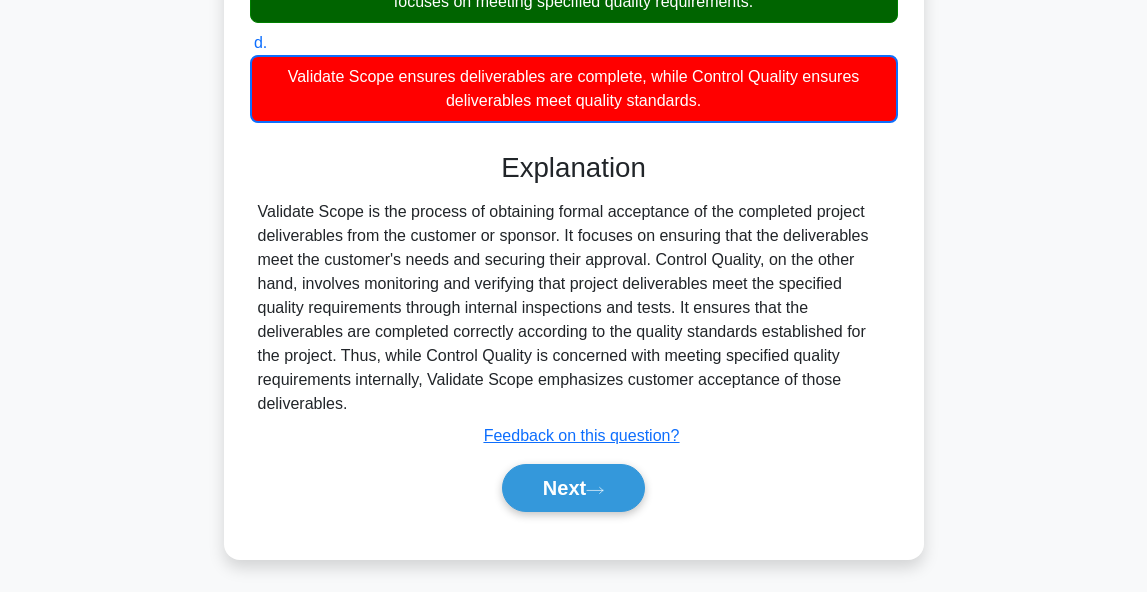 scroll, scrollTop: 499, scrollLeft: 0, axis: vertical 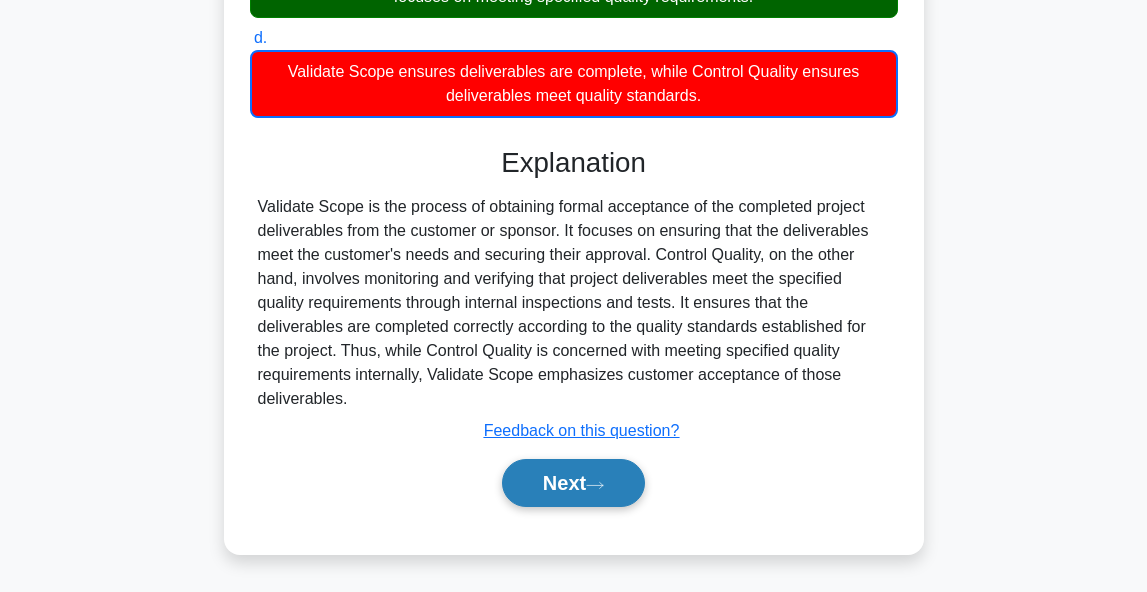 click on "Next" at bounding box center [573, 483] 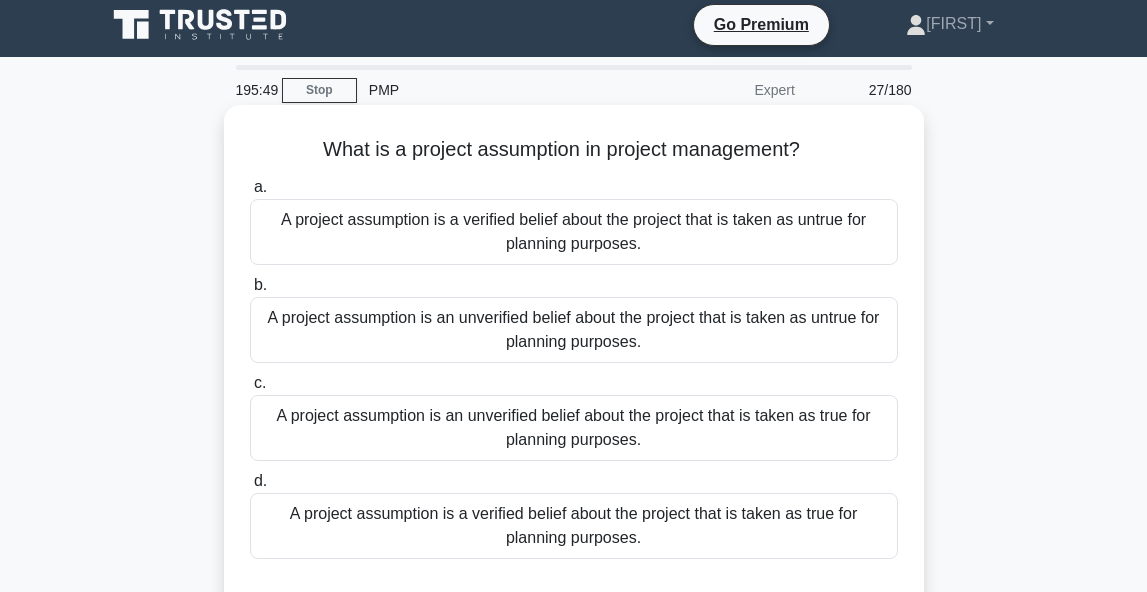 scroll, scrollTop: 7, scrollLeft: 0, axis: vertical 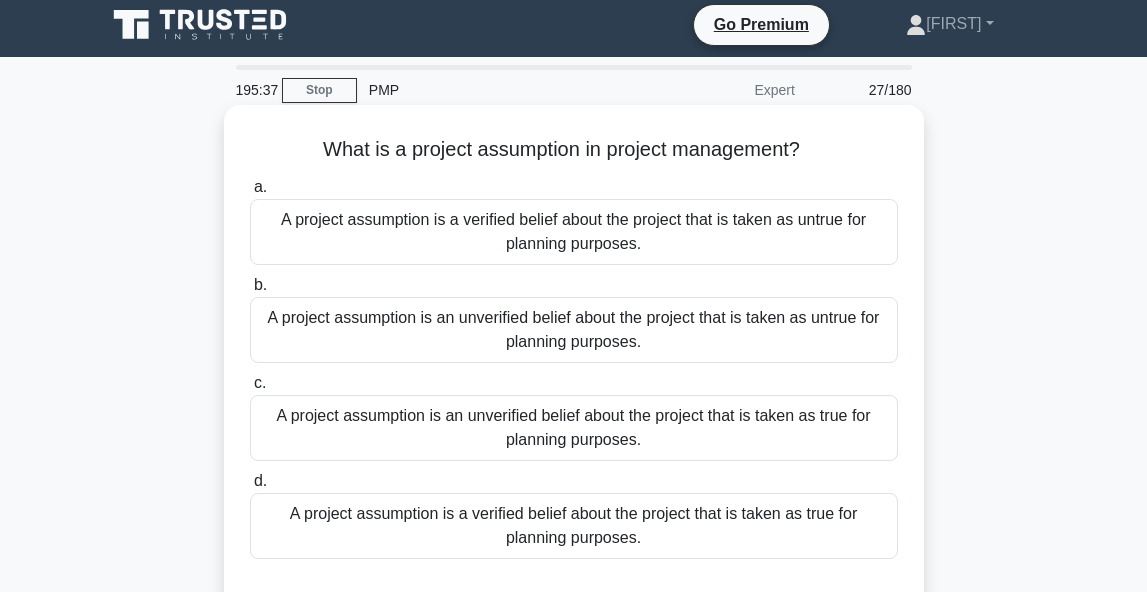 click on "A project assumption is an unverified belief about the project that is taken as true for planning purposes." at bounding box center [574, 428] 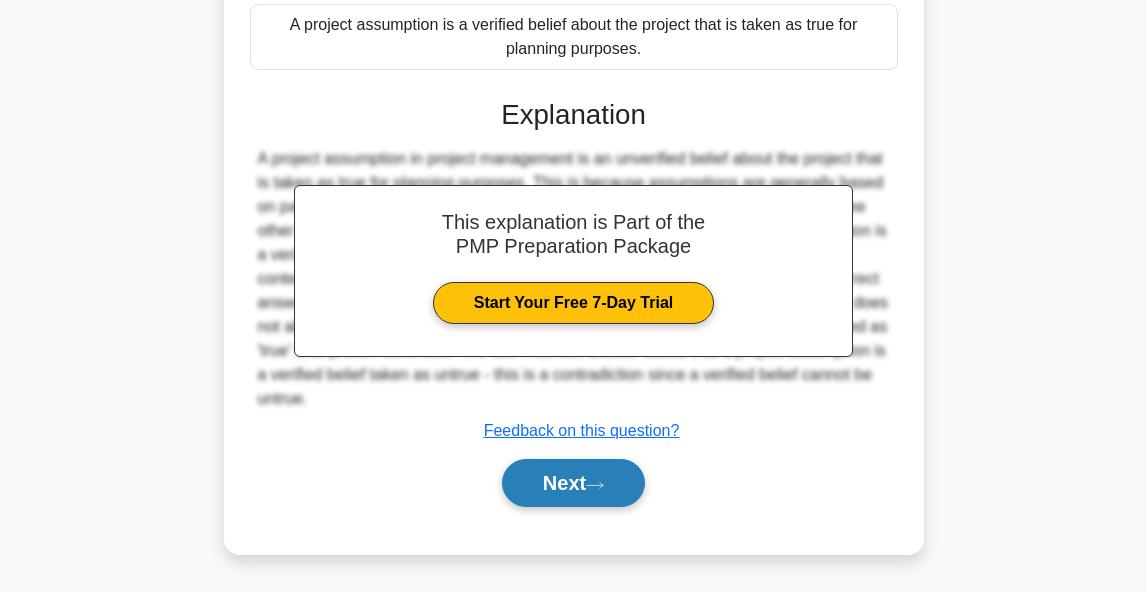 click on "Next" at bounding box center [573, 483] 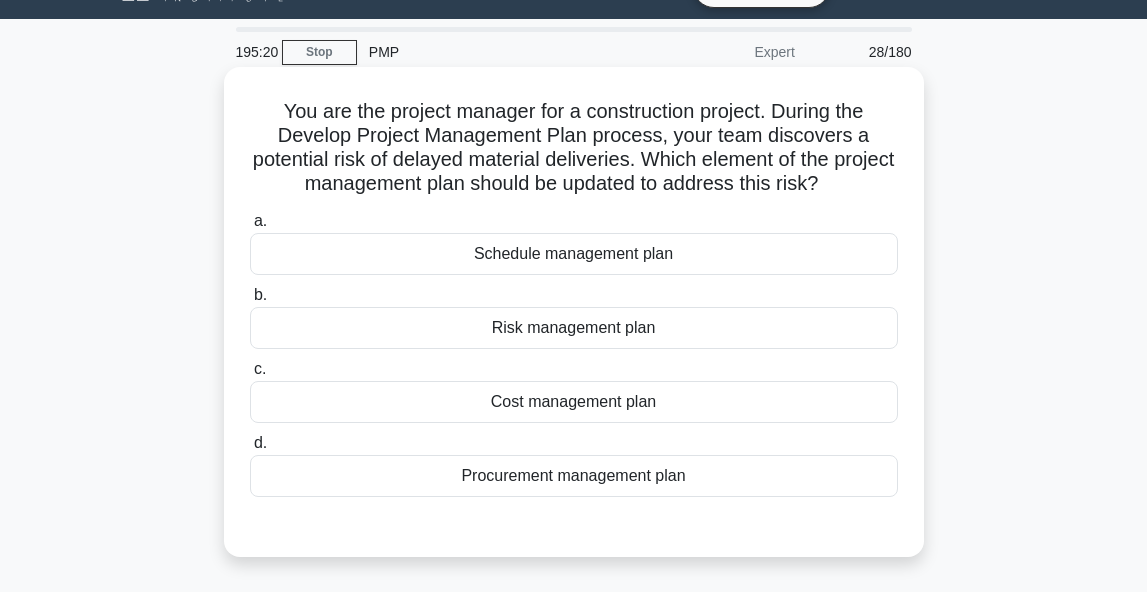 scroll, scrollTop: 52, scrollLeft: 0, axis: vertical 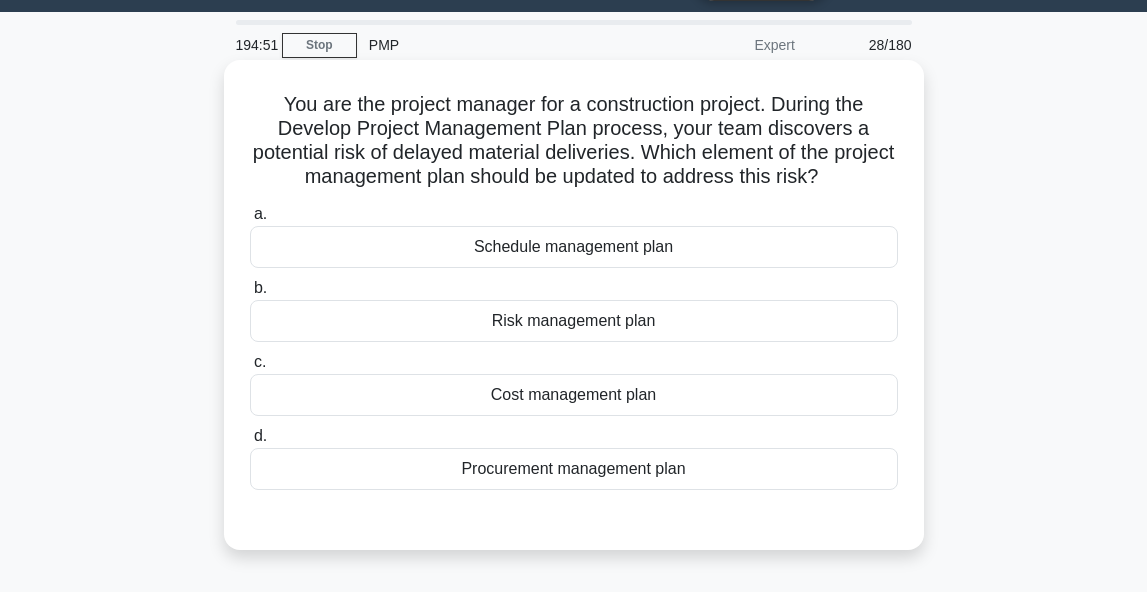 click on "Risk management plan" at bounding box center [574, 321] 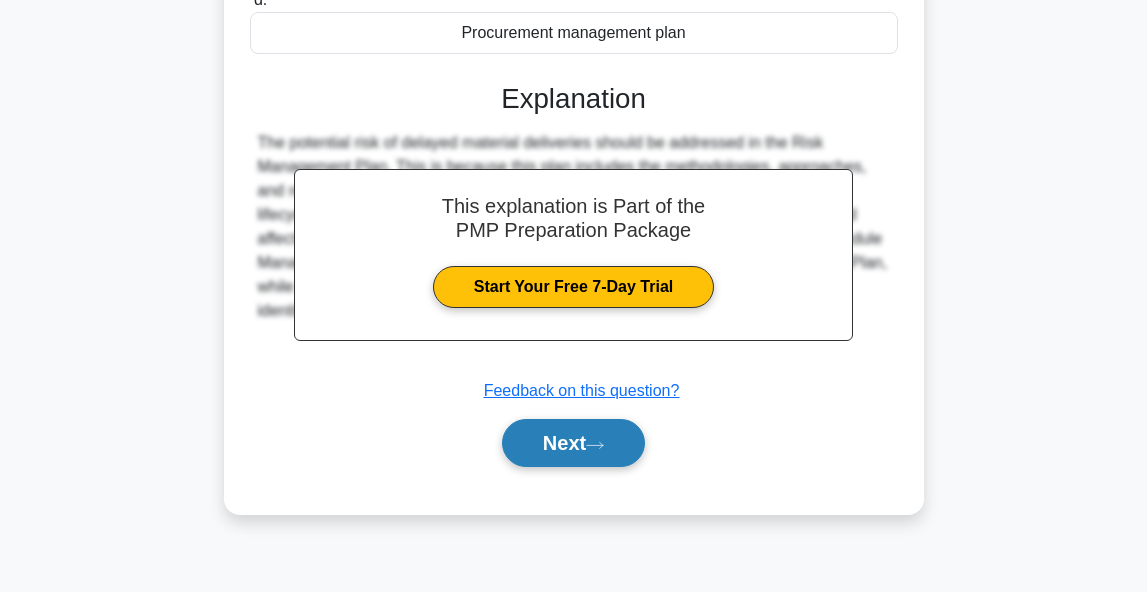 scroll, scrollTop: 488, scrollLeft: 0, axis: vertical 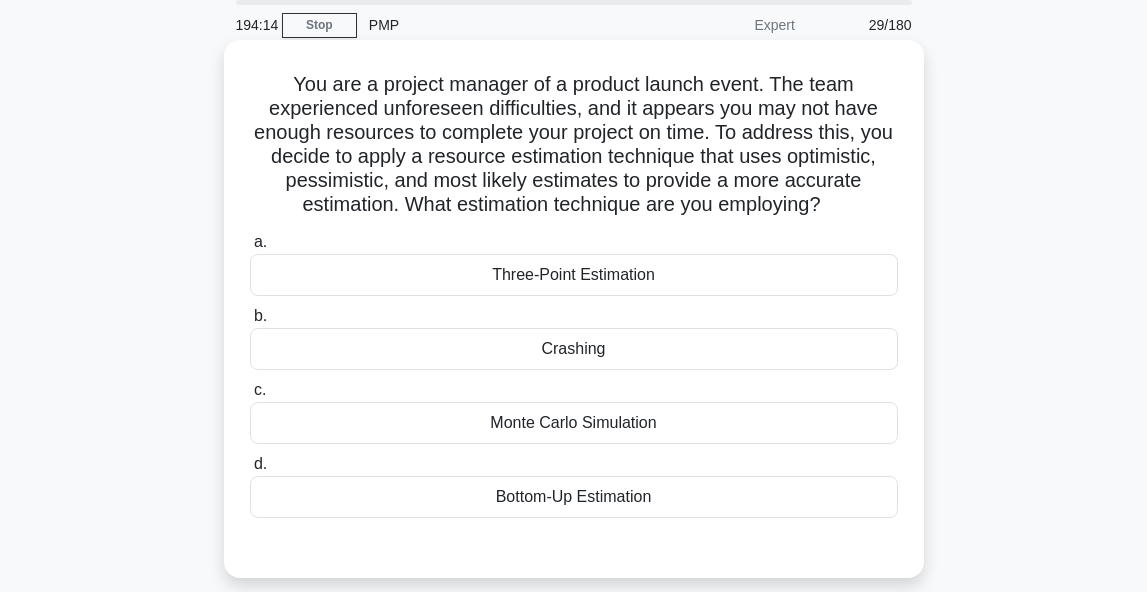 click on "Three-Point Estimation" at bounding box center [574, 275] 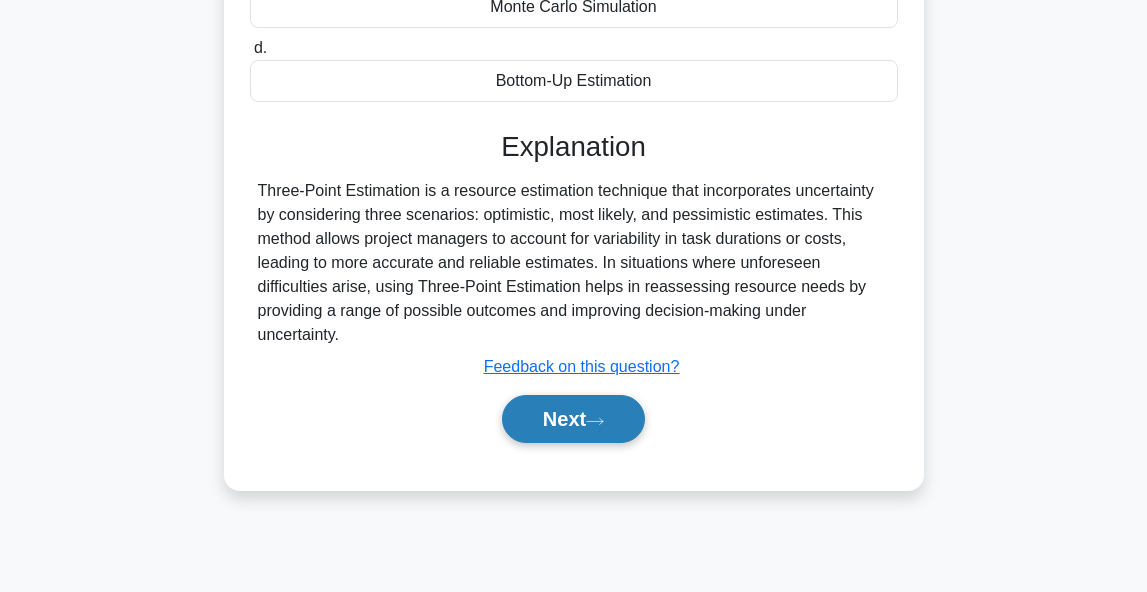 click on "Next" at bounding box center (573, 419) 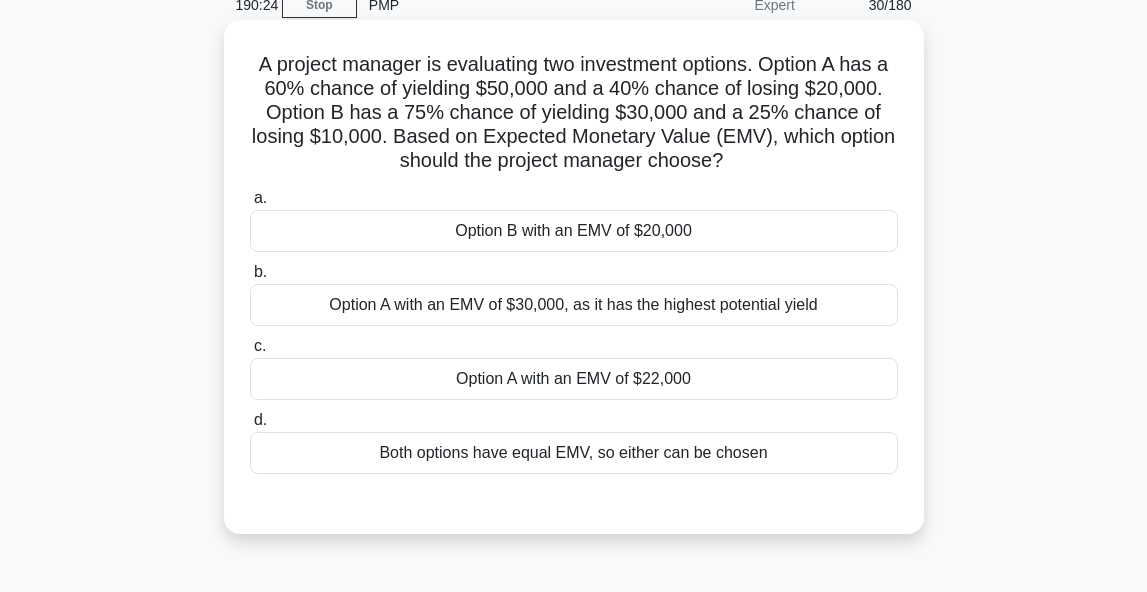 scroll, scrollTop: 88, scrollLeft: 0, axis: vertical 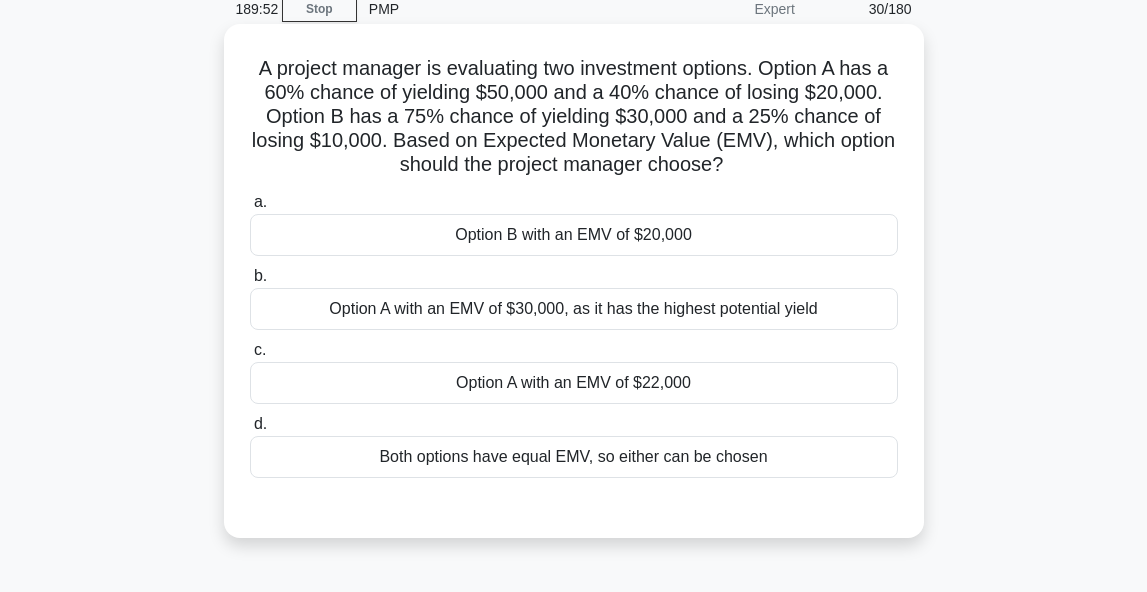 click on "Option A with an EMV of $22,000" at bounding box center [574, 383] 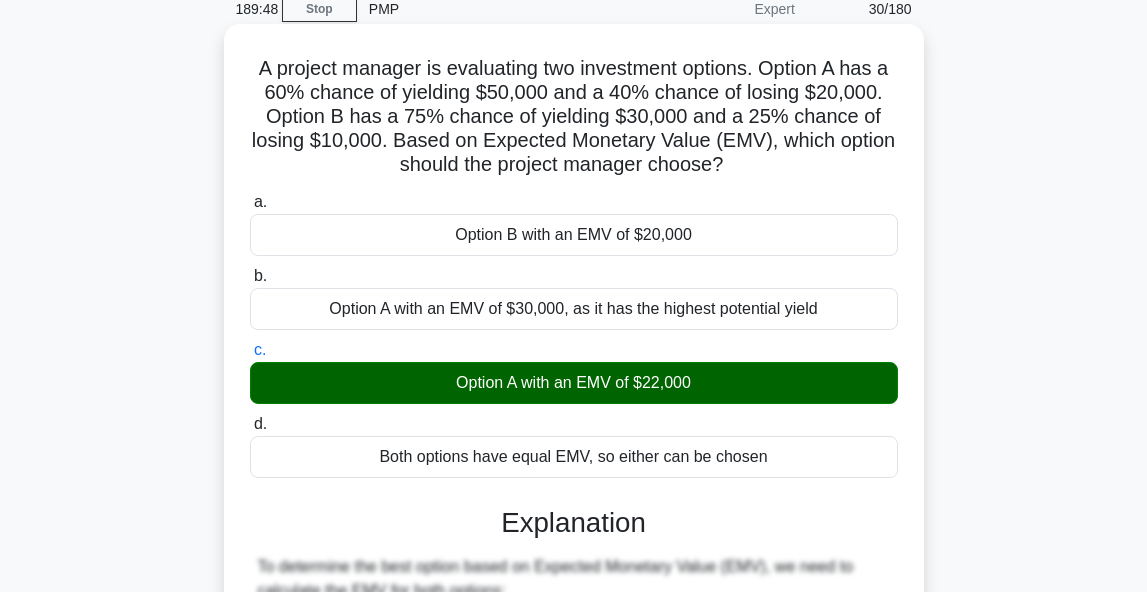 scroll, scrollTop: 120, scrollLeft: 0, axis: vertical 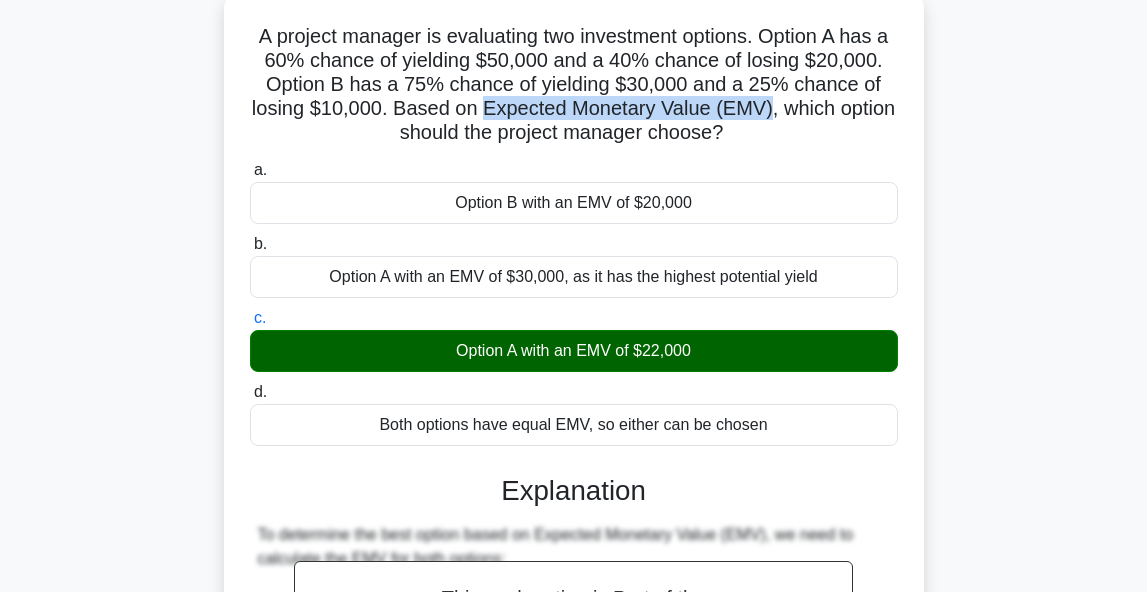 drag, startPoint x: 487, startPoint y: 114, endPoint x: 766, endPoint y: 111, distance: 279.01614 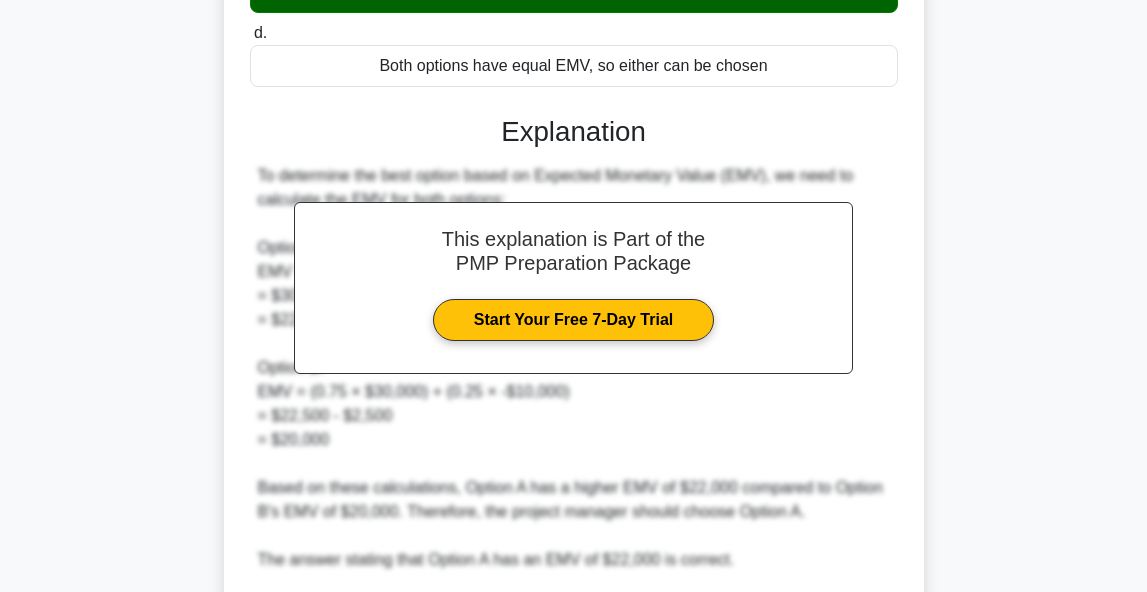 scroll, scrollTop: 803, scrollLeft: 0, axis: vertical 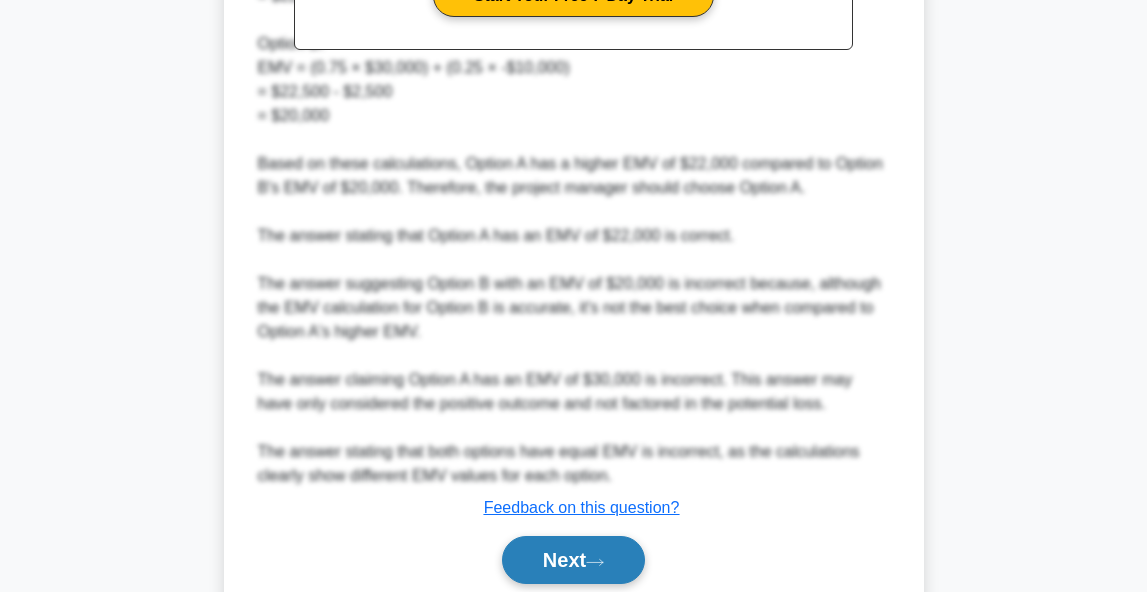 click on "Next" at bounding box center [573, 560] 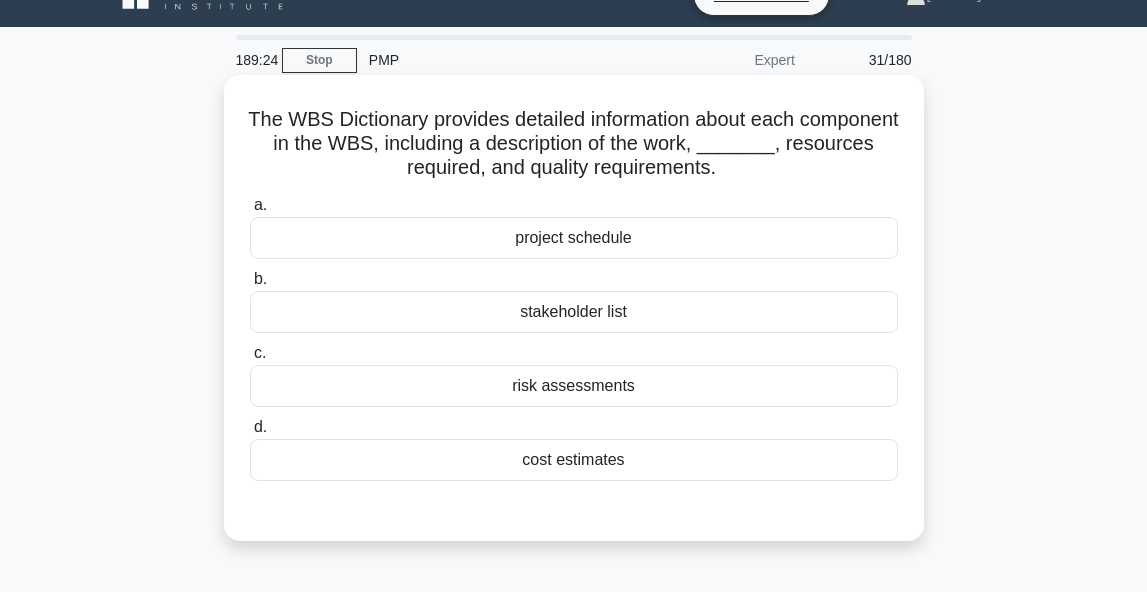 scroll, scrollTop: 40, scrollLeft: 0, axis: vertical 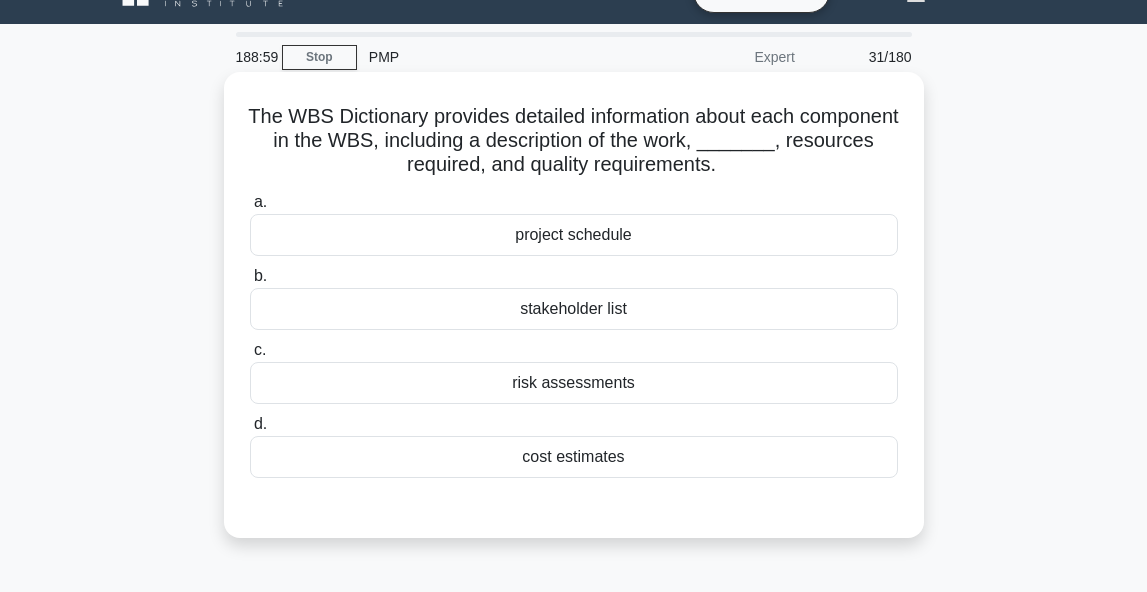 click on "cost estimates" at bounding box center [574, 457] 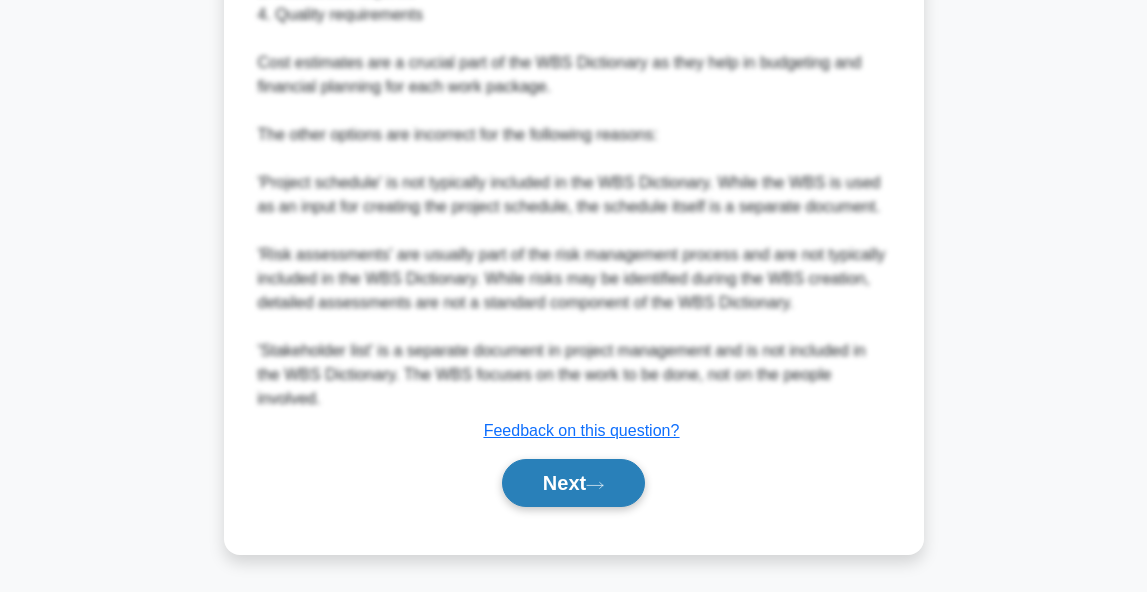 click on "Next" at bounding box center (573, 483) 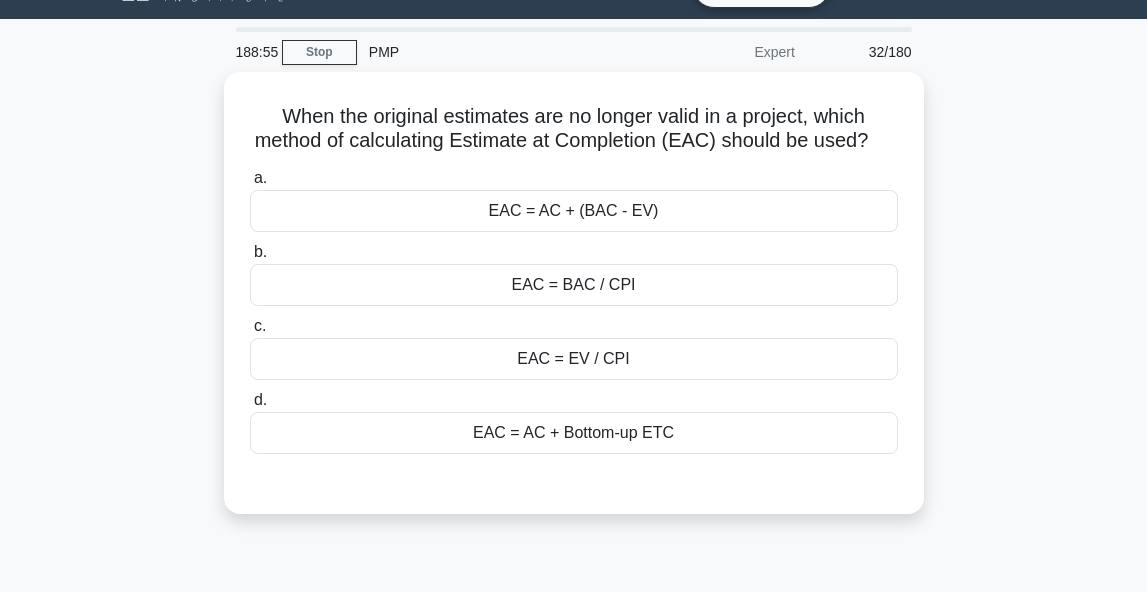 scroll, scrollTop: 33, scrollLeft: 0, axis: vertical 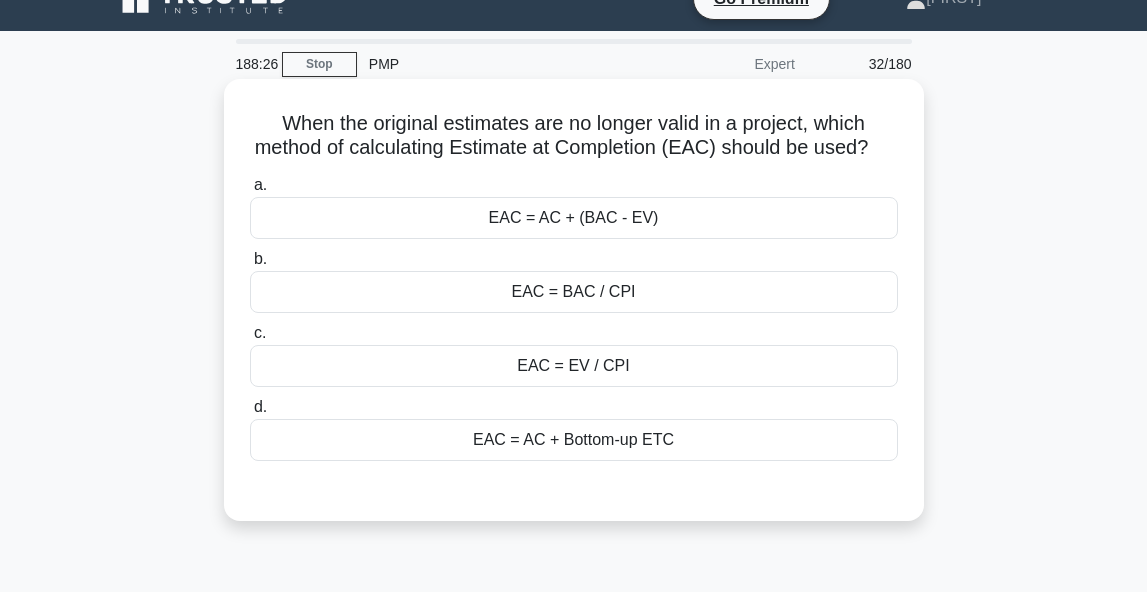 click on "EAC = BAC / CPI" at bounding box center (574, 292) 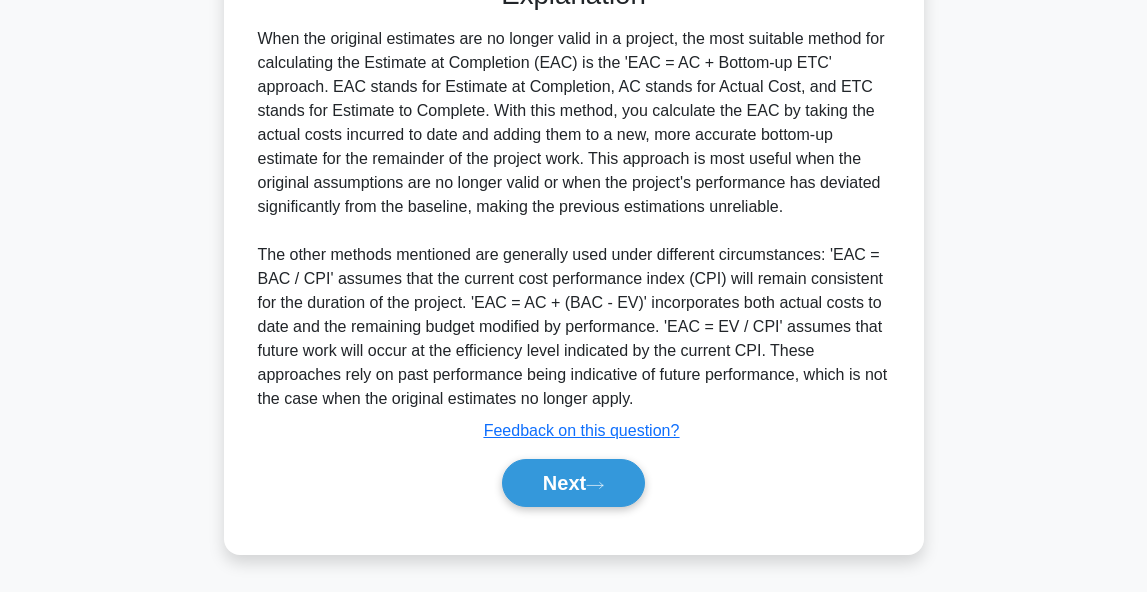 scroll, scrollTop: 547, scrollLeft: 0, axis: vertical 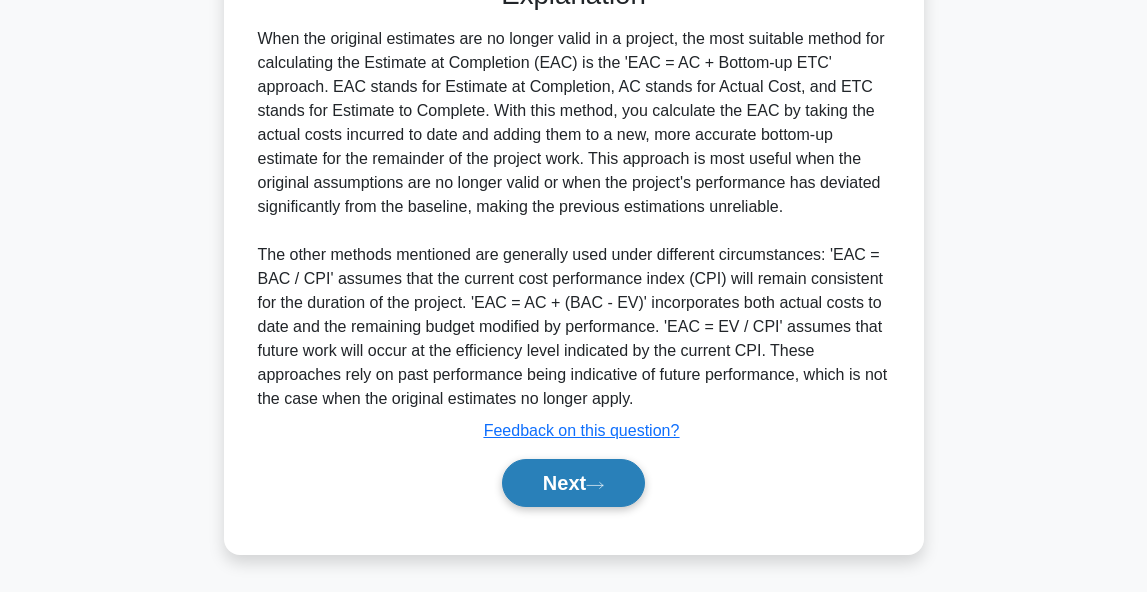 click on "Next" at bounding box center (573, 483) 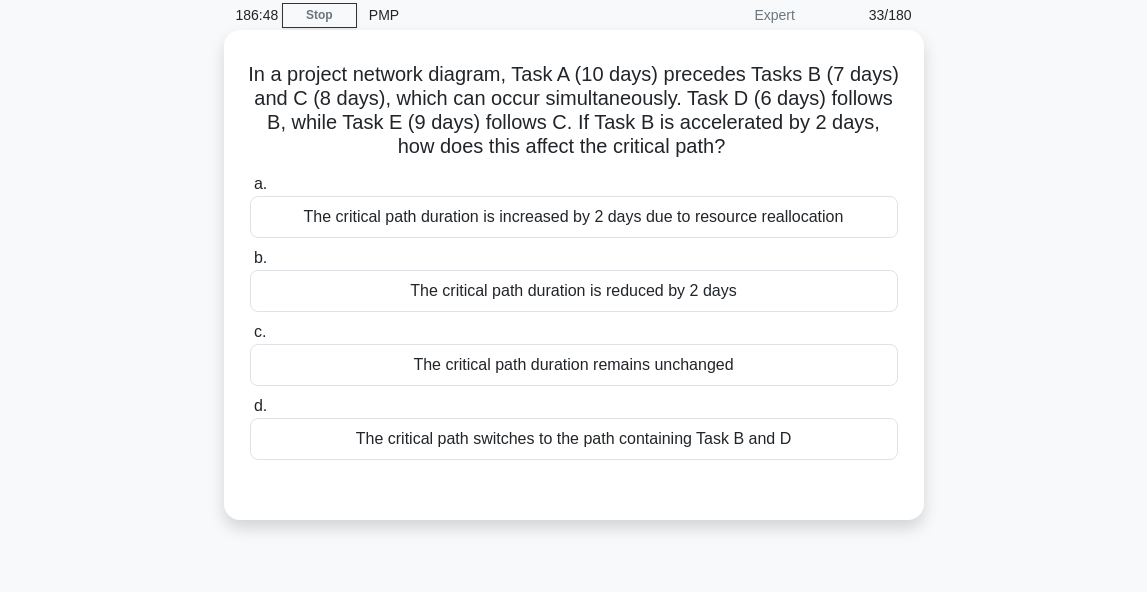 scroll, scrollTop: 92, scrollLeft: 0, axis: vertical 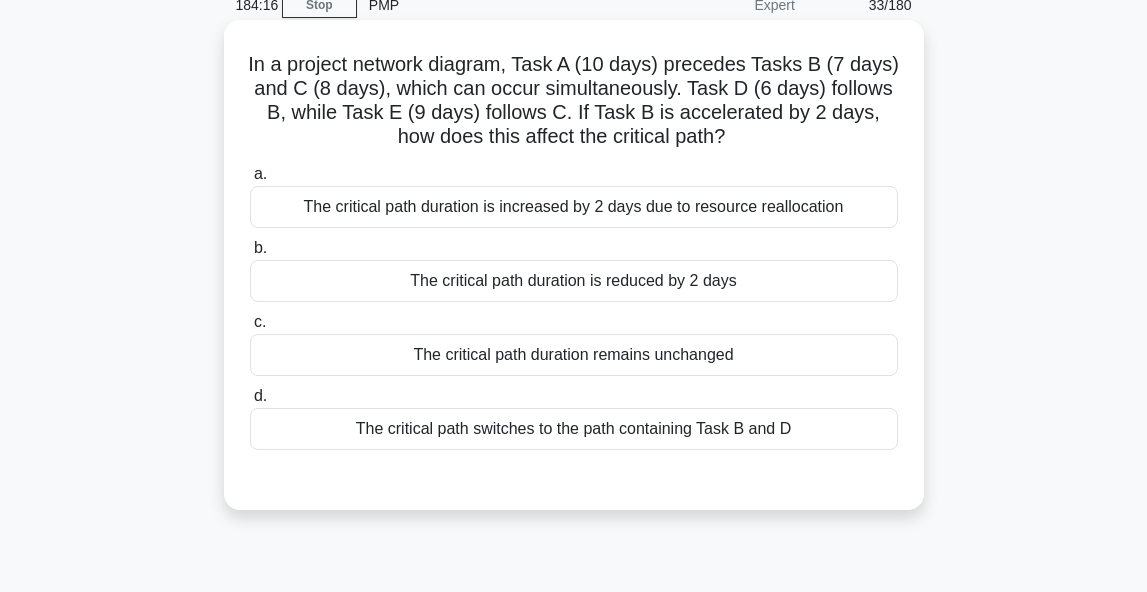 click on "The critical path duration remains unchanged" at bounding box center [574, 355] 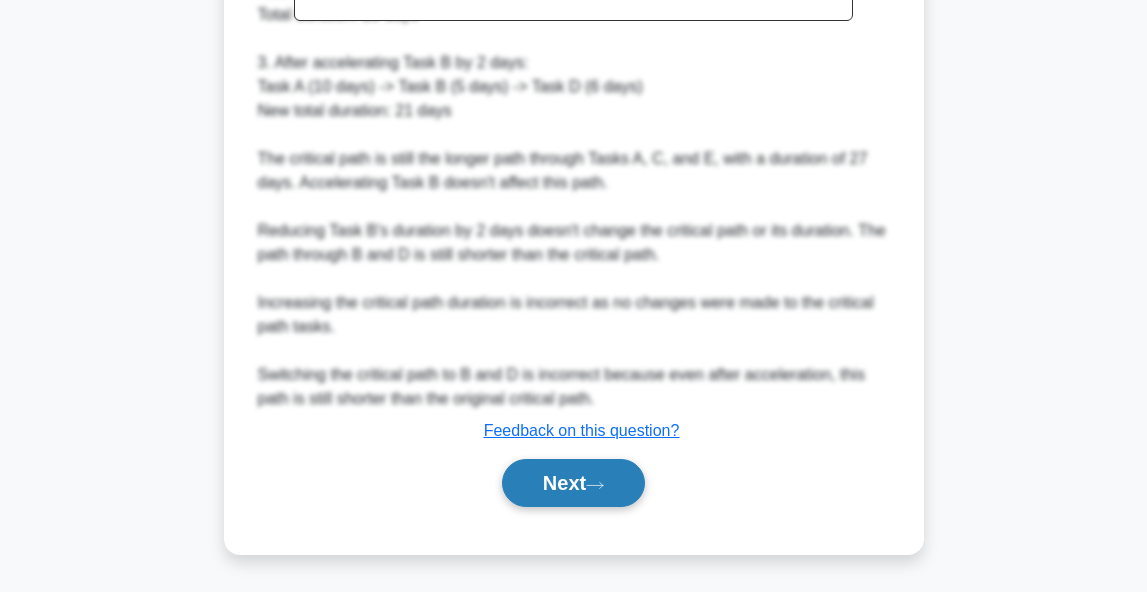 click on "Next" at bounding box center (573, 483) 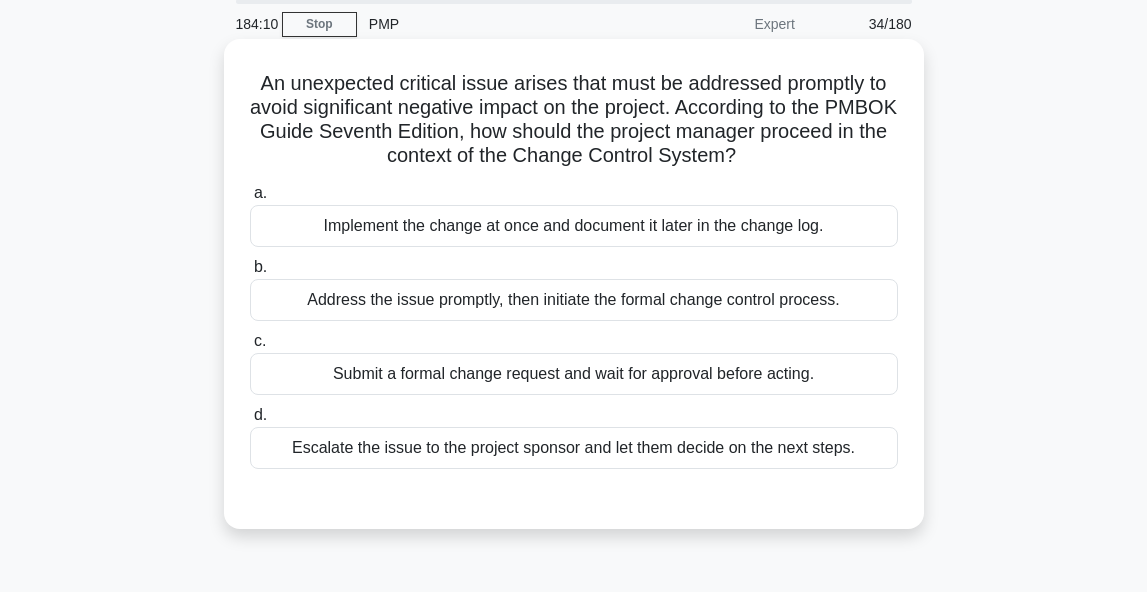 scroll, scrollTop: 69, scrollLeft: 0, axis: vertical 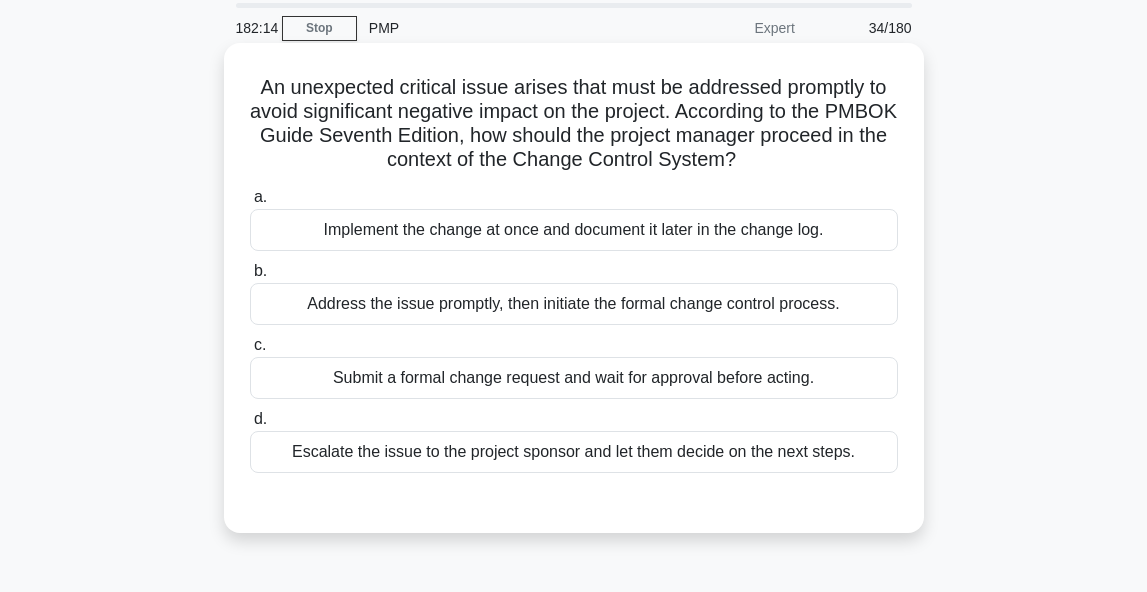 click on "Address the issue promptly, then initiate the formal change control process." at bounding box center [574, 304] 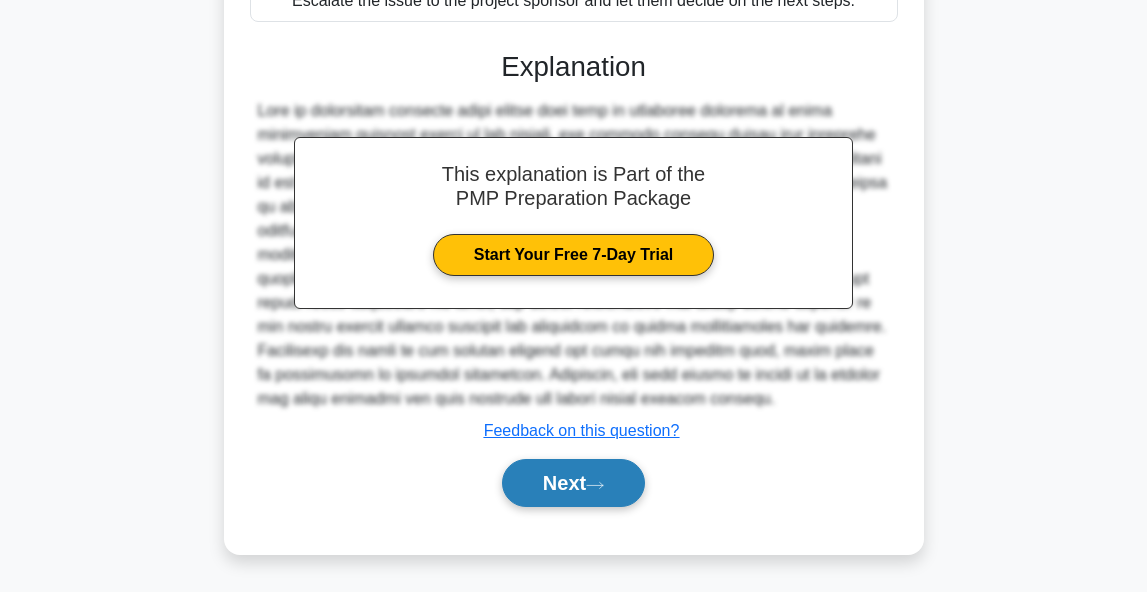 click on "Next" at bounding box center [573, 483] 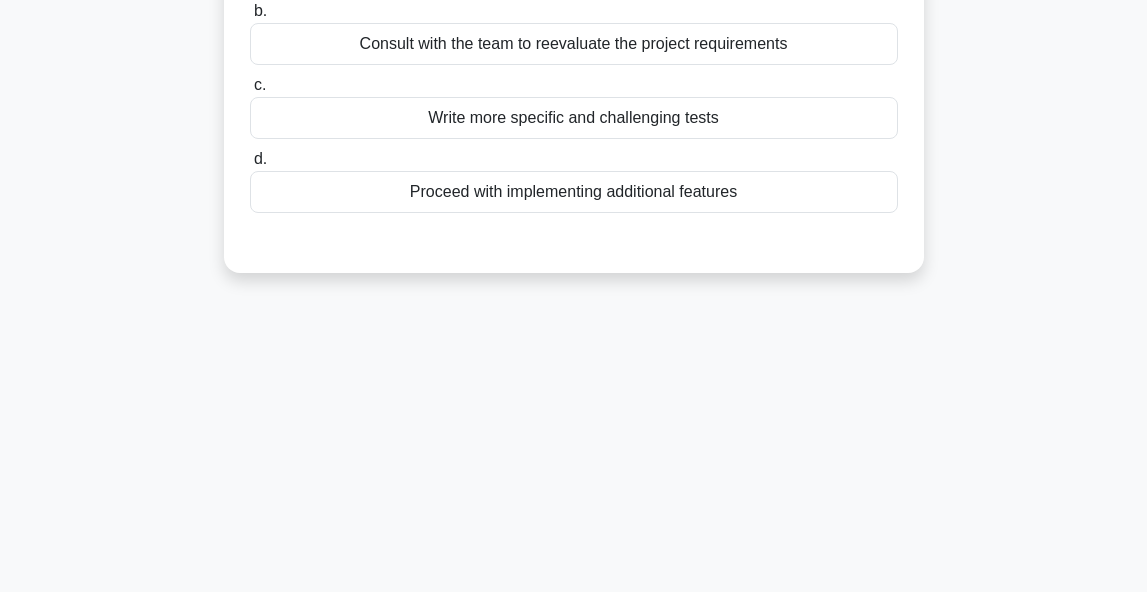scroll, scrollTop: 38, scrollLeft: 0, axis: vertical 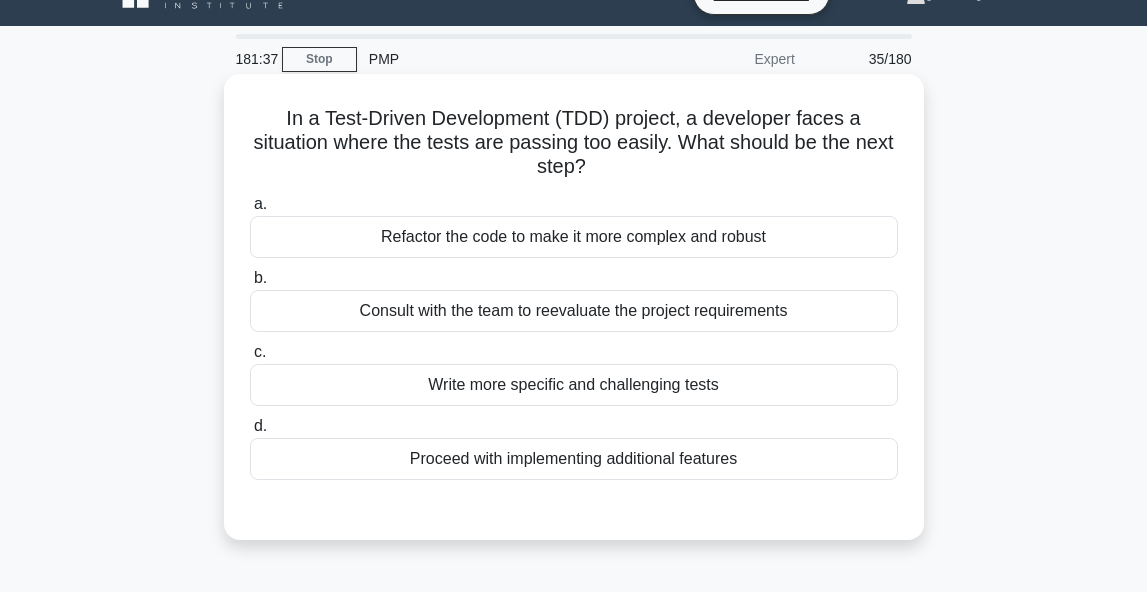 click on "Consult with the team to reevaluate the project requirements" at bounding box center (574, 311) 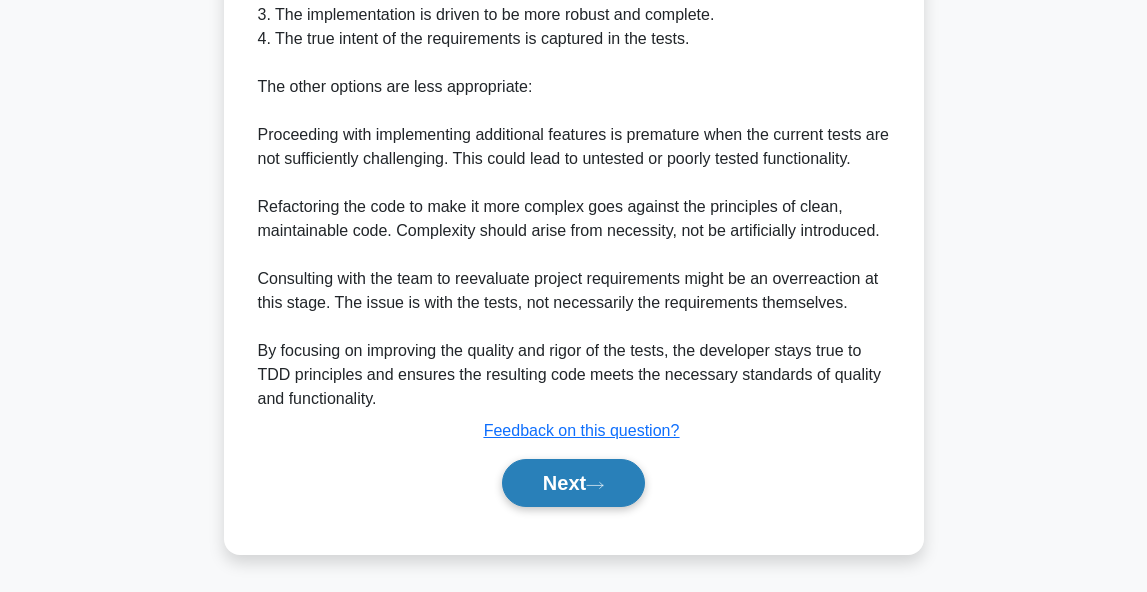 scroll, scrollTop: 835, scrollLeft: 0, axis: vertical 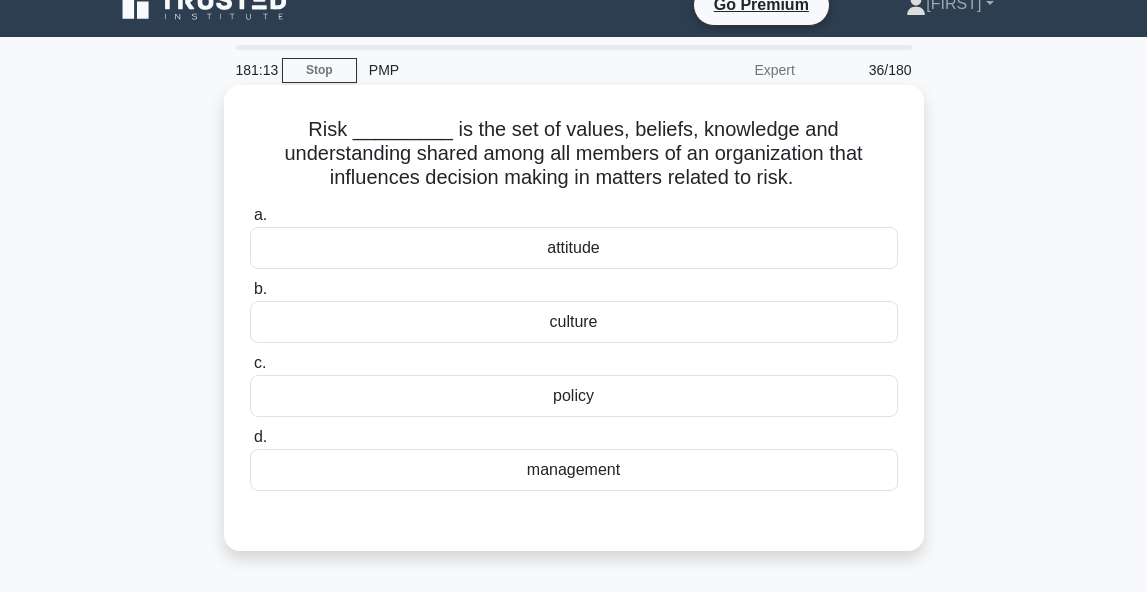 click on "culture" at bounding box center [574, 322] 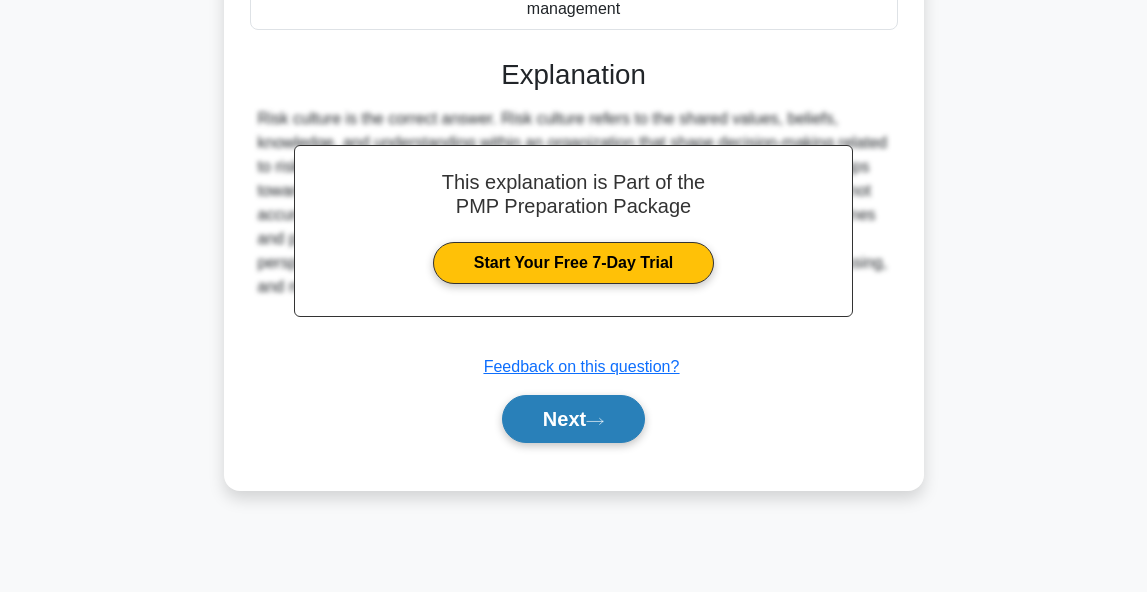 click on "Next" at bounding box center [573, 419] 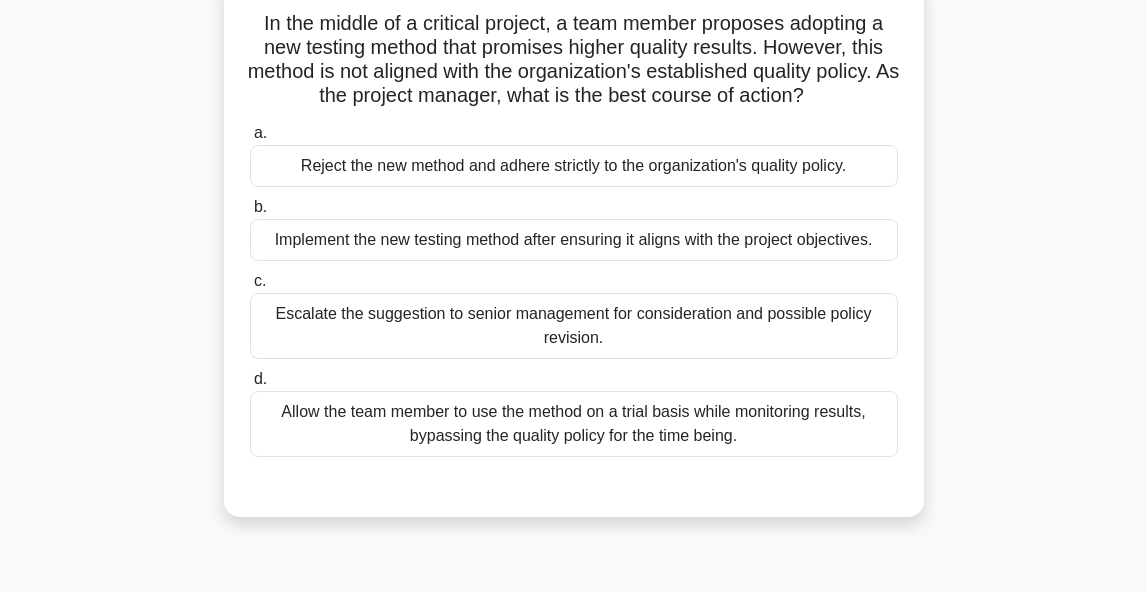 scroll, scrollTop: 128, scrollLeft: 0, axis: vertical 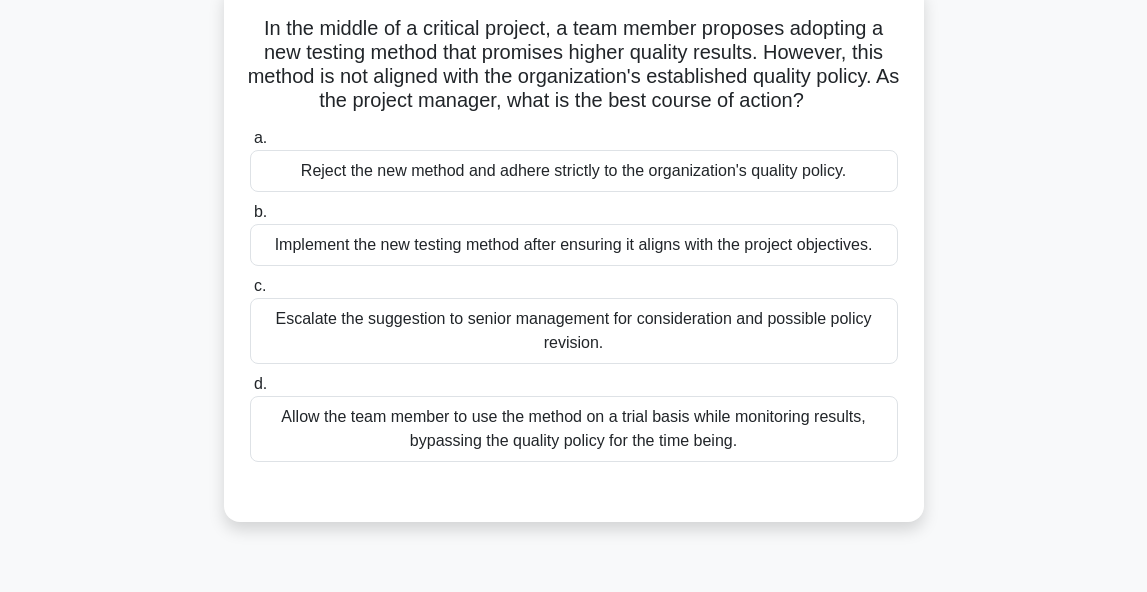click on "Implement the new testing method after ensuring it aligns with the project objectives." at bounding box center (574, 245) 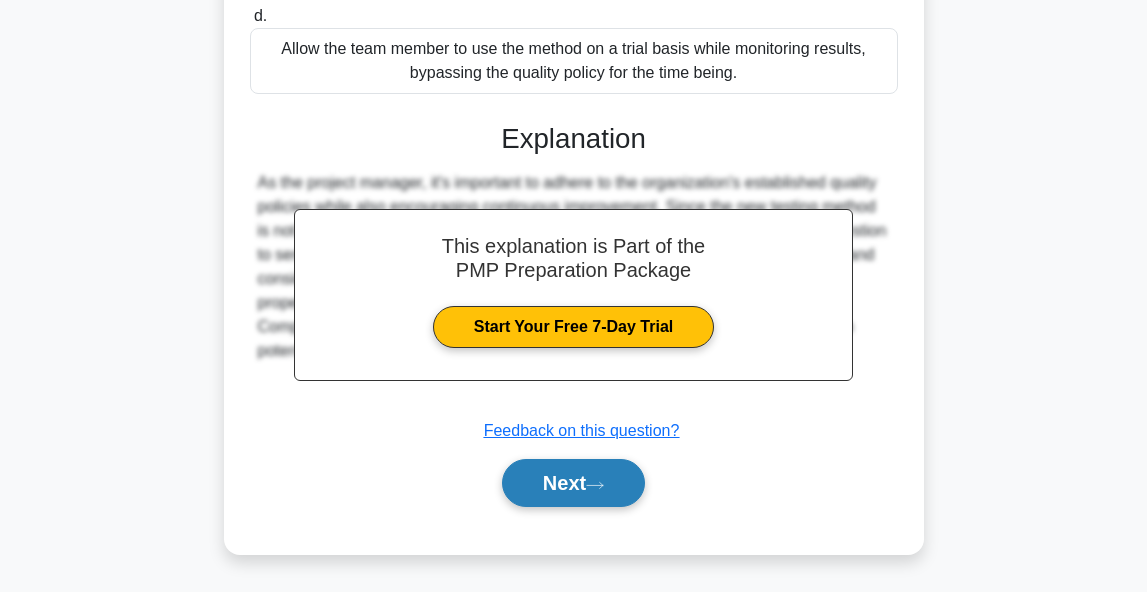 click on "Next" at bounding box center [573, 483] 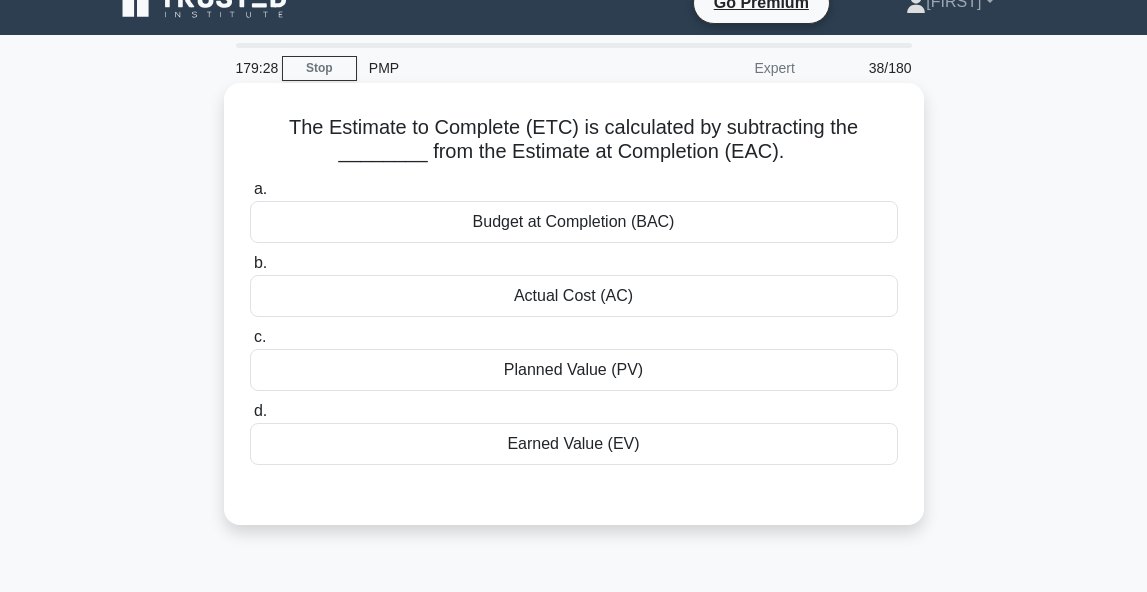 scroll, scrollTop: 29, scrollLeft: 0, axis: vertical 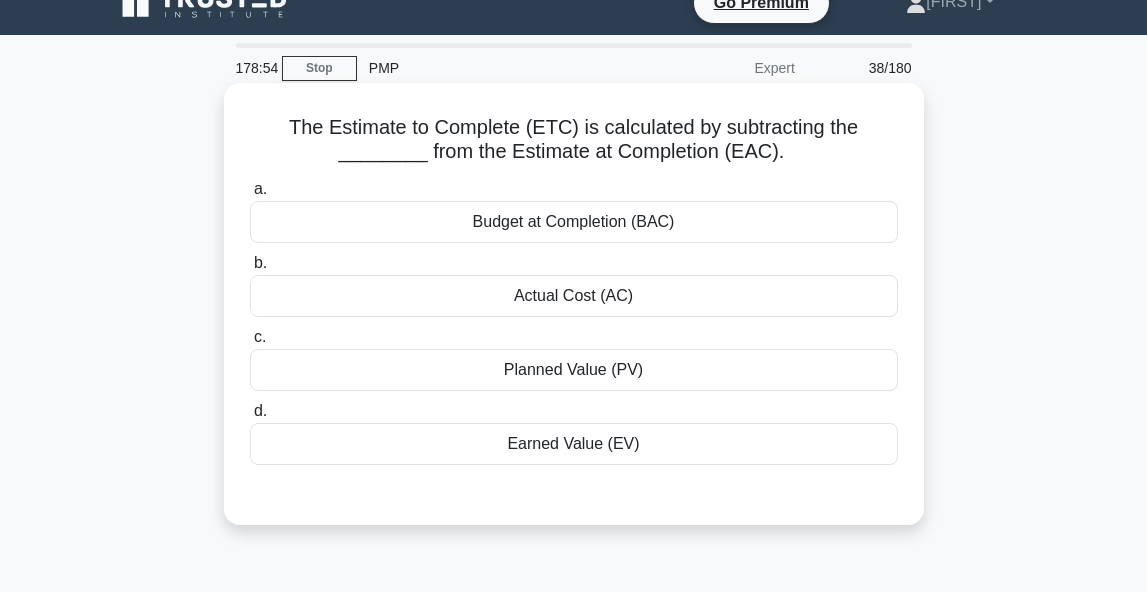 click on "Actual Cost (AC)" at bounding box center [574, 296] 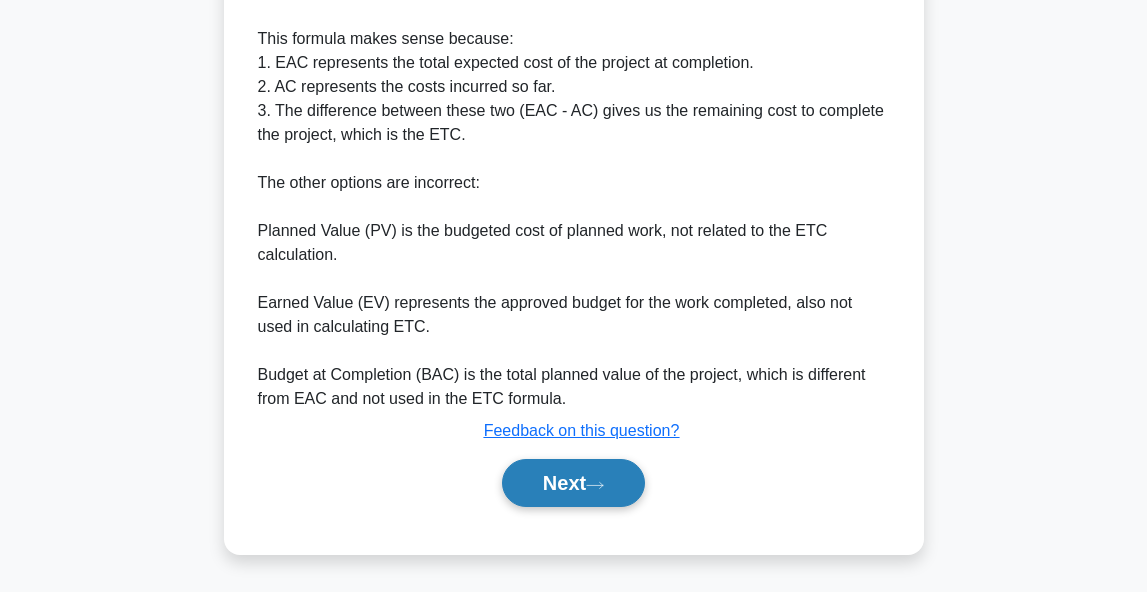 scroll, scrollTop: 737, scrollLeft: 0, axis: vertical 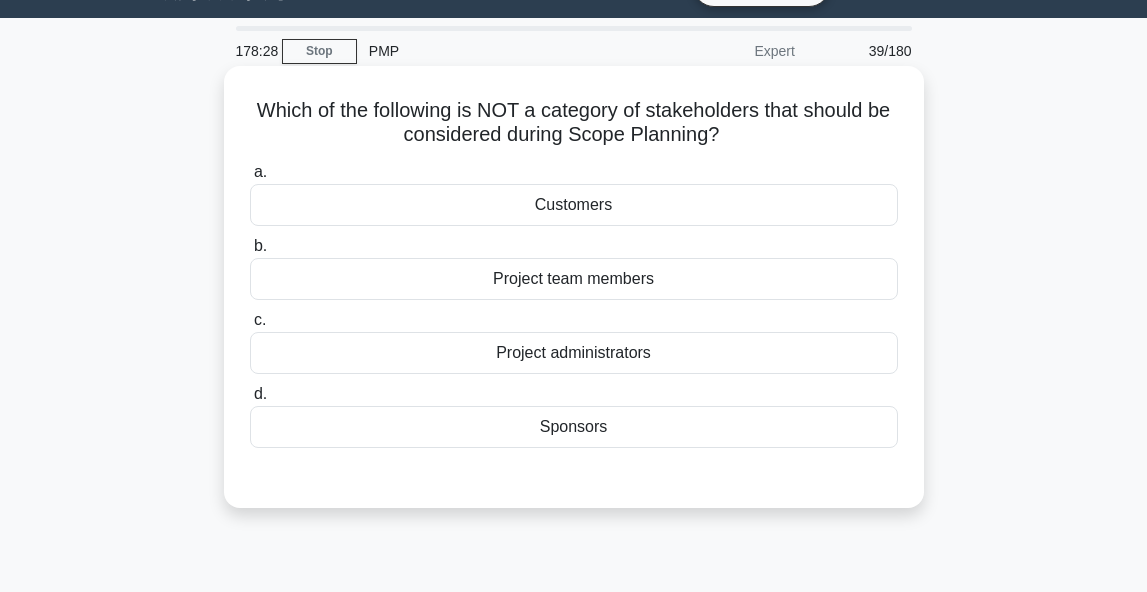 click on "Sponsors" at bounding box center [574, 427] 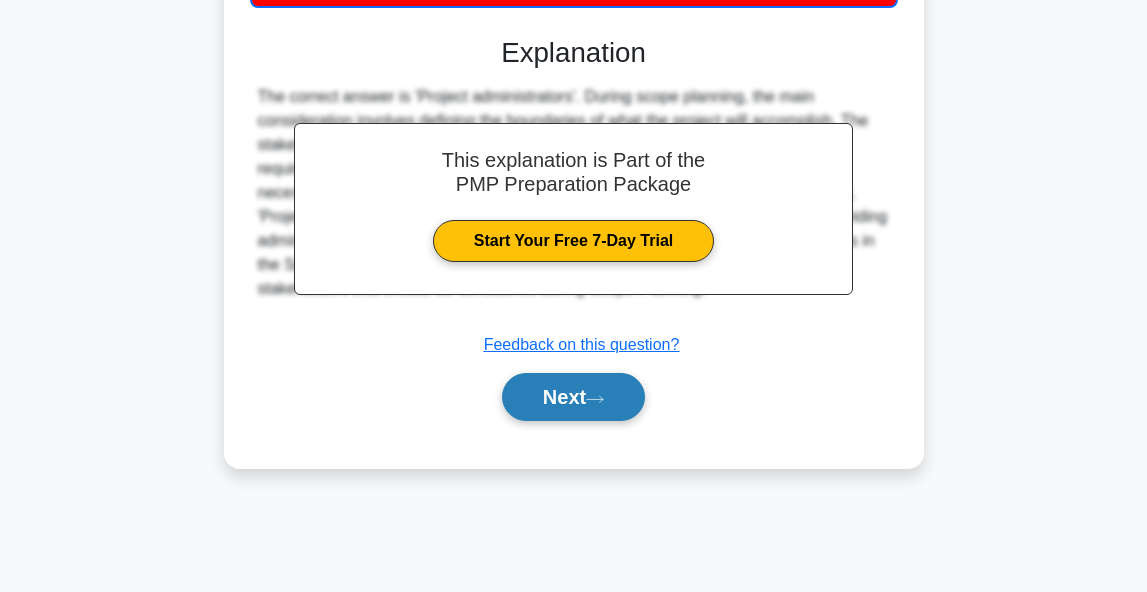 scroll, scrollTop: 488, scrollLeft: 0, axis: vertical 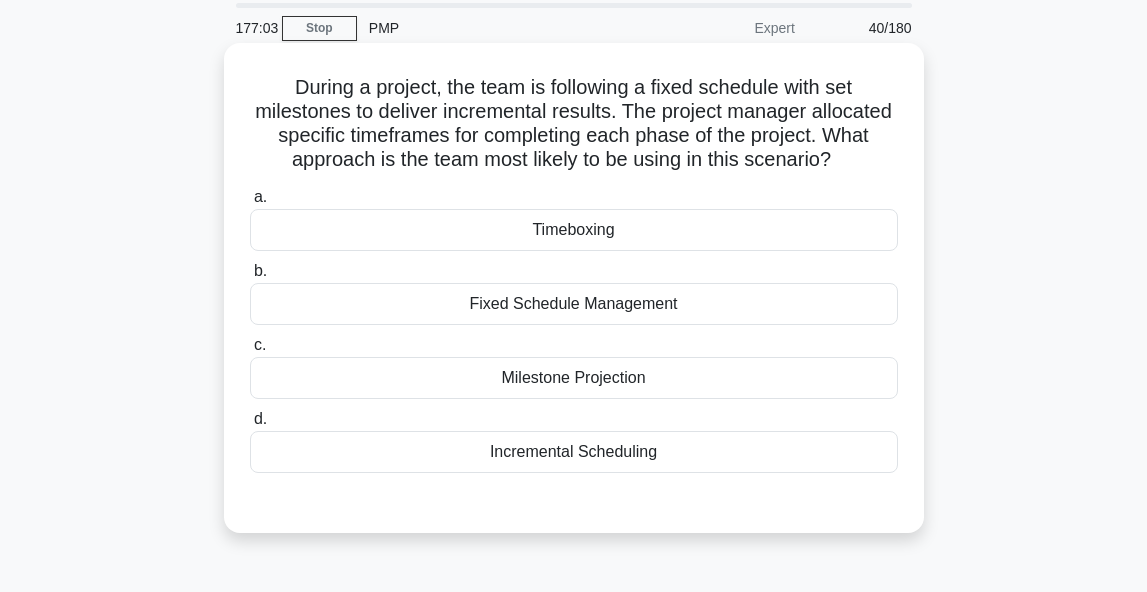 click on "Timeboxing" at bounding box center [574, 230] 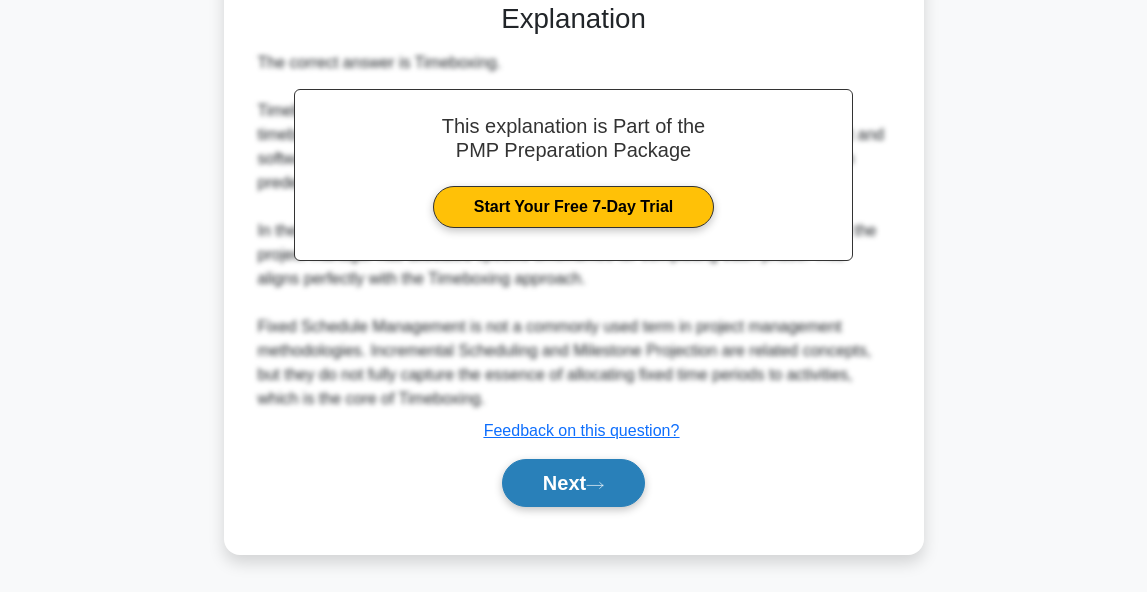 click on "Next" at bounding box center (573, 483) 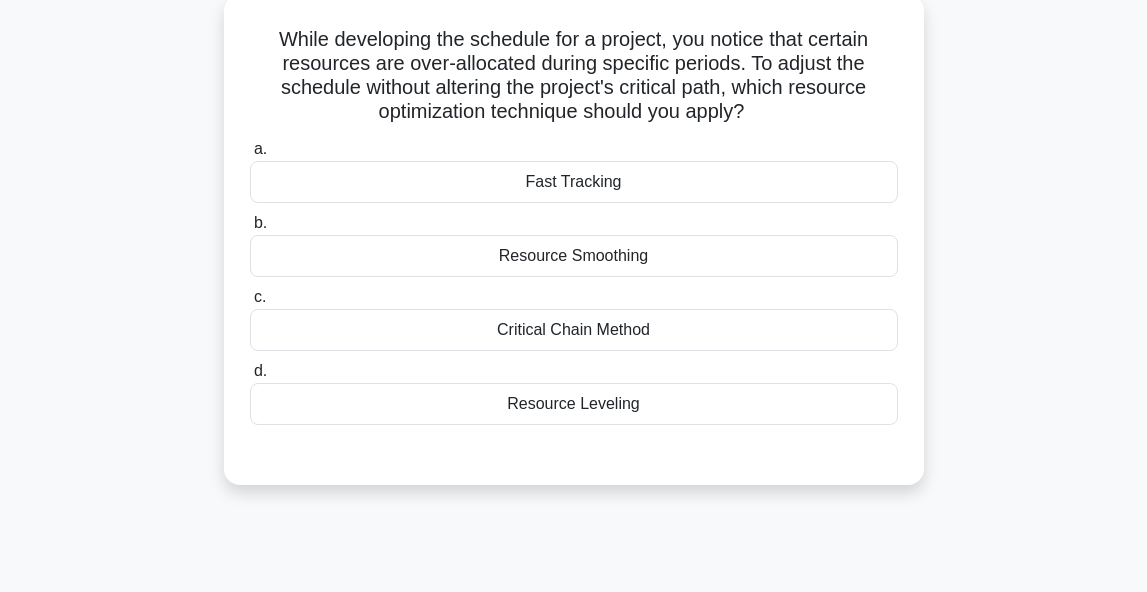 scroll, scrollTop: 124, scrollLeft: 0, axis: vertical 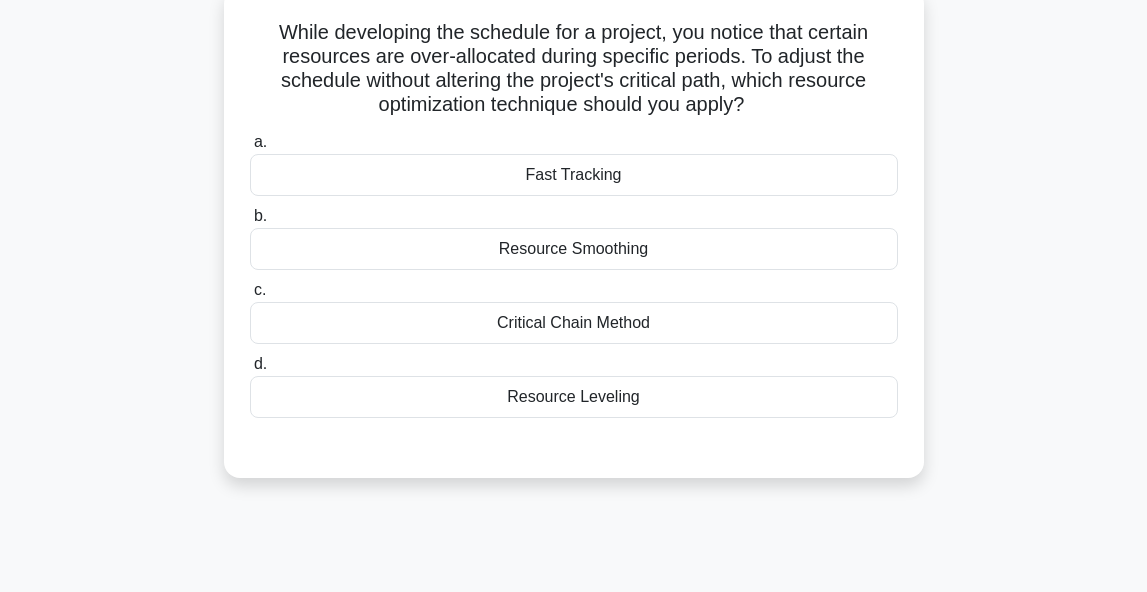 click on "Fast Tracking" at bounding box center [574, 175] 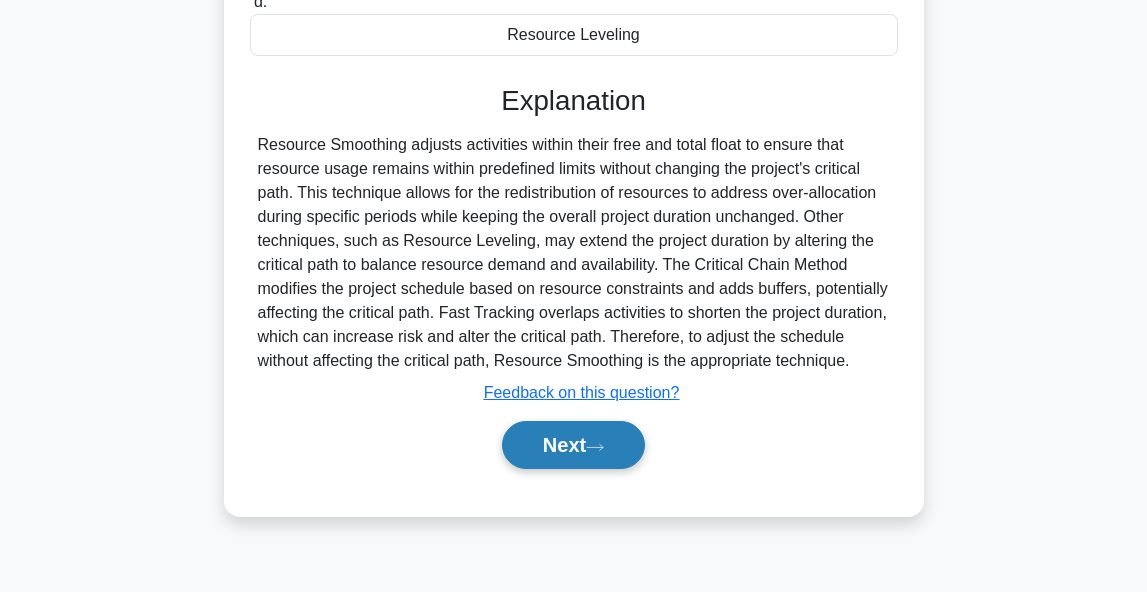 scroll, scrollTop: 488, scrollLeft: 0, axis: vertical 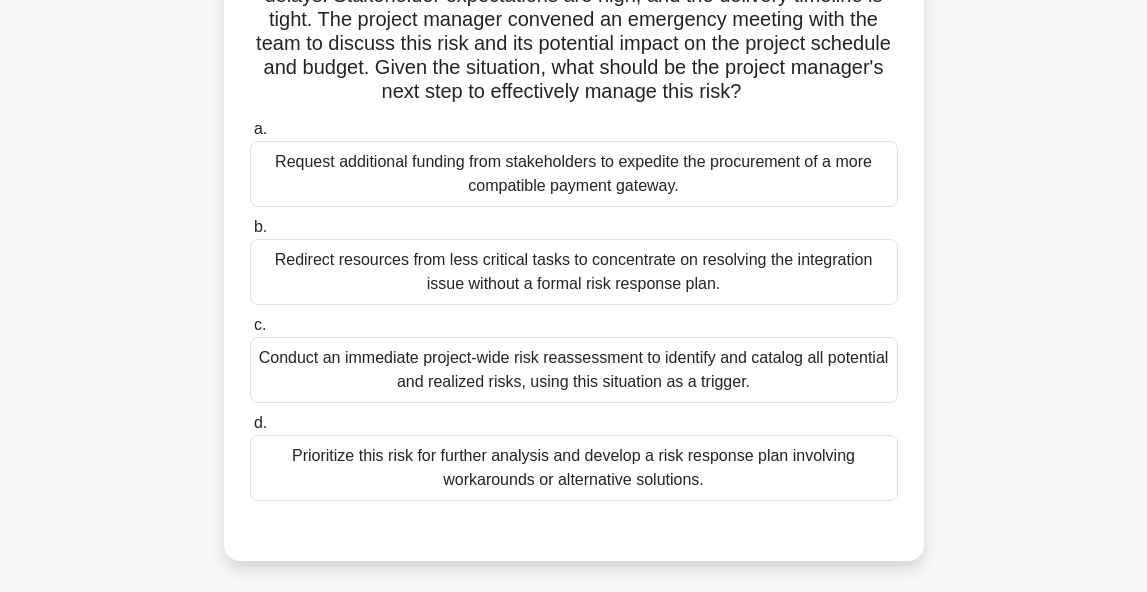 click on "Prioritize this risk for further analysis and develop a risk response plan involving workarounds or alternative solutions." at bounding box center (574, 468) 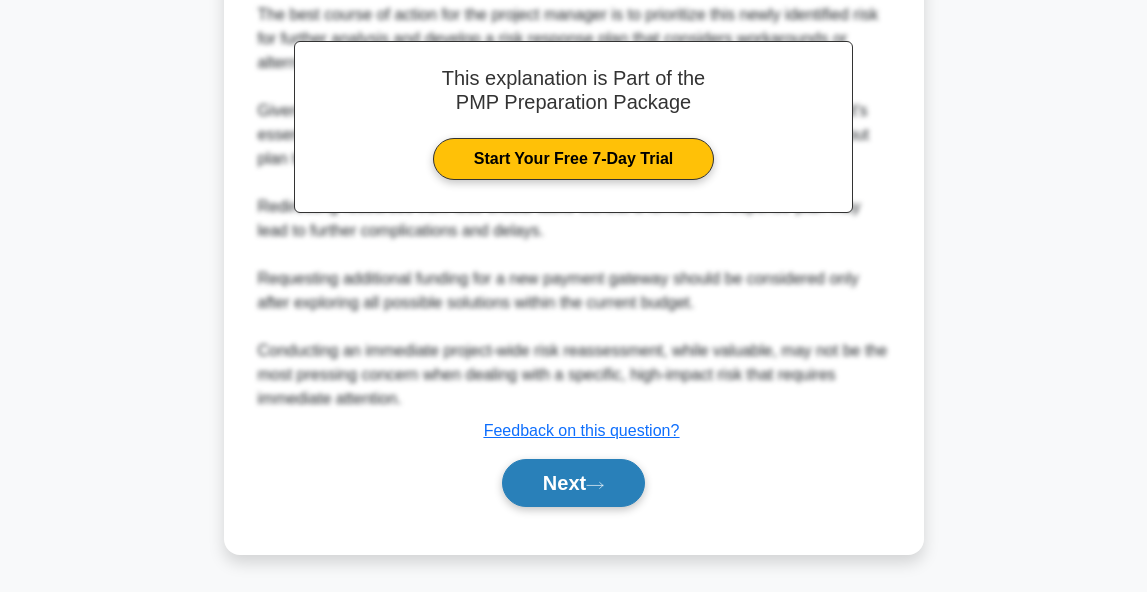 click on "Next" at bounding box center (573, 483) 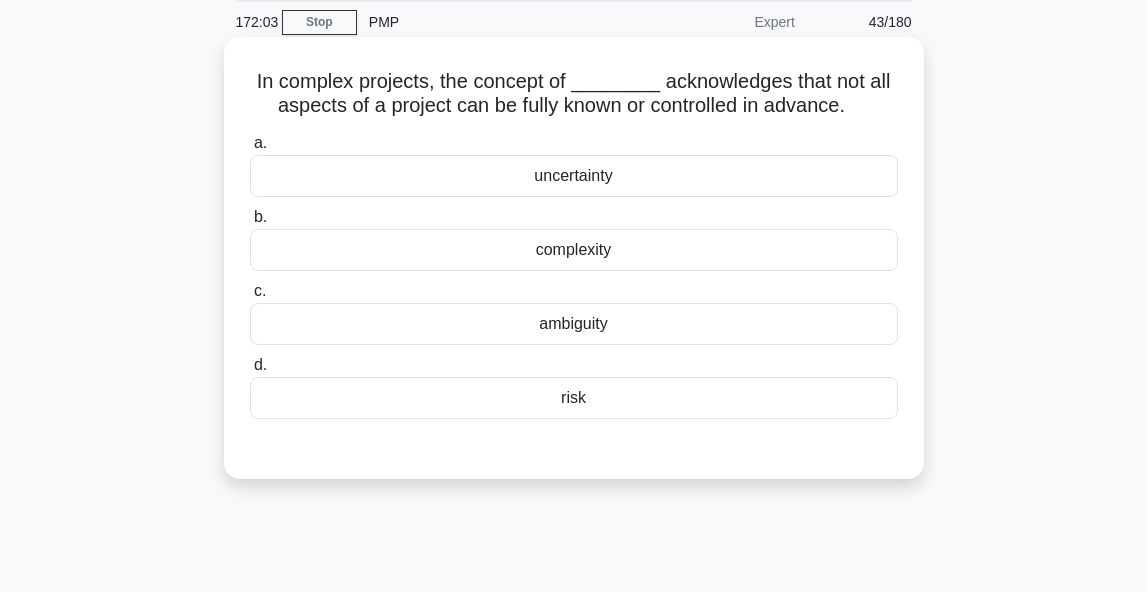 scroll, scrollTop: 83, scrollLeft: 0, axis: vertical 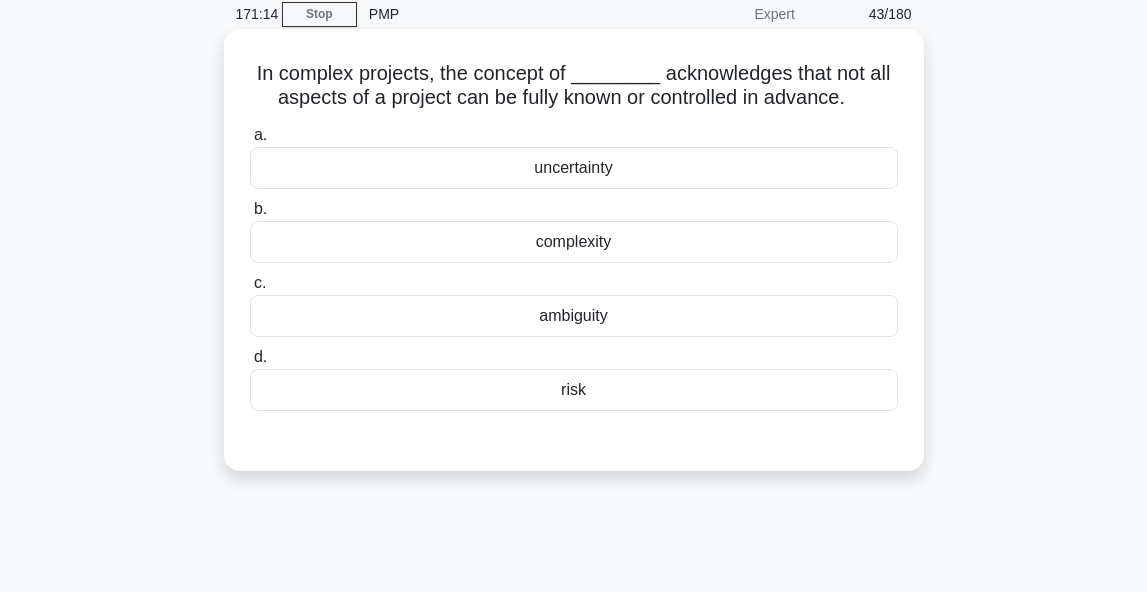 click on "risk" at bounding box center [574, 390] 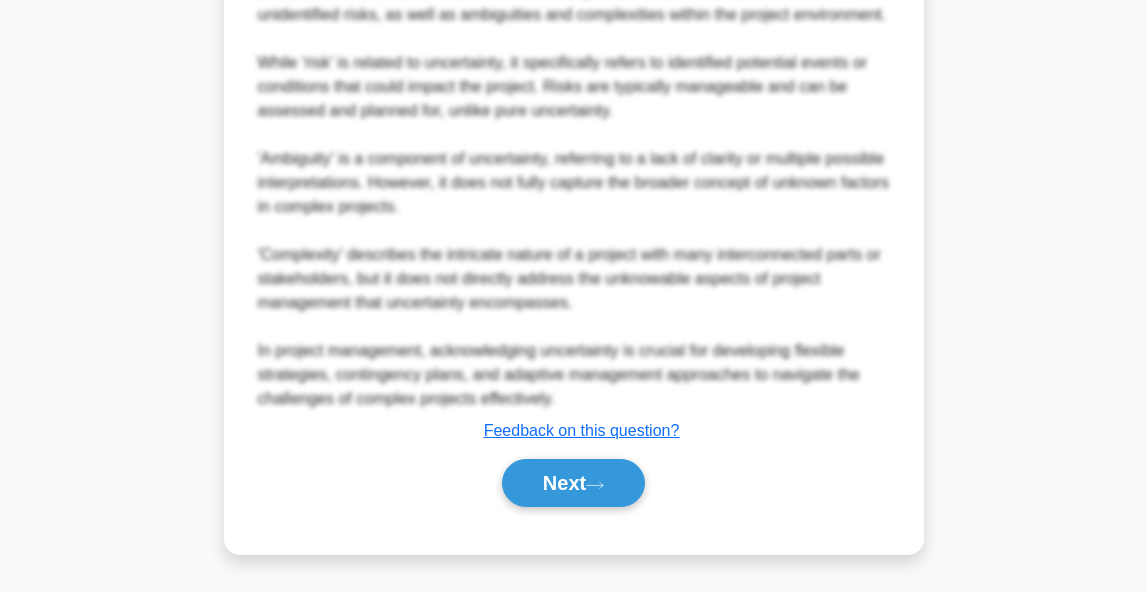 scroll, scrollTop: 811, scrollLeft: 0, axis: vertical 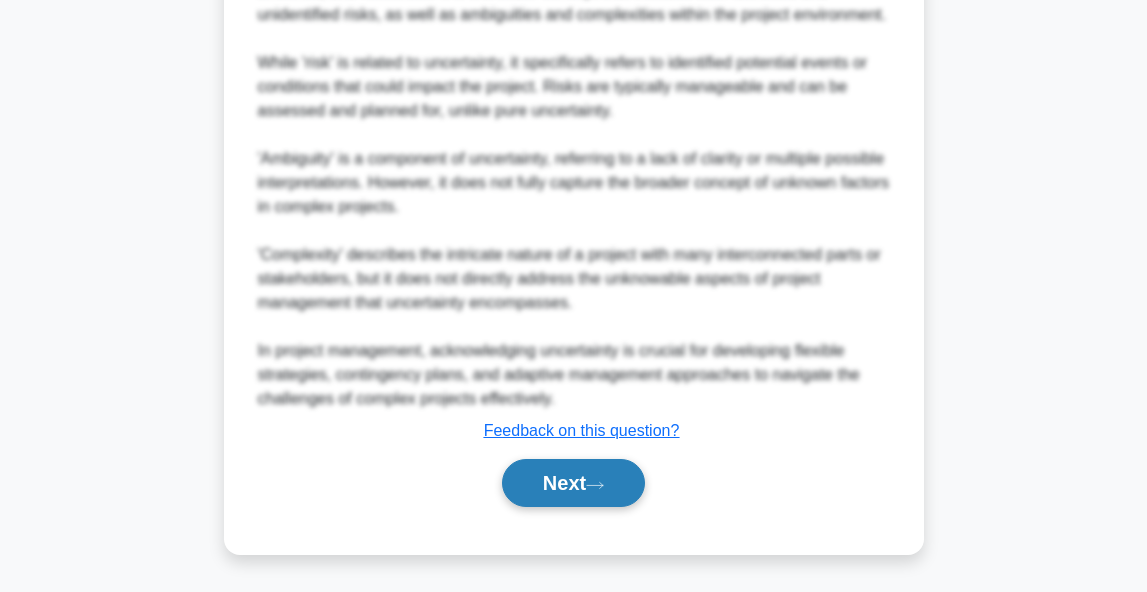 click on "Next" at bounding box center [573, 483] 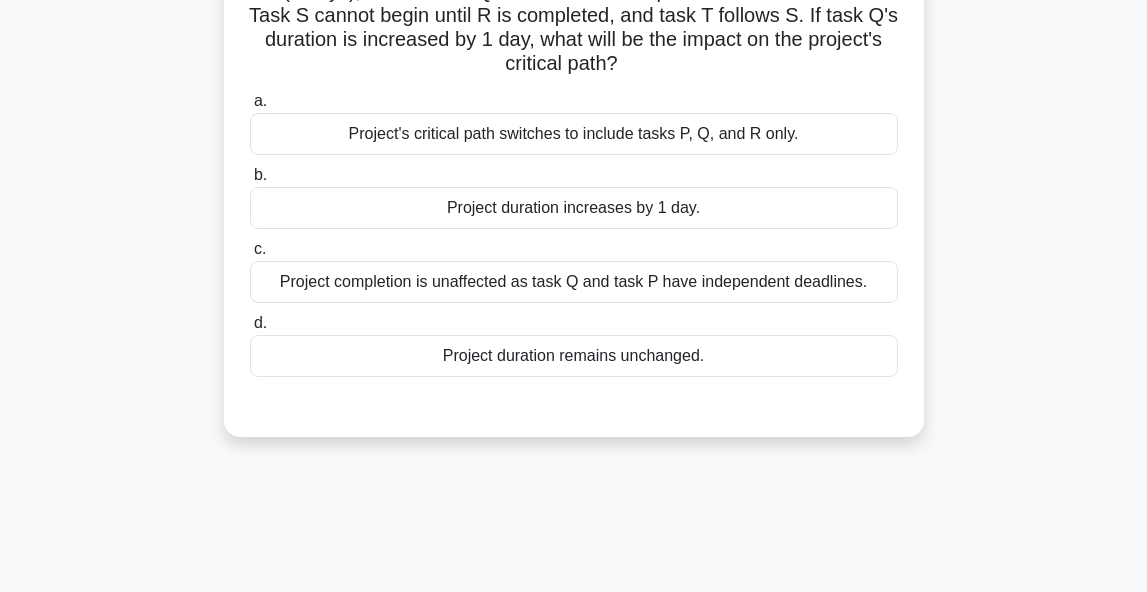 scroll, scrollTop: 206, scrollLeft: 0, axis: vertical 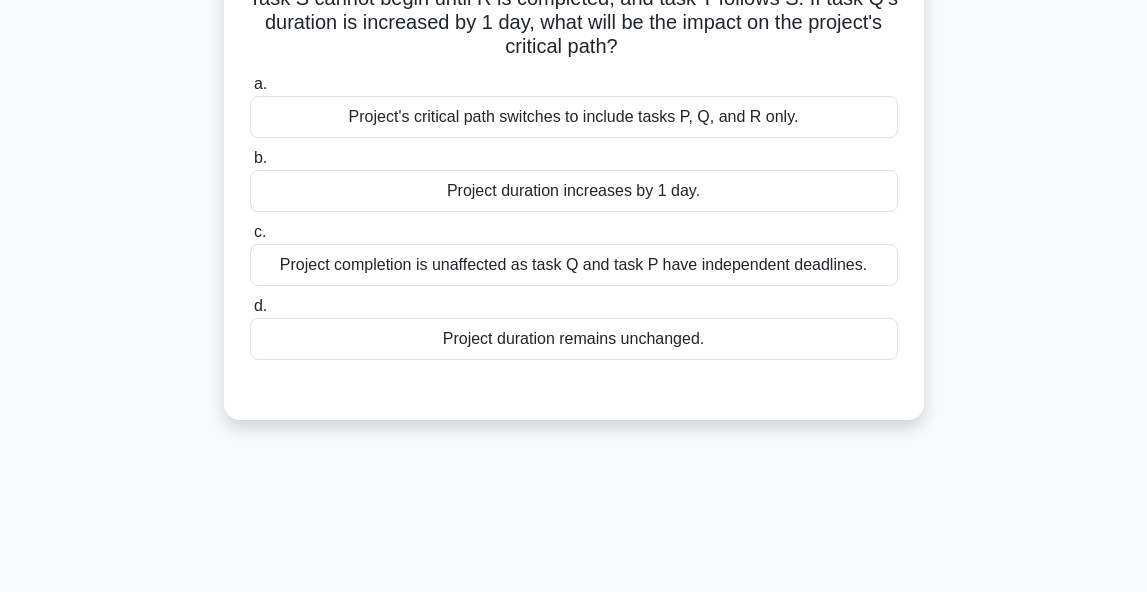 click on "Project duration increases by 1 day." at bounding box center (574, 191) 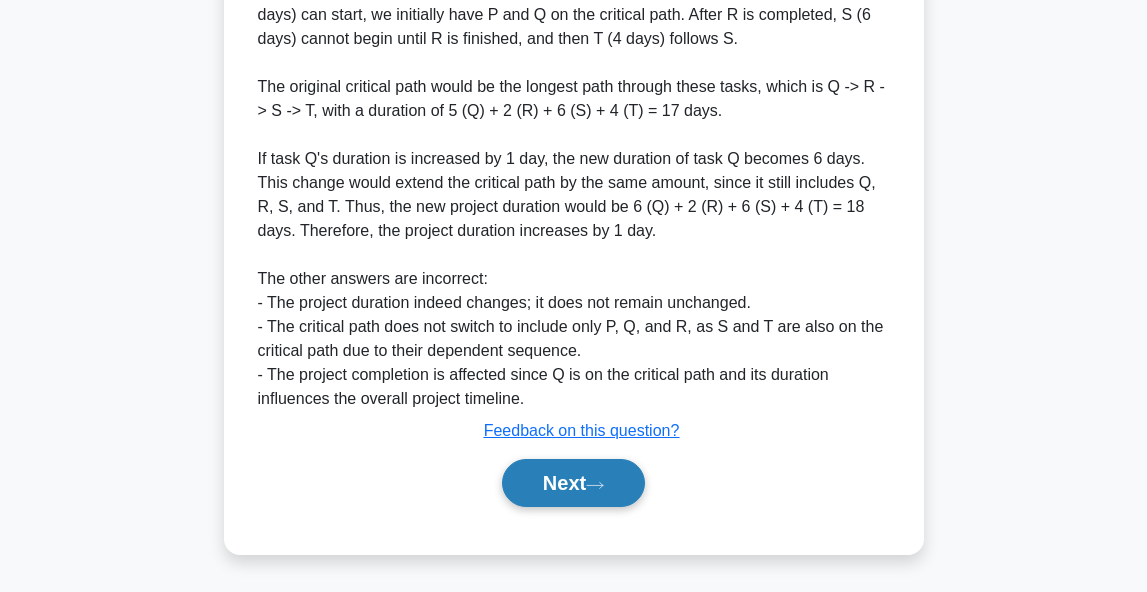 scroll, scrollTop: 713, scrollLeft: 0, axis: vertical 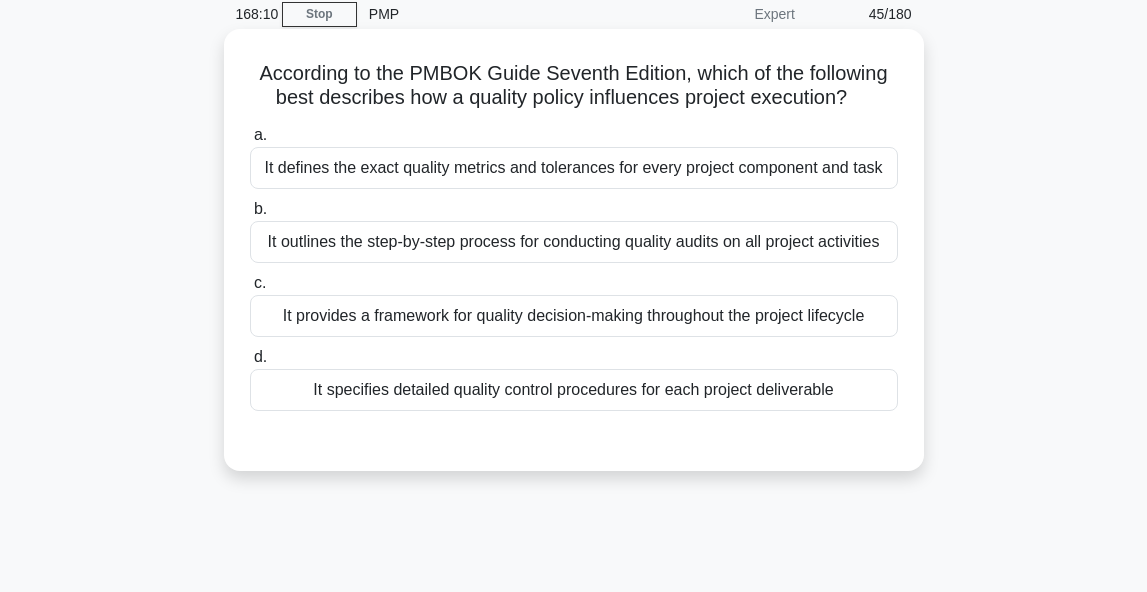click on "It specifies detailed quality control procedures for each project deliverable" at bounding box center [574, 390] 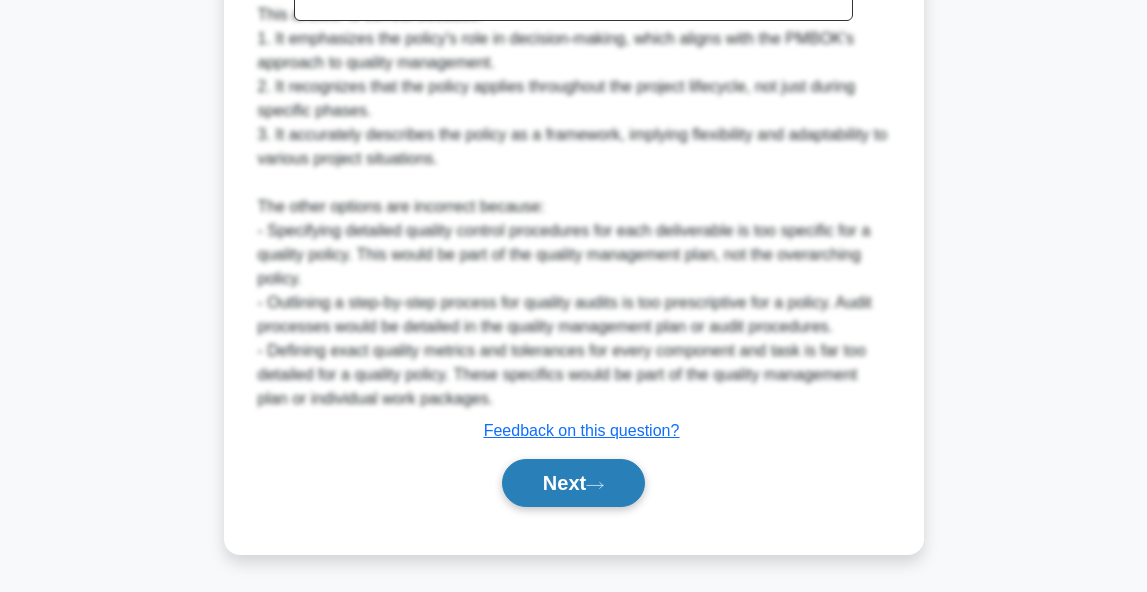 click 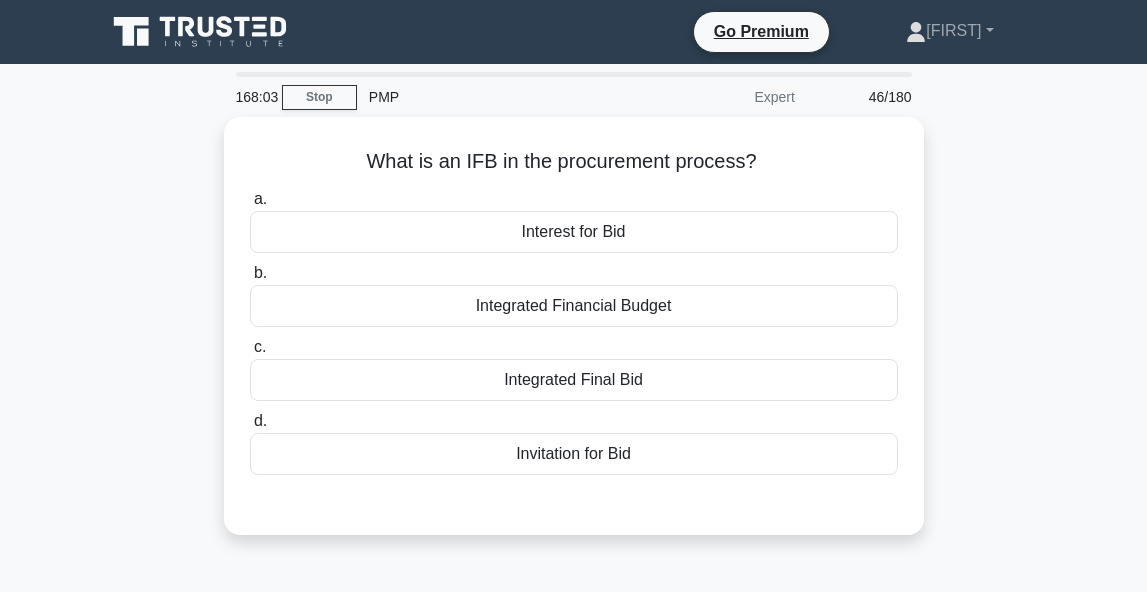 scroll, scrollTop: 11, scrollLeft: 0, axis: vertical 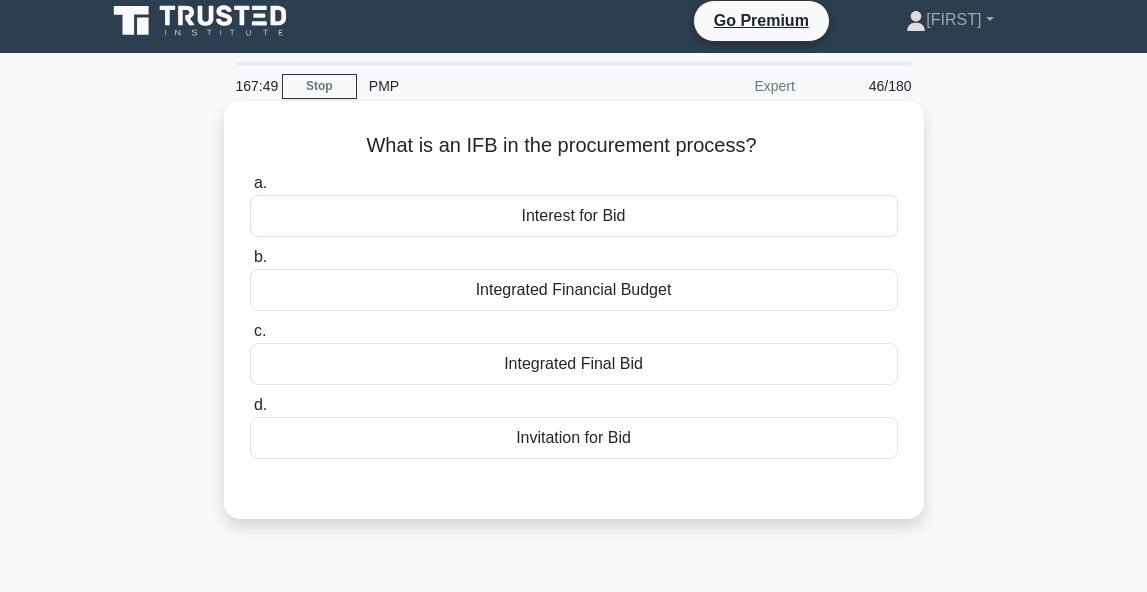 click on "Invitation for Bid" at bounding box center [574, 438] 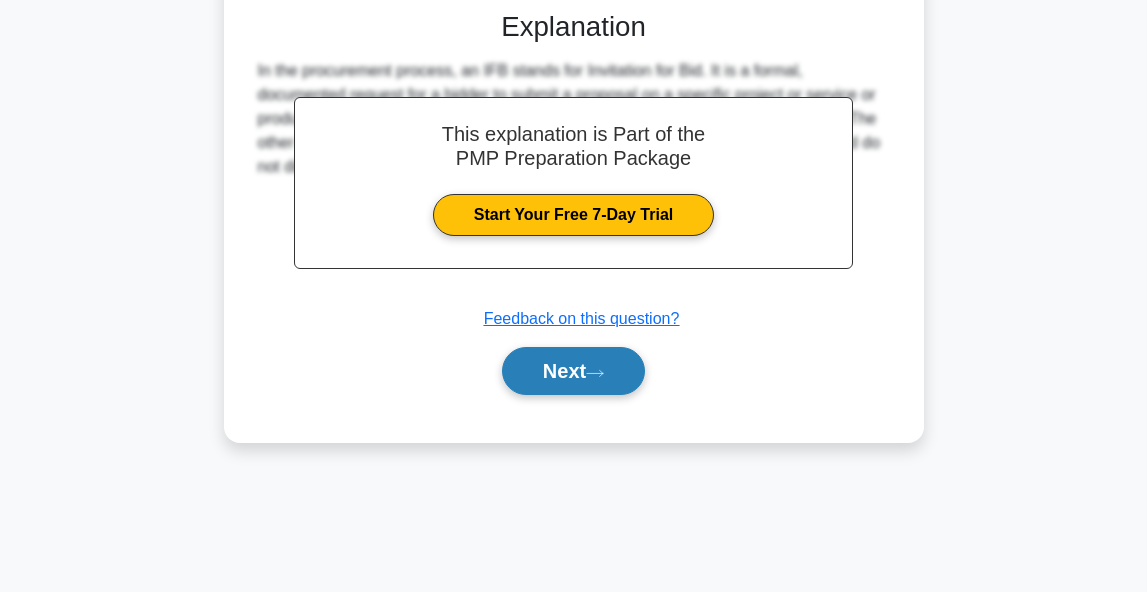 click on "Next" at bounding box center [573, 371] 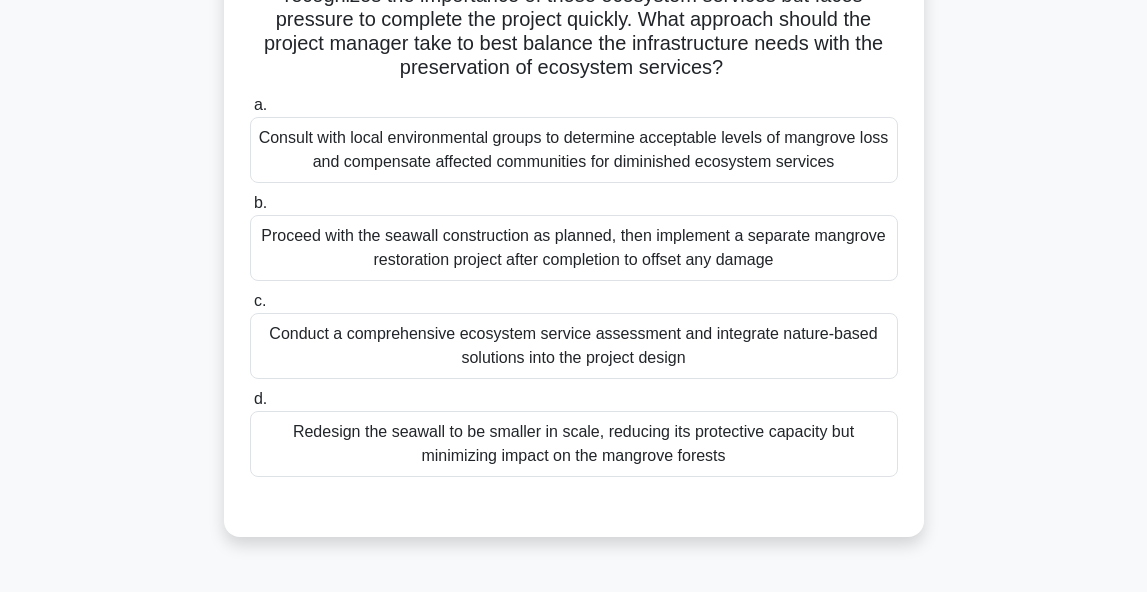 scroll, scrollTop: 260, scrollLeft: 0, axis: vertical 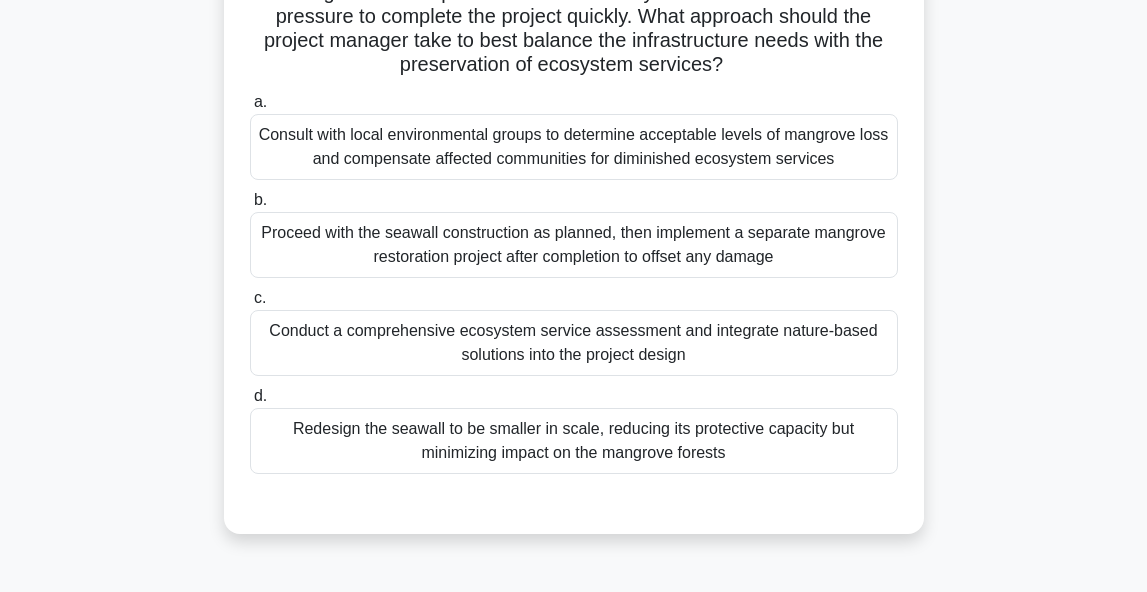 click on "Conduct a comprehensive ecosystem service assessment and integrate nature-based solutions into the project design" at bounding box center (574, 343) 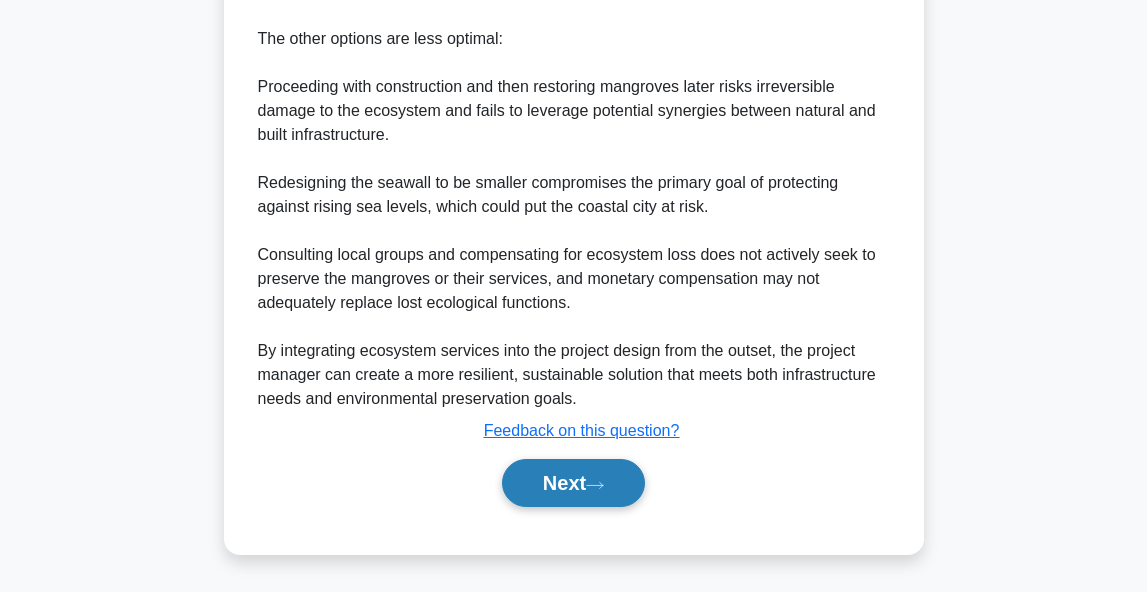 click on "Next" at bounding box center [573, 483] 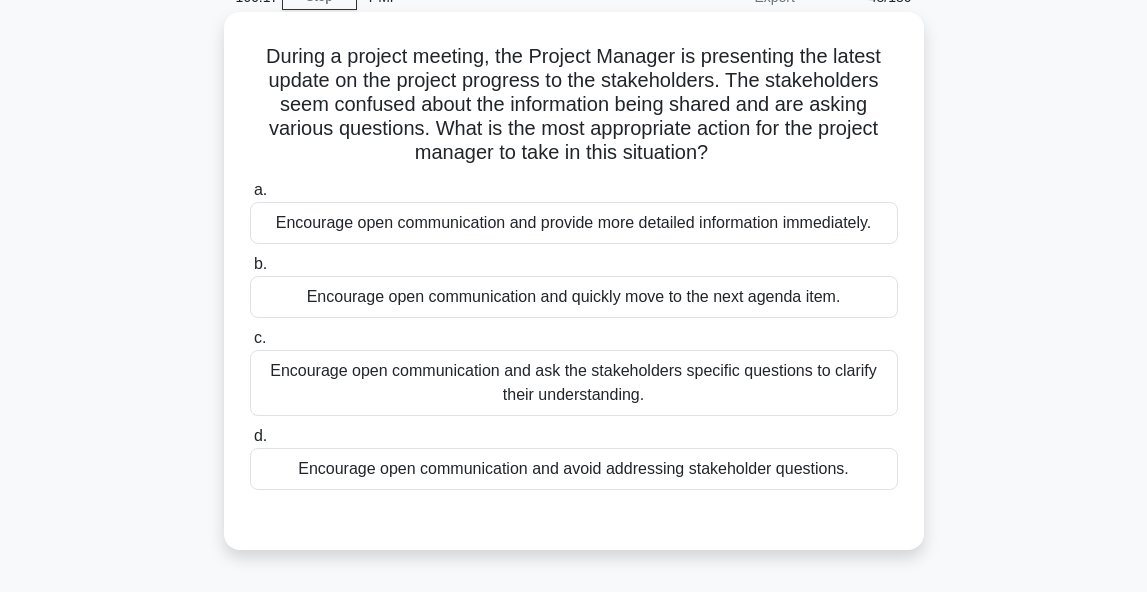 scroll, scrollTop: 109, scrollLeft: 0, axis: vertical 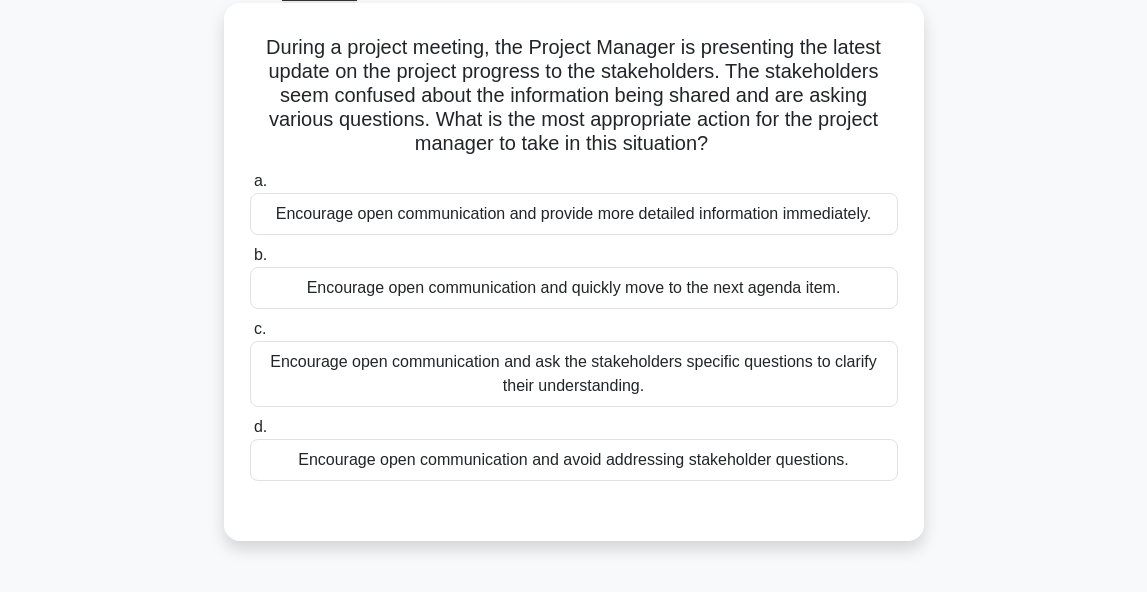 click on "Encourage open communication and ask the stakeholders specific questions to clarify their understanding." at bounding box center [574, 374] 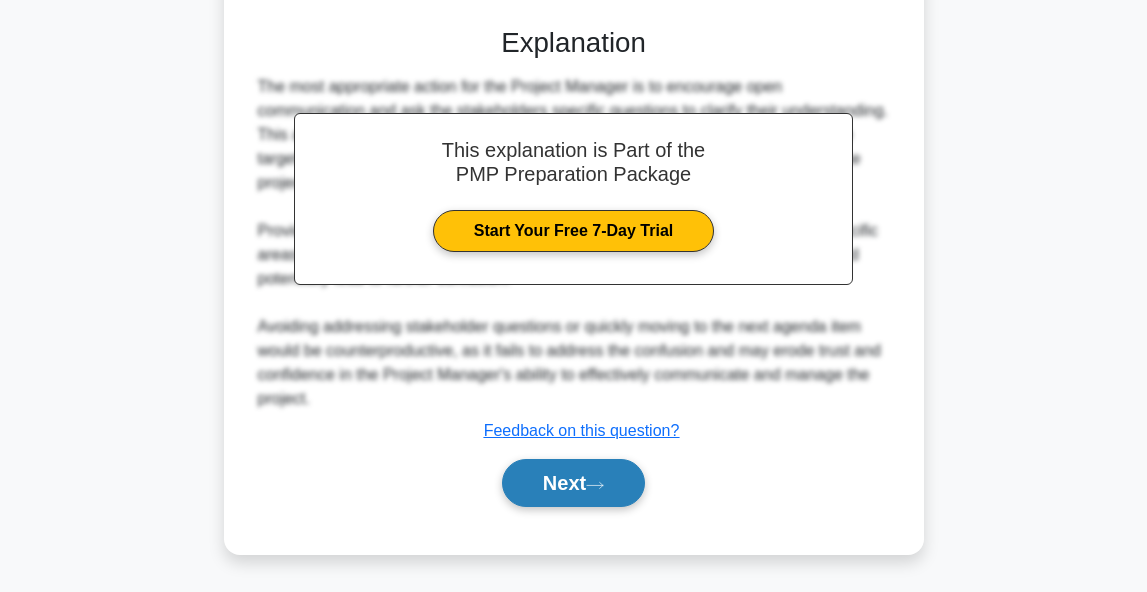 scroll, scrollTop: 593, scrollLeft: 0, axis: vertical 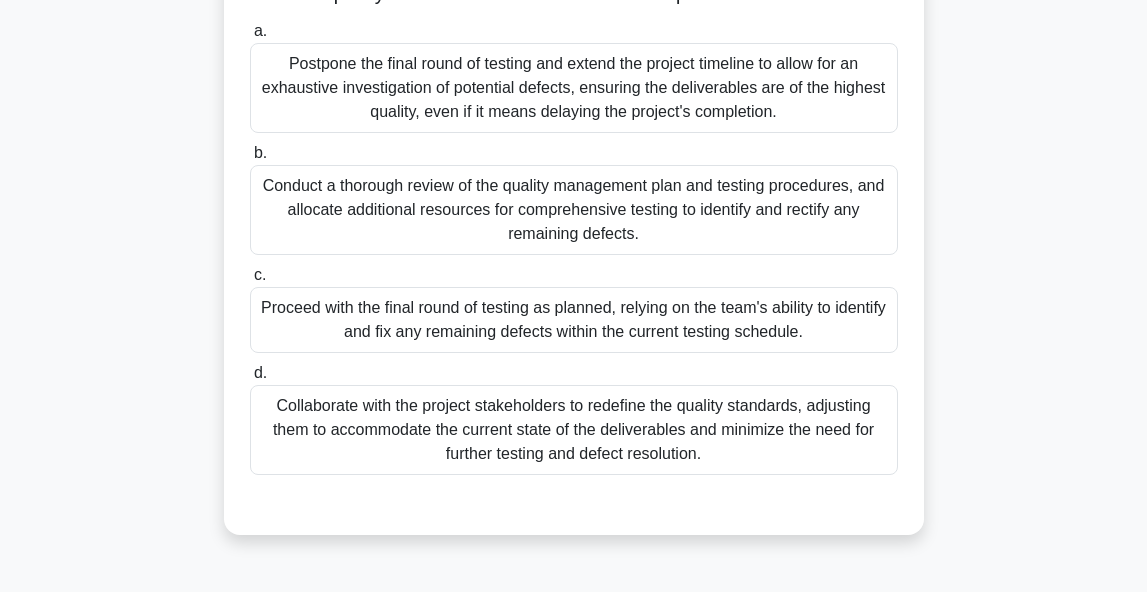 click on "Collaborate with the project stakeholders to redefine the quality standards, adjusting them to accommodate the current state of the deliverables and minimize the need for further testing and defect resolution." at bounding box center (574, 430) 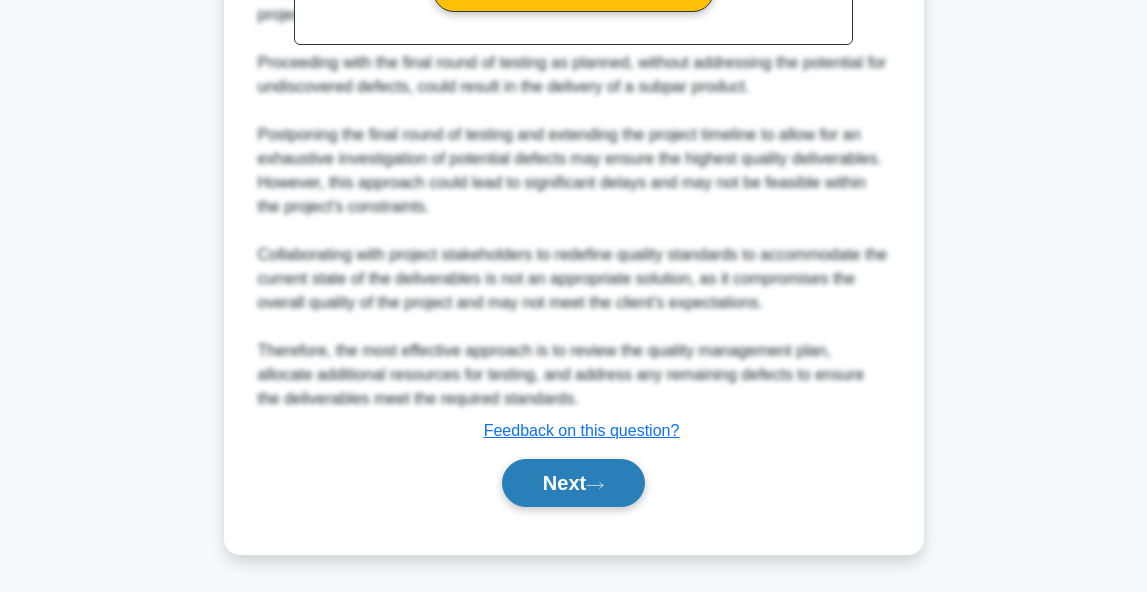 click on "Next" at bounding box center [573, 483] 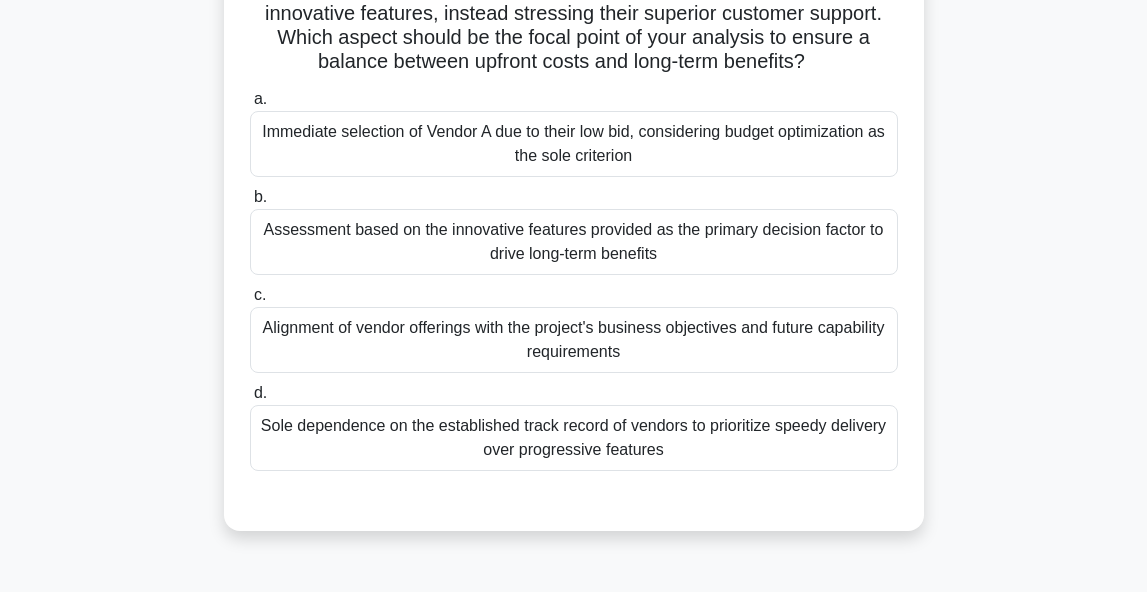 scroll, scrollTop: 312, scrollLeft: 0, axis: vertical 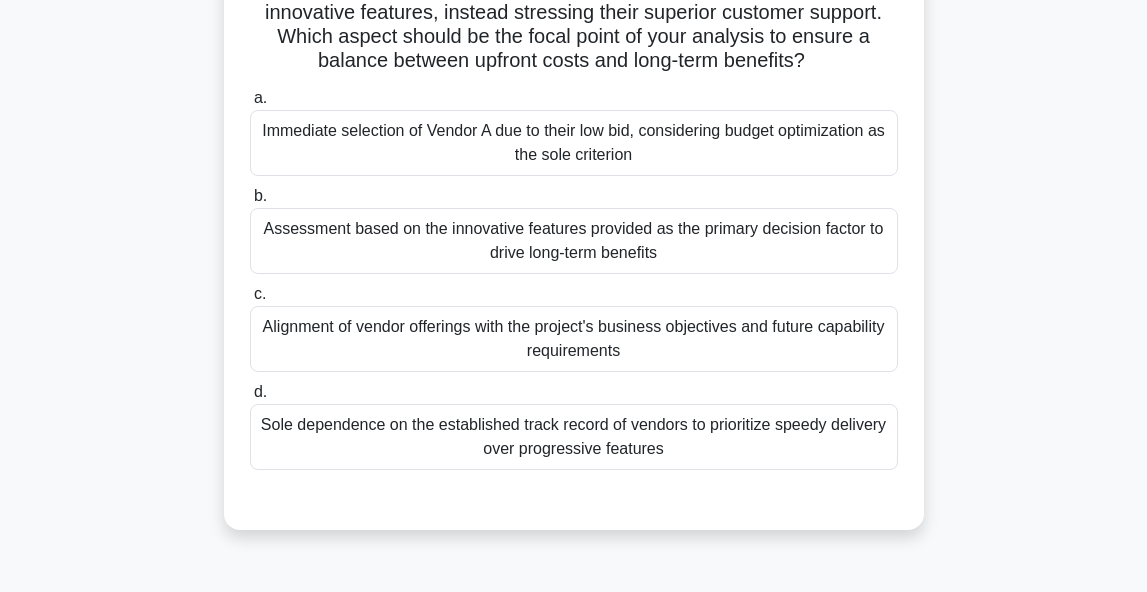 click on "Alignment of vendor offerings with the project's business objectives and future capability requirements" at bounding box center (574, 339) 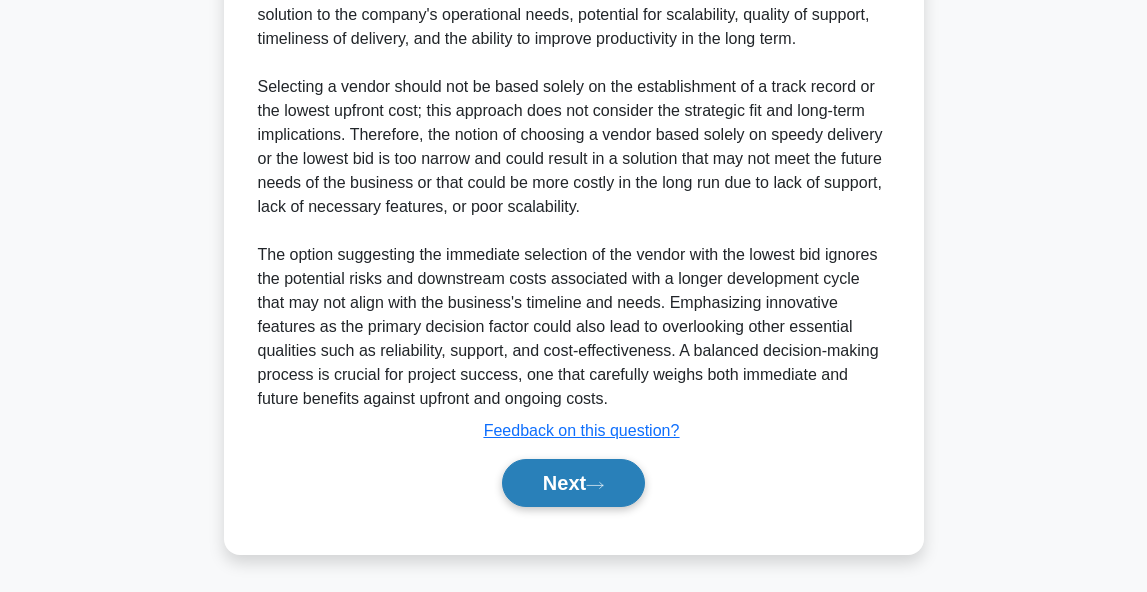 click on "Next" at bounding box center (573, 483) 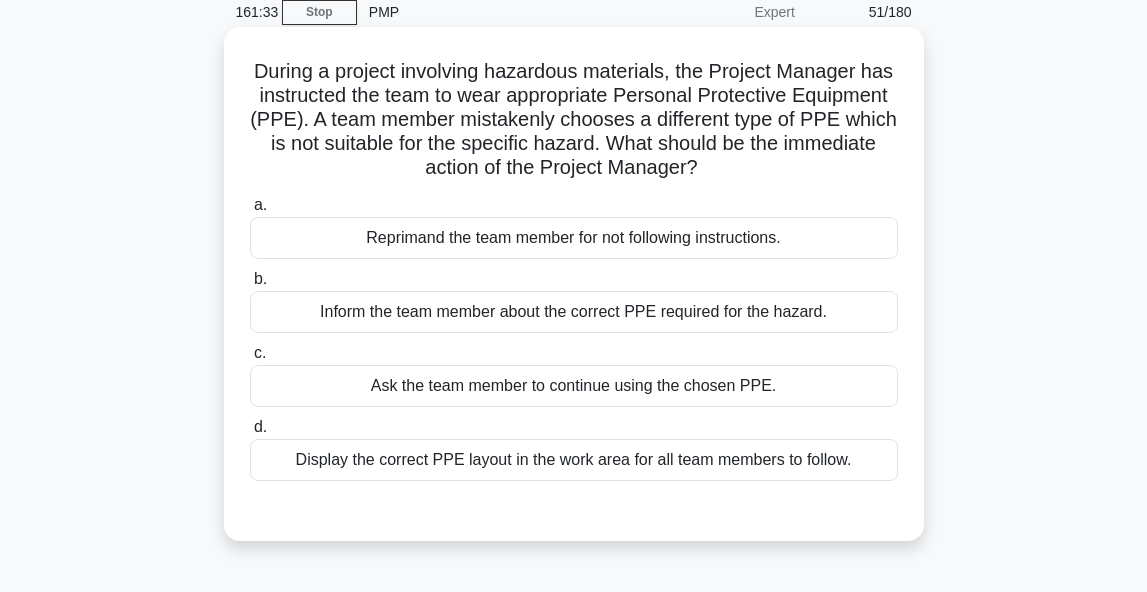 scroll, scrollTop: 90, scrollLeft: 0, axis: vertical 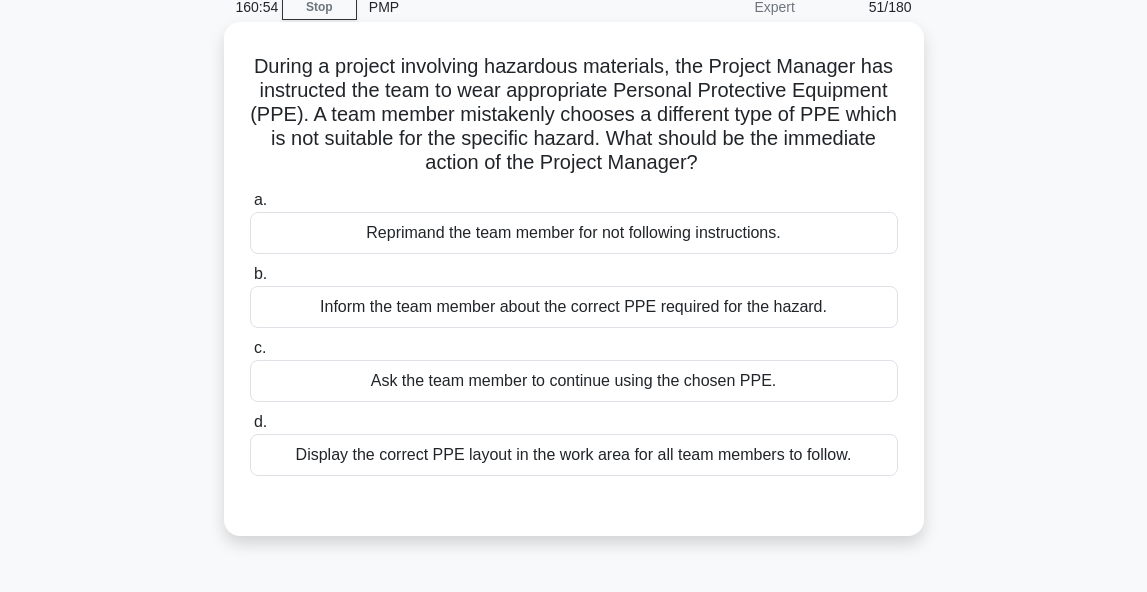 click on "Display the correct PPE layout in the work area for all team members to follow." at bounding box center (574, 455) 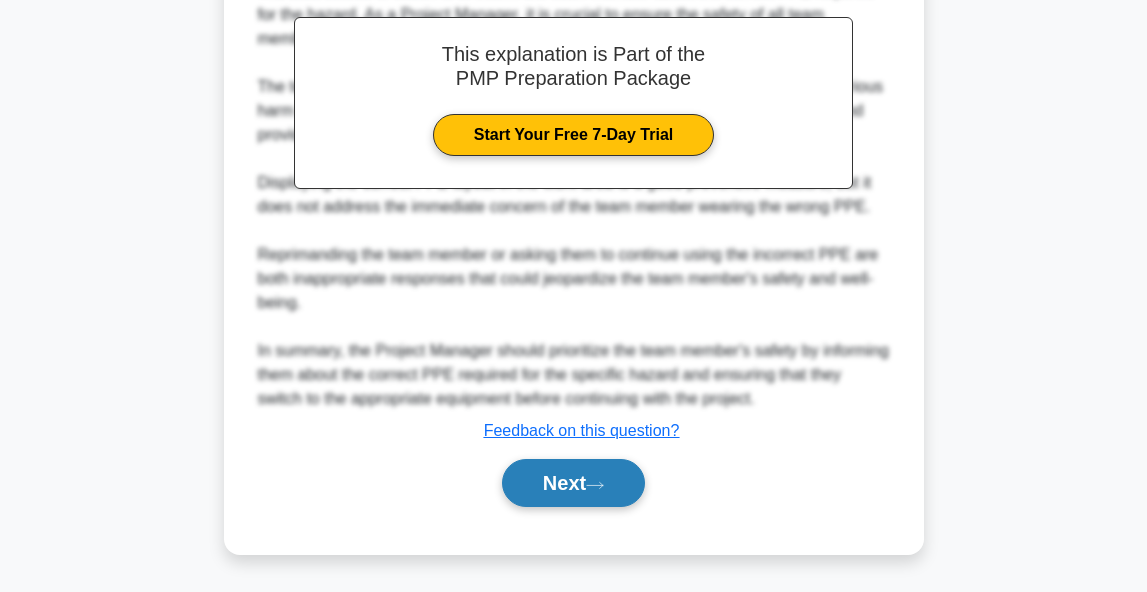 click on "Next" at bounding box center [573, 483] 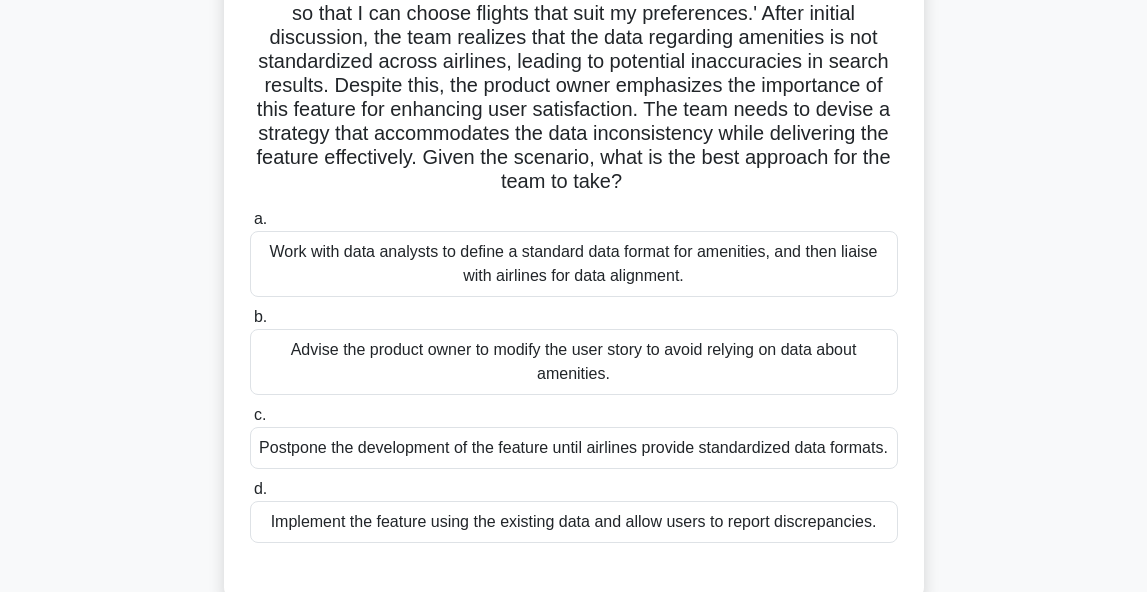 scroll, scrollTop: 187, scrollLeft: 0, axis: vertical 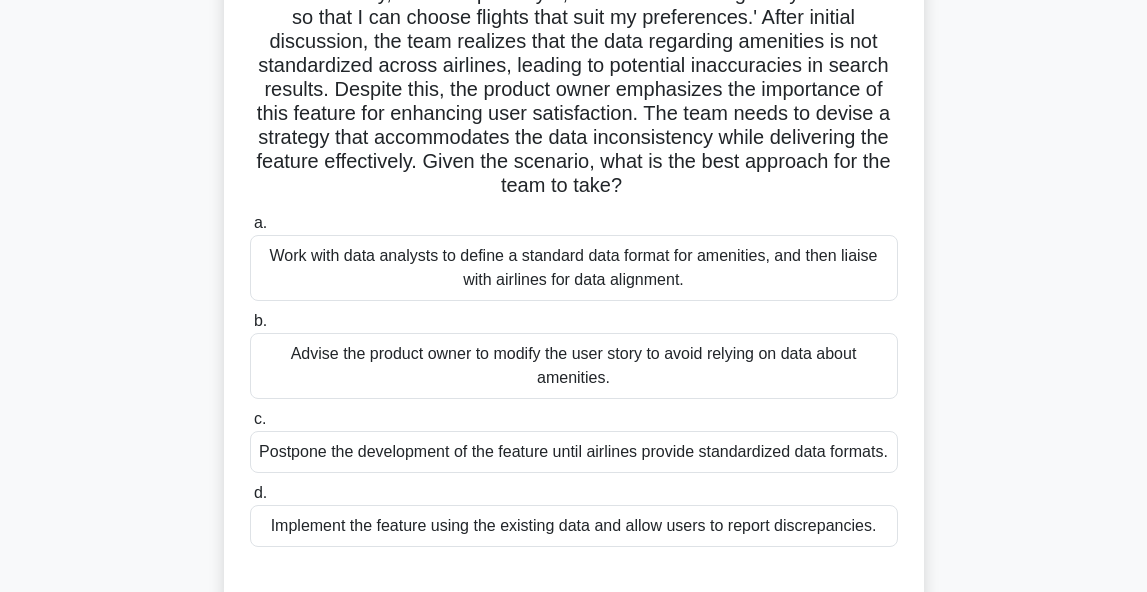 click on "Work with data analysts to define a standard data format for amenities, and then liaise with airlines for data alignment." at bounding box center (574, 268) 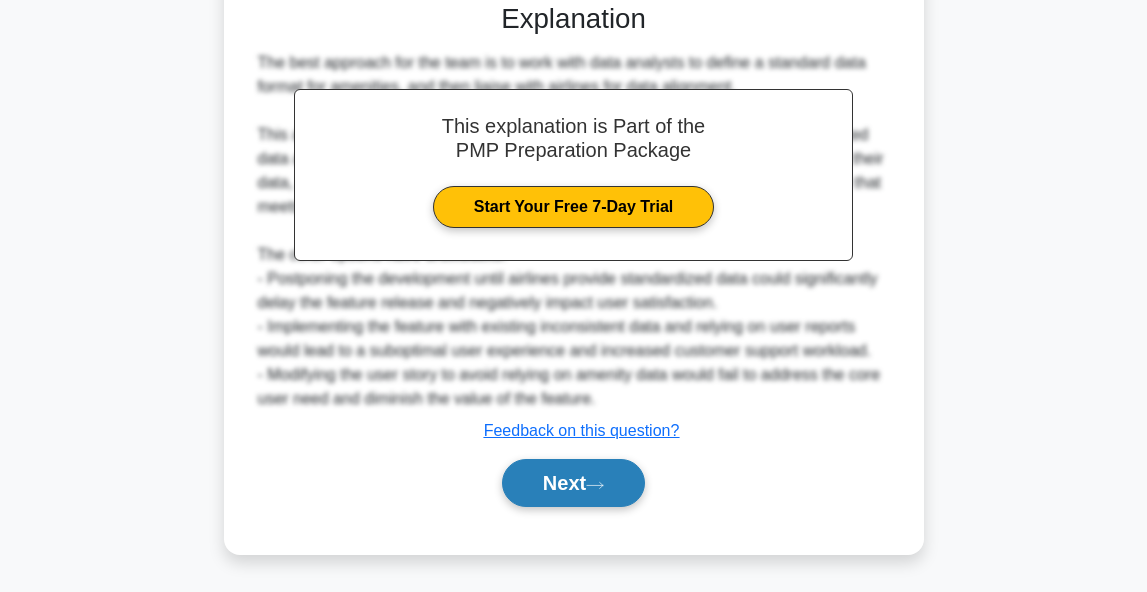 click on "Next" at bounding box center [573, 483] 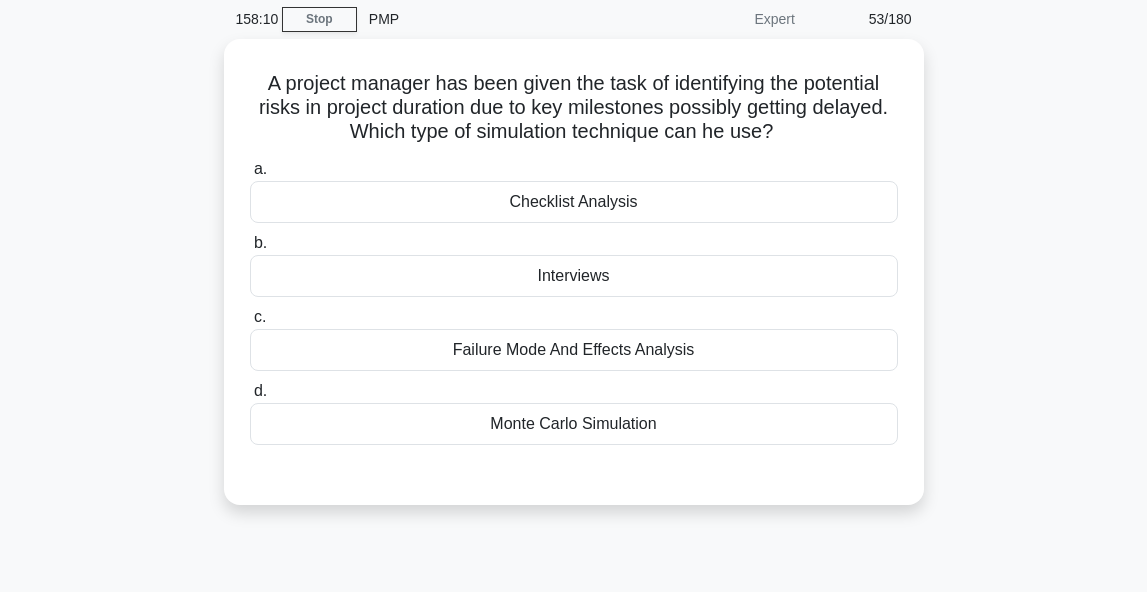 scroll, scrollTop: 81, scrollLeft: 0, axis: vertical 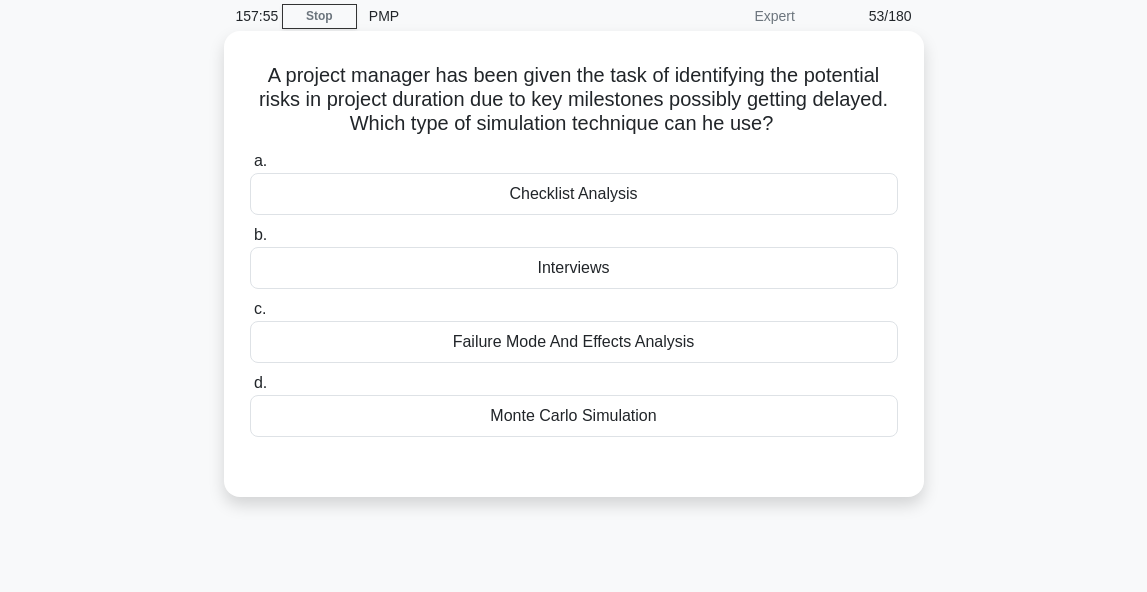 click on "Monte Carlo Simulation" at bounding box center [574, 416] 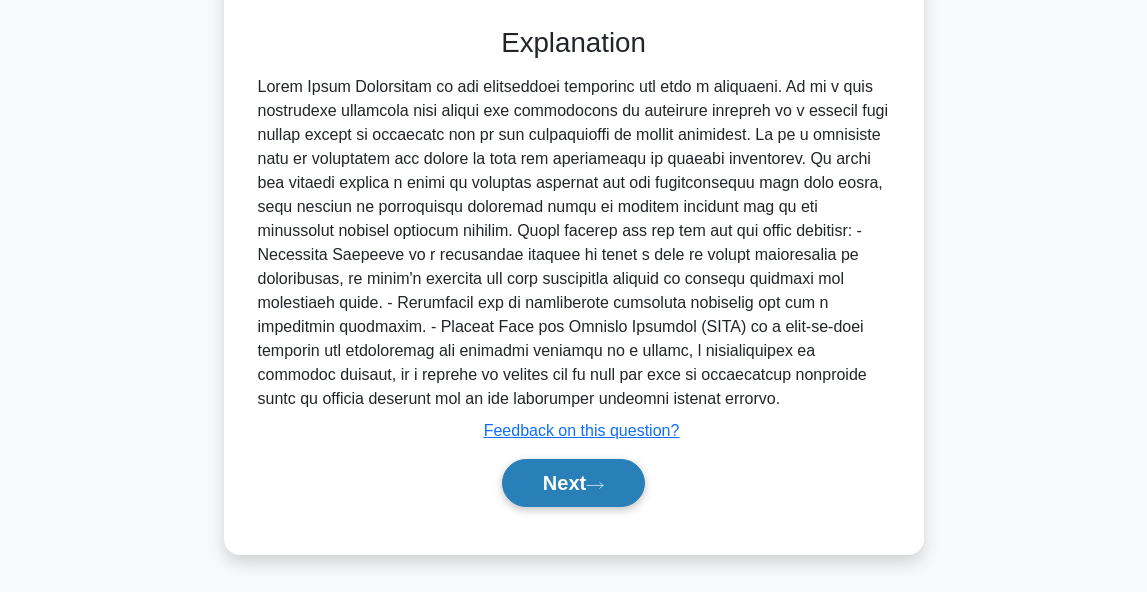 click on "Next" at bounding box center (573, 483) 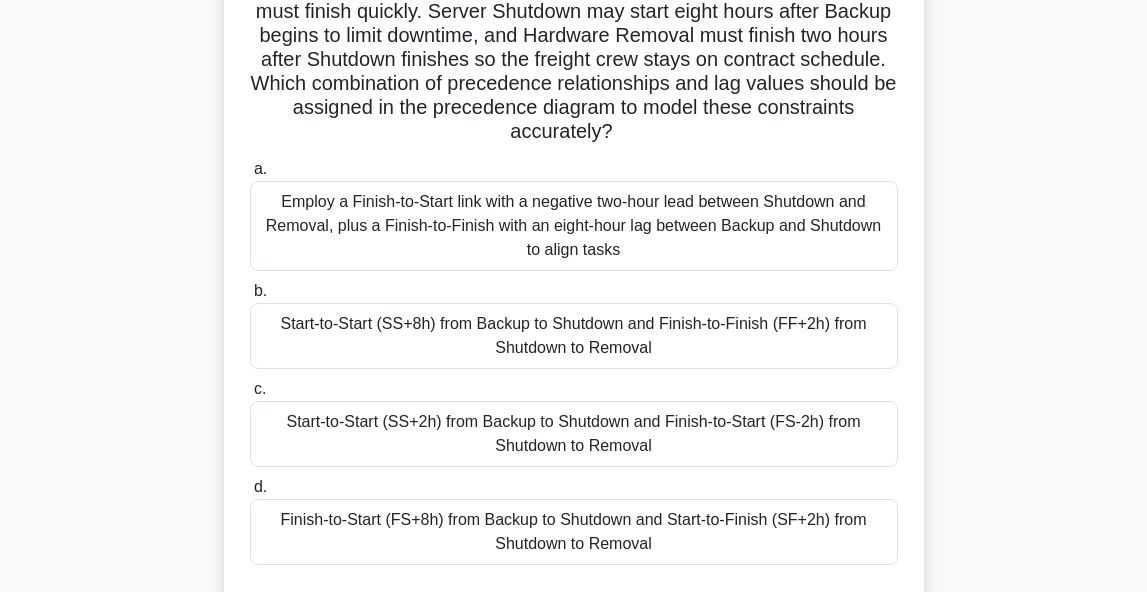 scroll, scrollTop: 187, scrollLeft: 0, axis: vertical 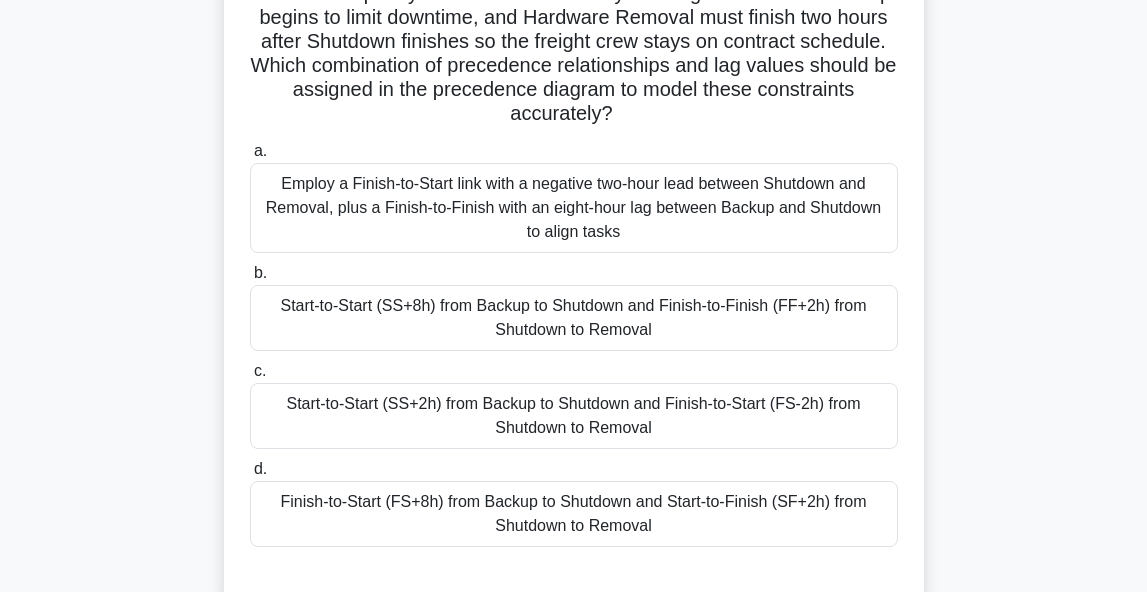 click on "Start-to-Start (SS+8h) from Backup to Shutdown and Finish-to-Finish (FF+2h) from Shutdown to Removal" at bounding box center [574, 318] 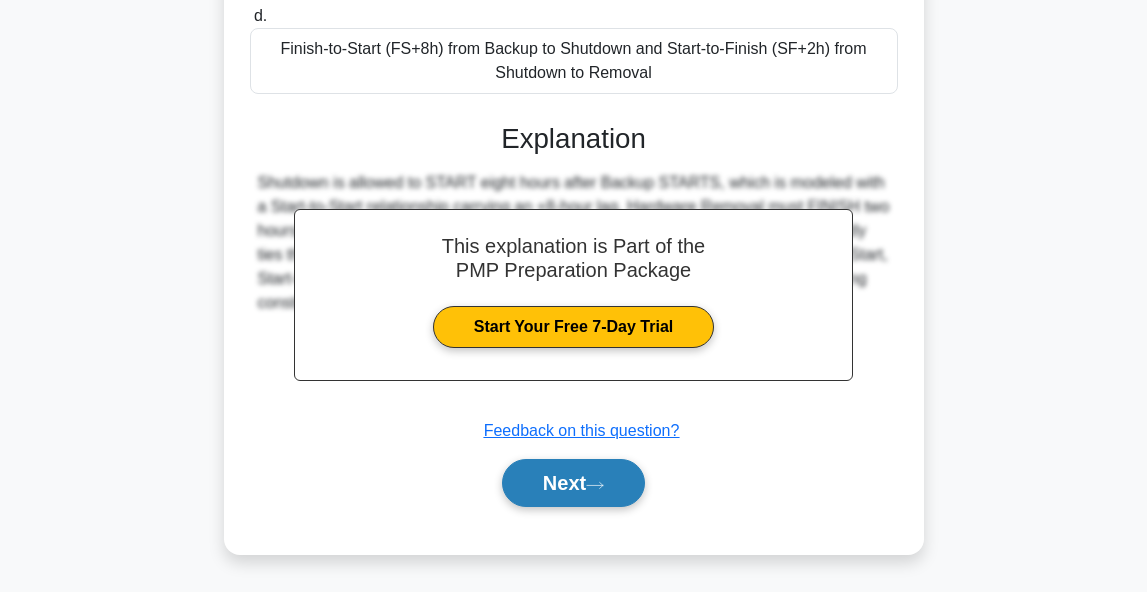 click 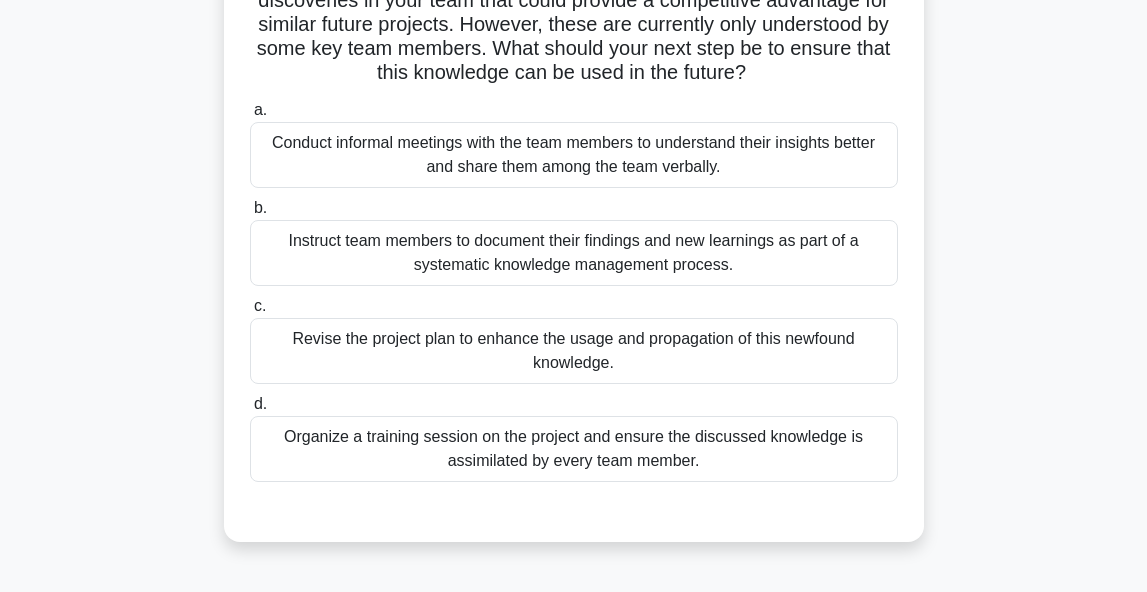 scroll, scrollTop: 213, scrollLeft: 0, axis: vertical 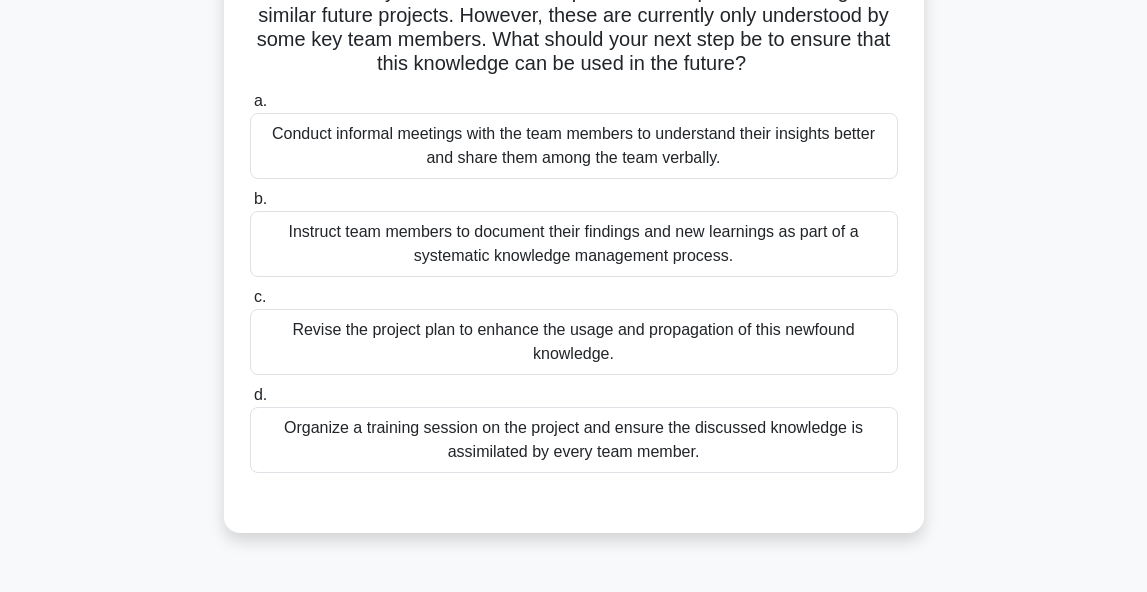 click on "Instruct team members to document their findings and new learnings as part of a systematic knowledge management process." at bounding box center [574, 244] 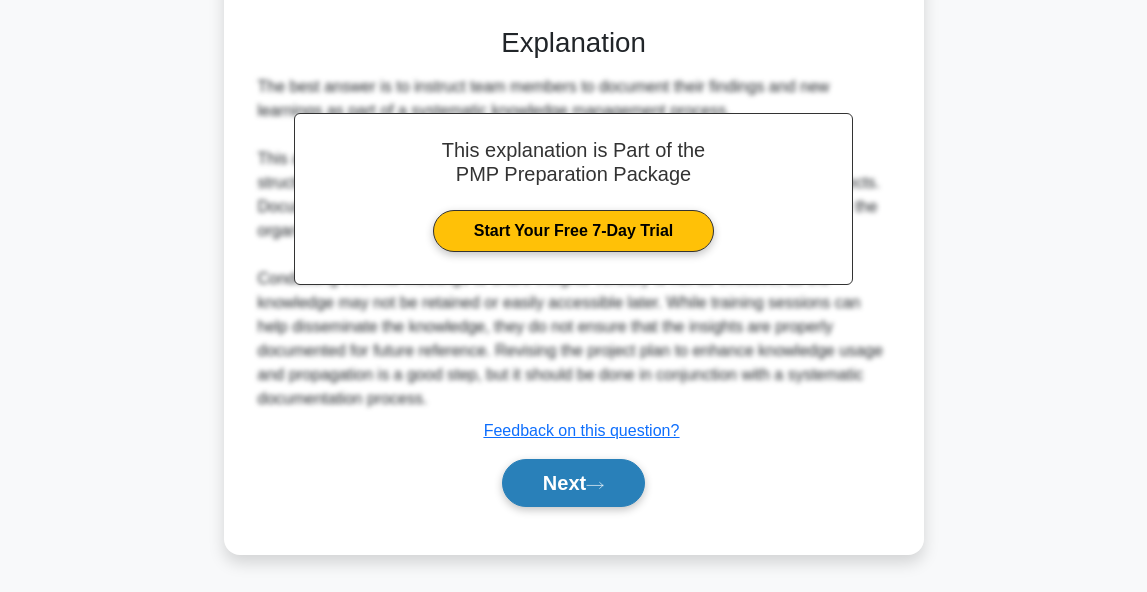click on "Next" at bounding box center (573, 483) 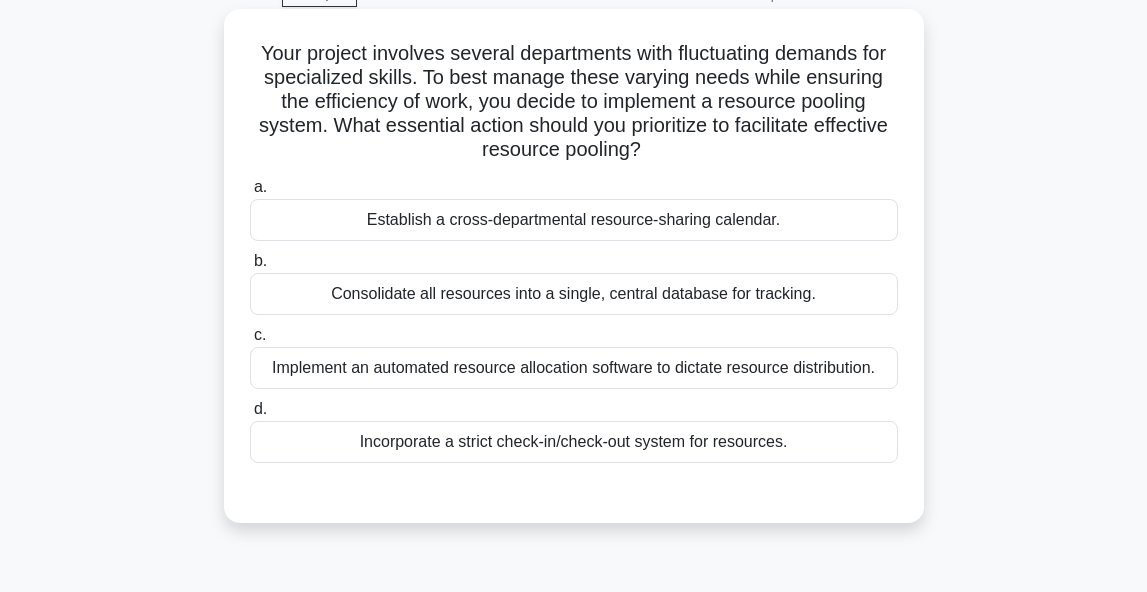 scroll, scrollTop: 105, scrollLeft: 0, axis: vertical 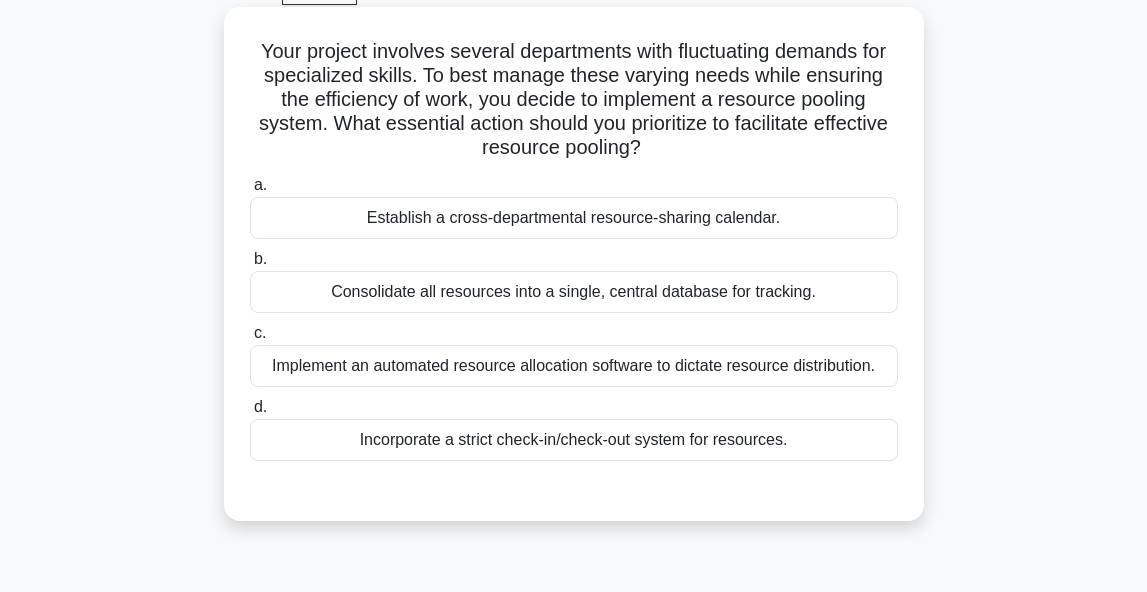 click on "Establish a cross-departmental resource-sharing calendar." at bounding box center [574, 218] 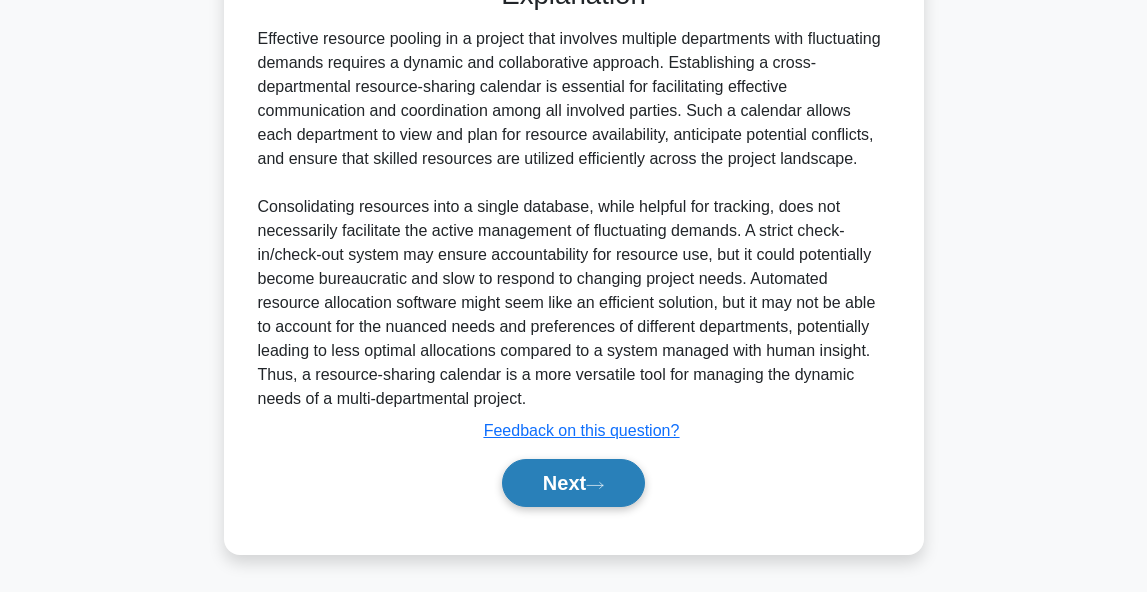 scroll, scrollTop: 617, scrollLeft: 0, axis: vertical 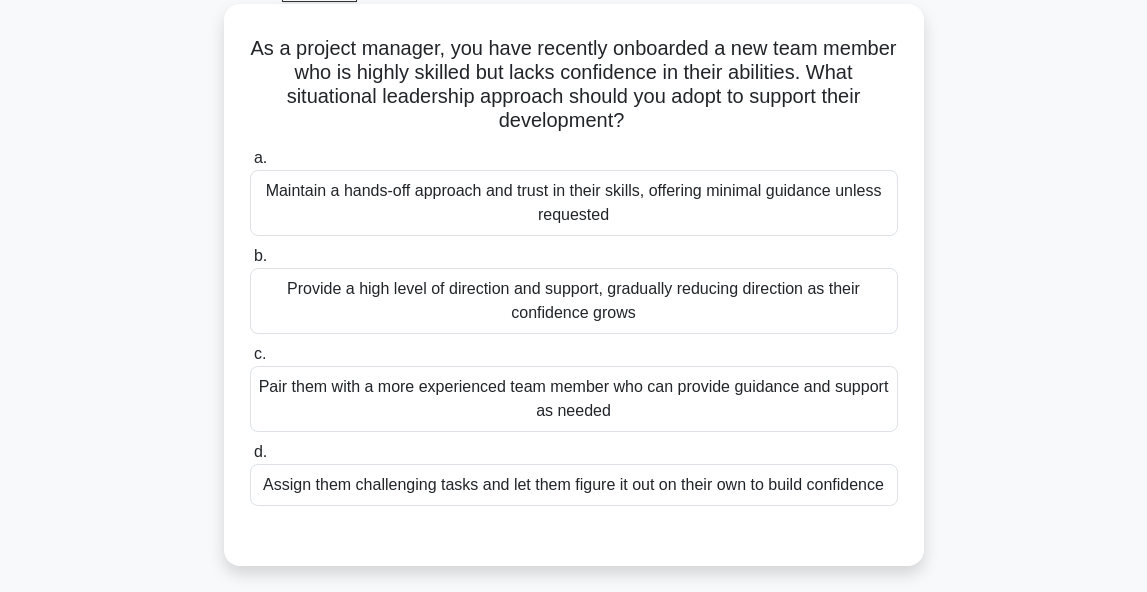 click on "Provide a high level of direction and support, gradually reducing direction as their confidence grows" at bounding box center (574, 301) 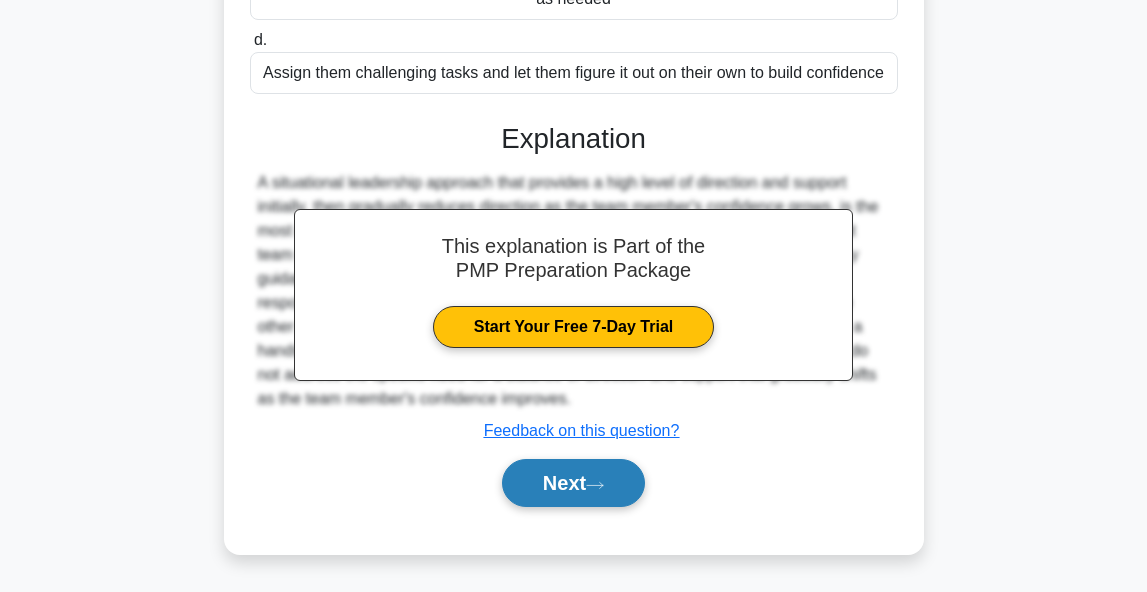 click on "Next" at bounding box center [573, 483] 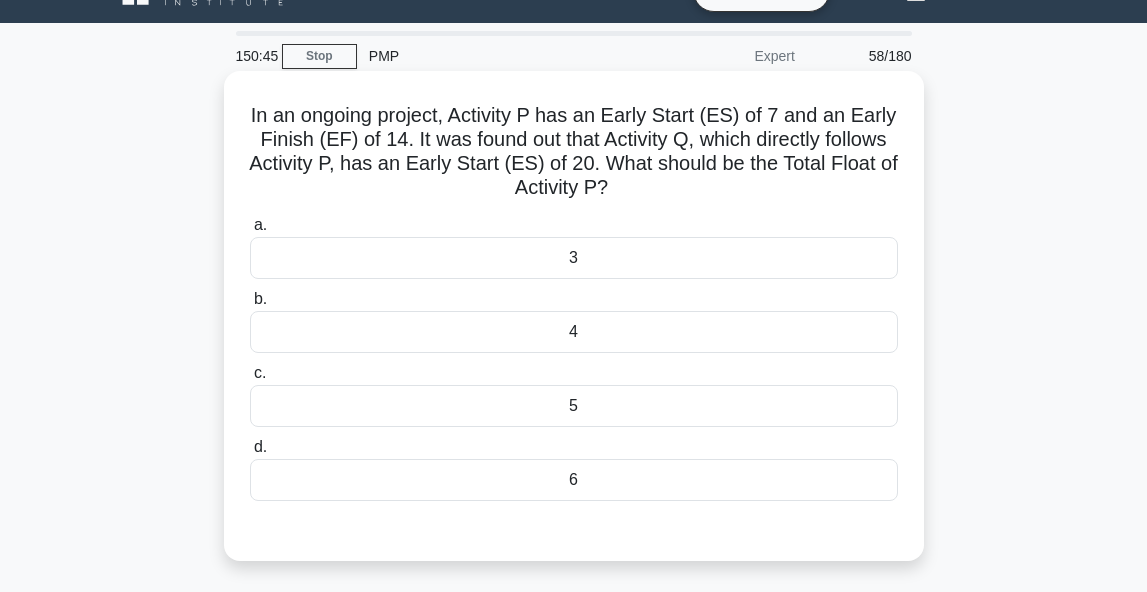 scroll, scrollTop: 50, scrollLeft: 0, axis: vertical 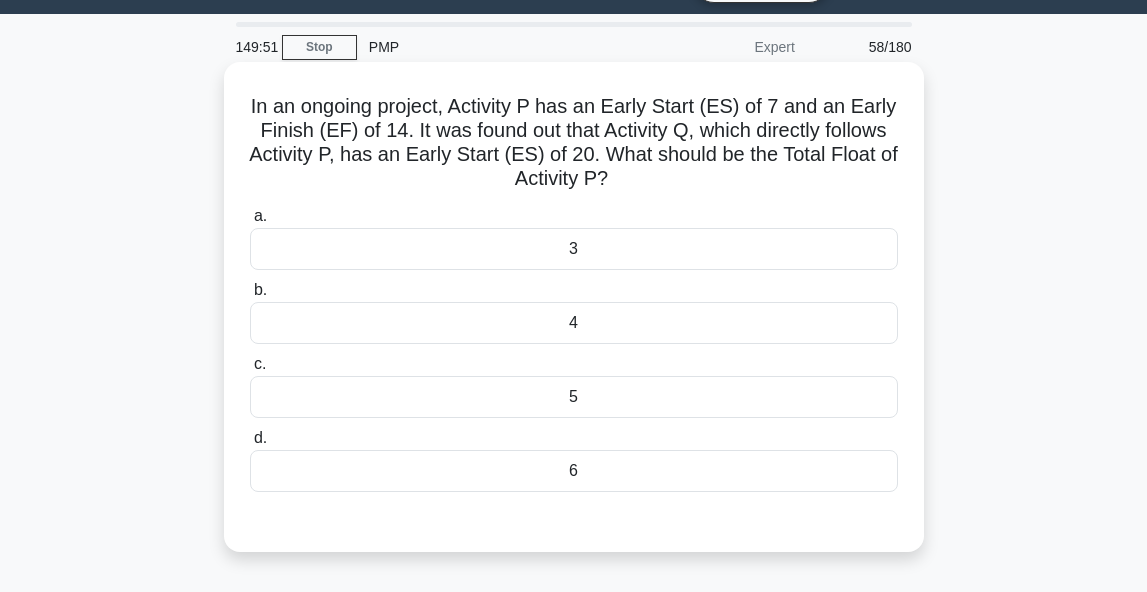 click on "6" at bounding box center [574, 471] 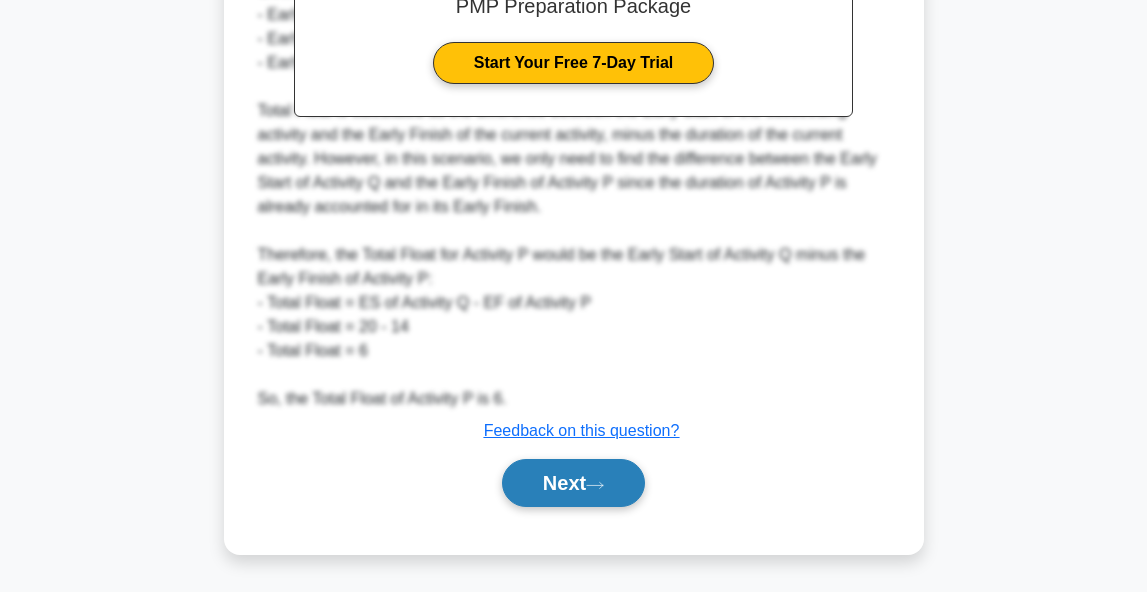 click on "Next" at bounding box center (573, 483) 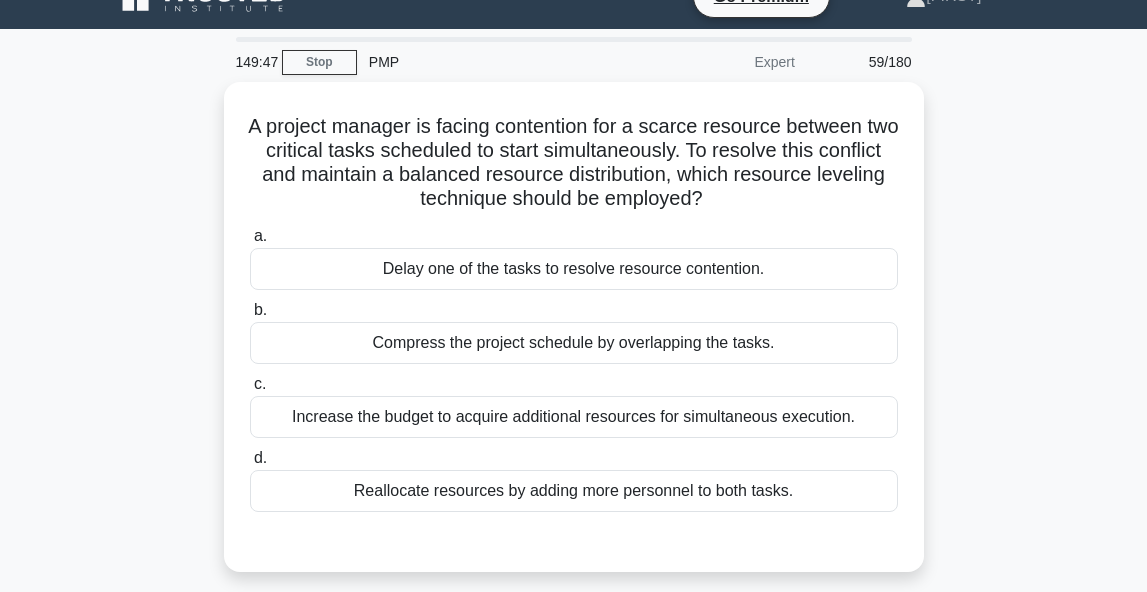 scroll, scrollTop: 53, scrollLeft: 0, axis: vertical 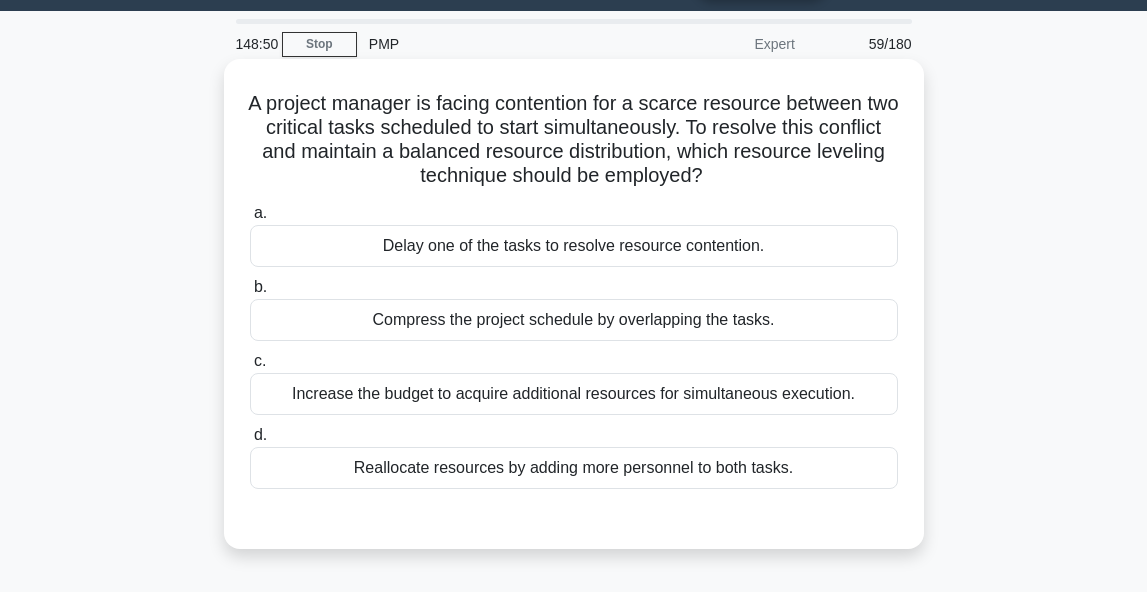 click on "Reallocate resources by adding more personnel to both tasks." at bounding box center (574, 468) 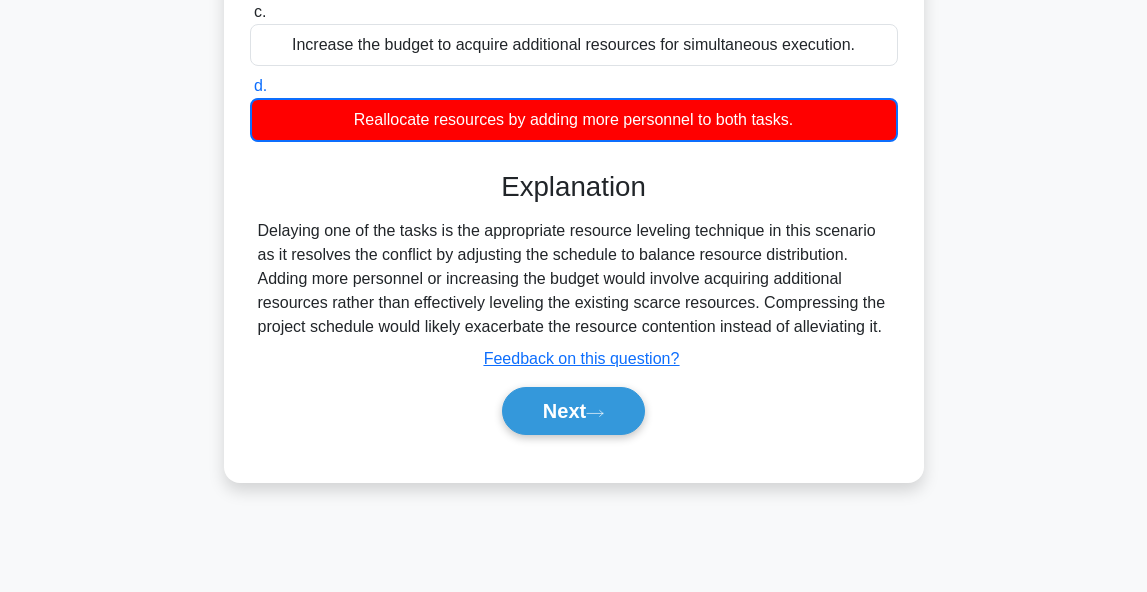 scroll, scrollTop: 426, scrollLeft: 0, axis: vertical 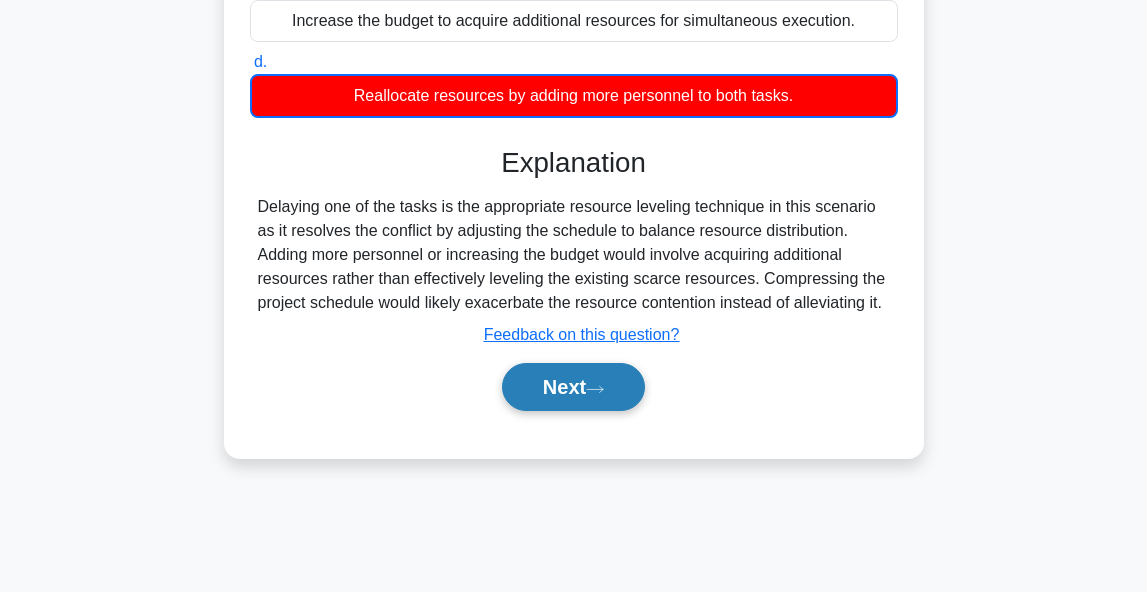 click on "Next" at bounding box center [573, 387] 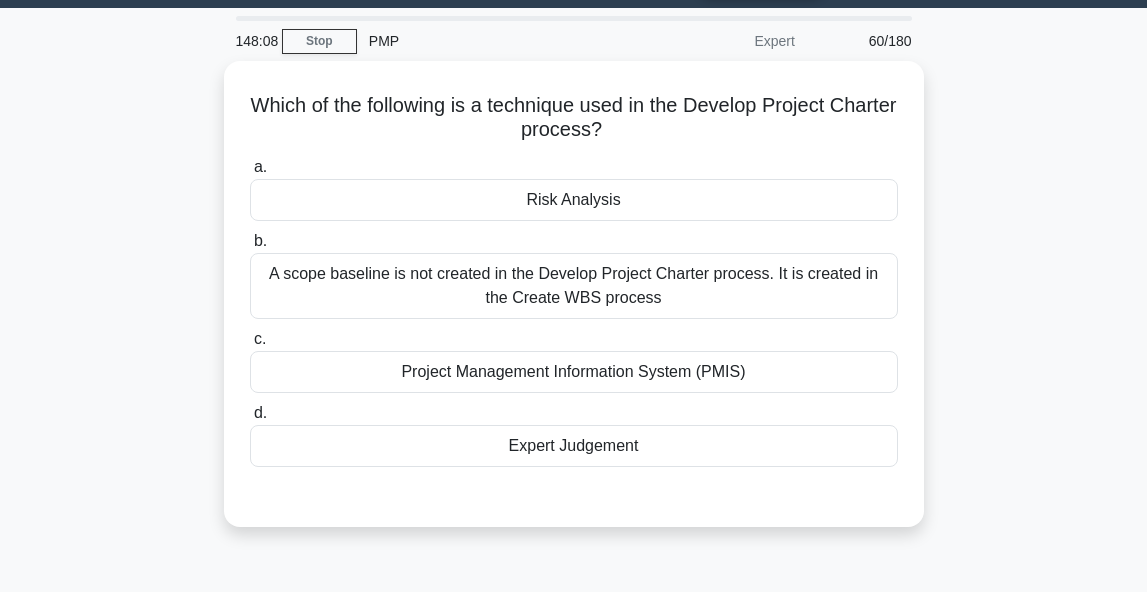 scroll, scrollTop: 55, scrollLeft: 0, axis: vertical 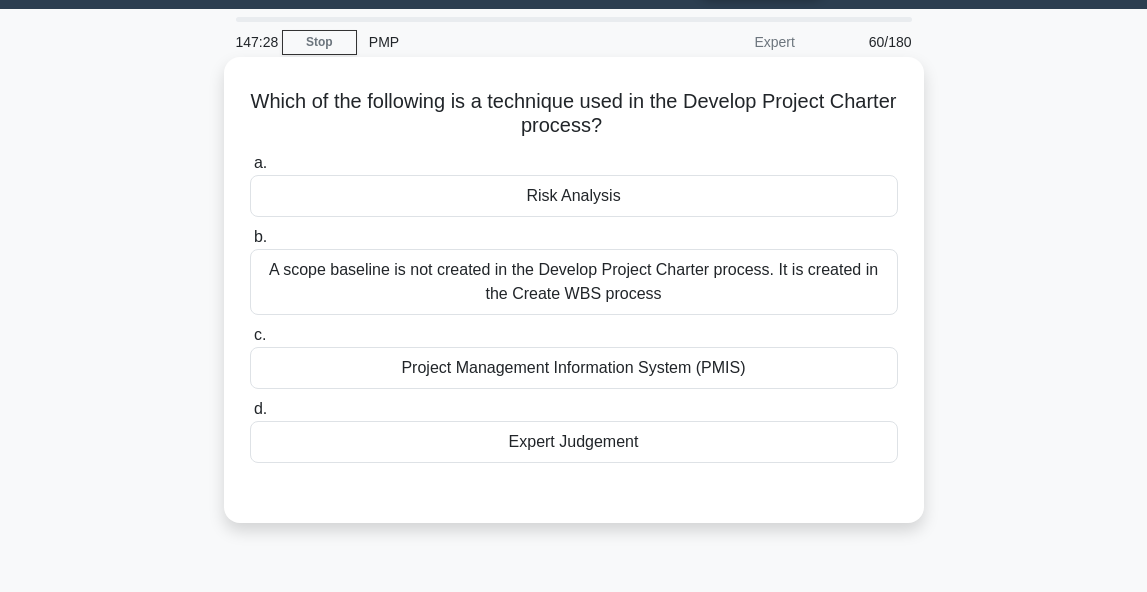 click on "Project Management Information System (PMIS)" at bounding box center (574, 368) 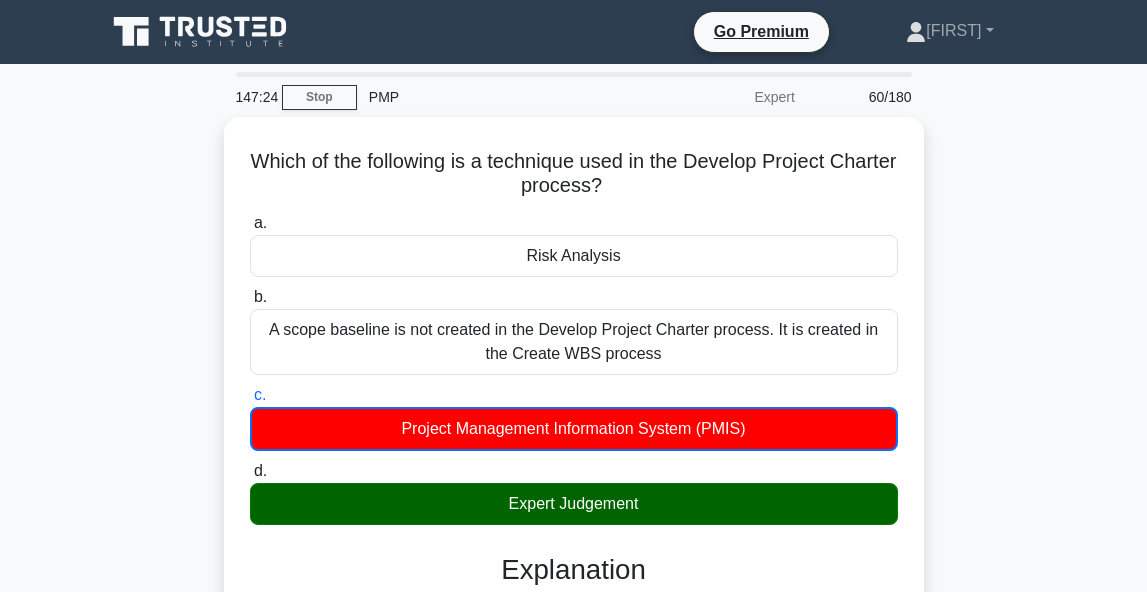 scroll, scrollTop: 0, scrollLeft: 0, axis: both 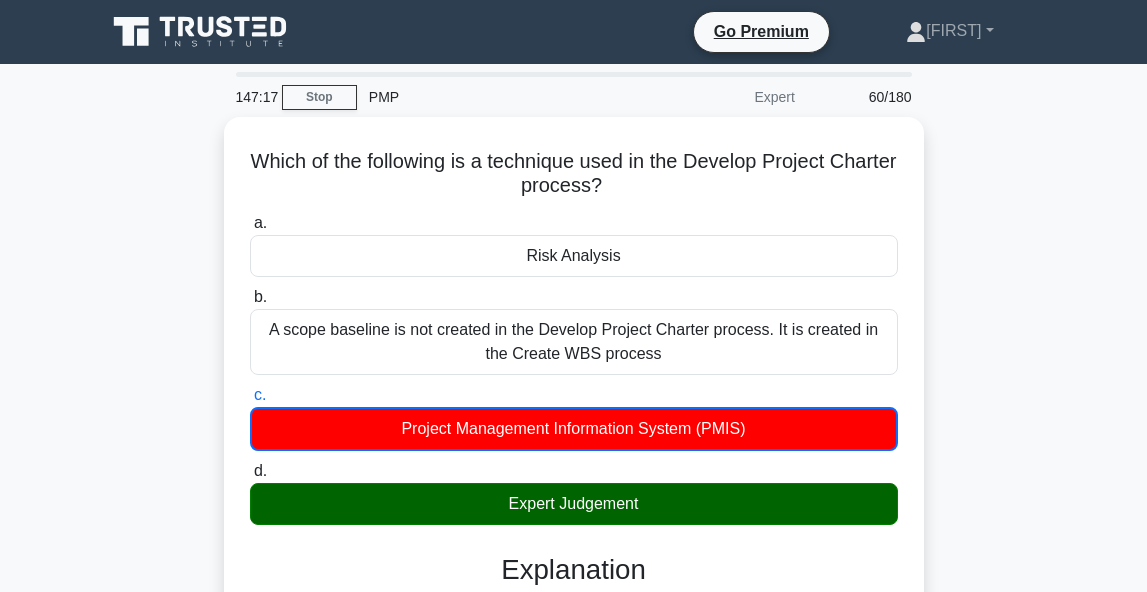 click on "147:17 Stop PMP Expert 60/180" at bounding box center [574, 97] 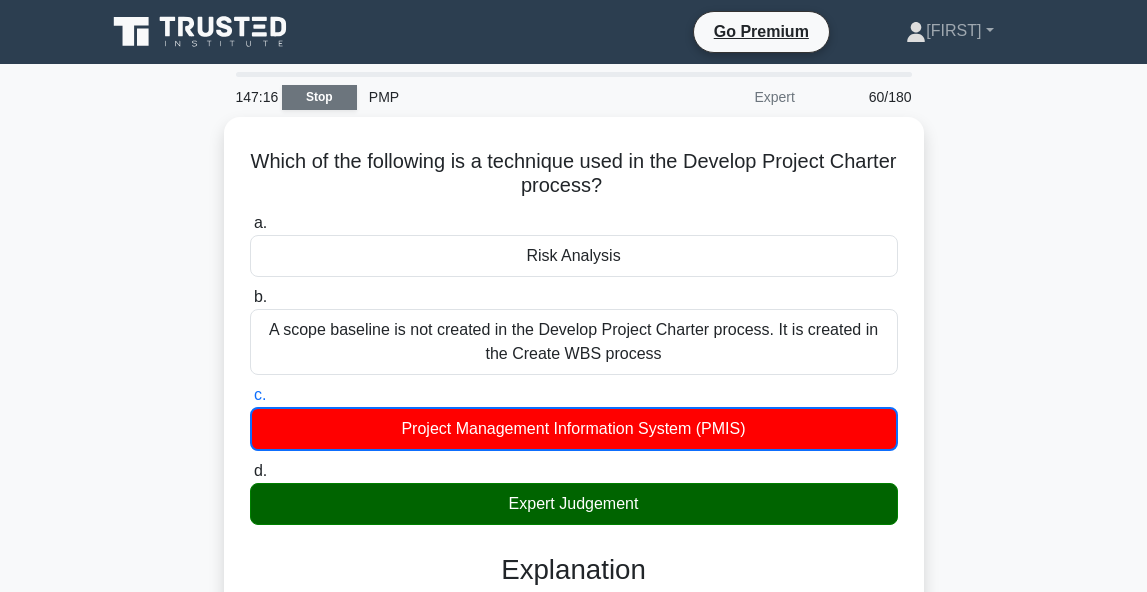 click on "Stop" at bounding box center (319, 97) 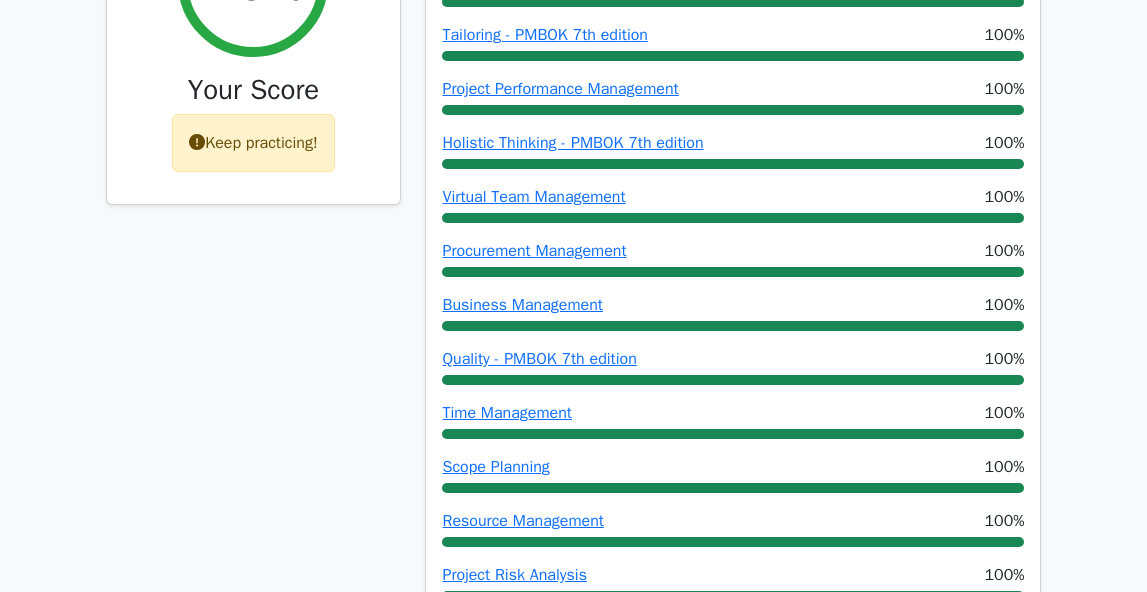 scroll, scrollTop: 920, scrollLeft: 0, axis: vertical 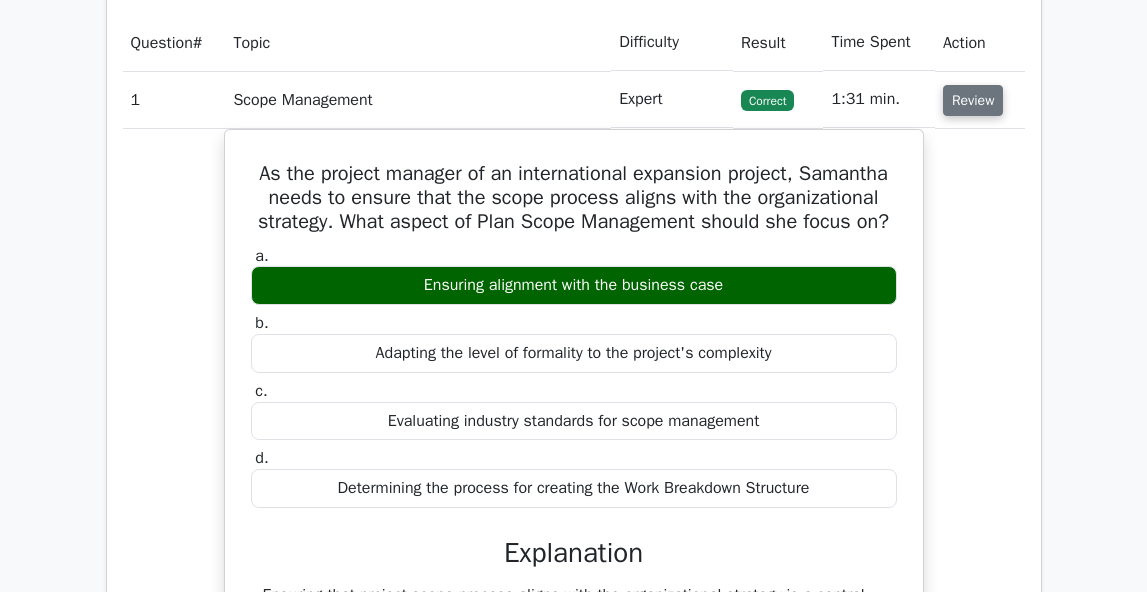 click on "Review" at bounding box center (973, 100) 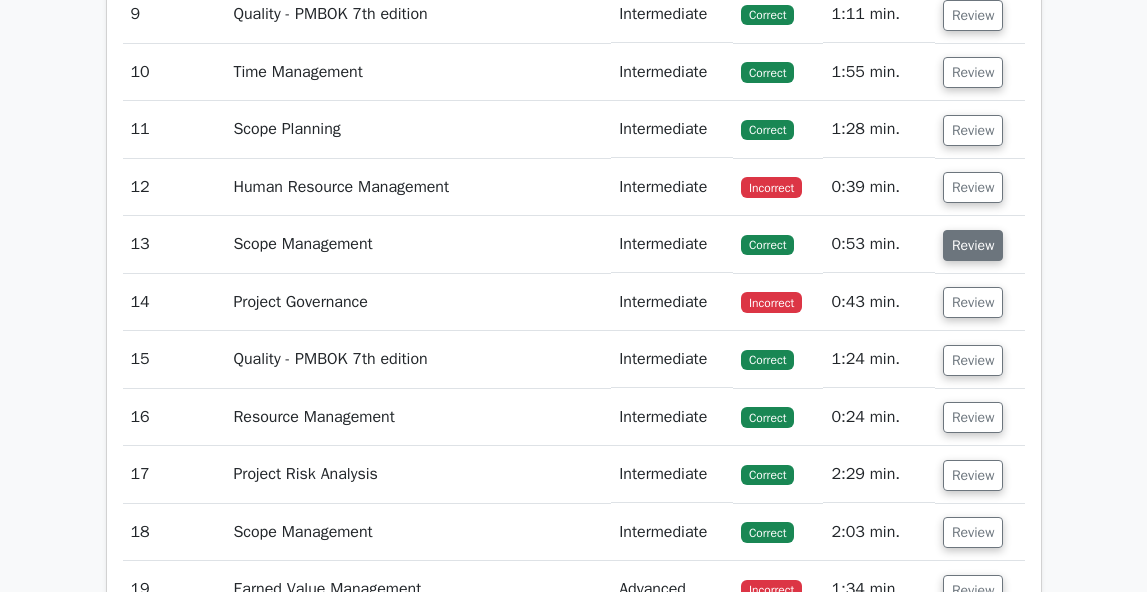 scroll, scrollTop: 3352, scrollLeft: 0, axis: vertical 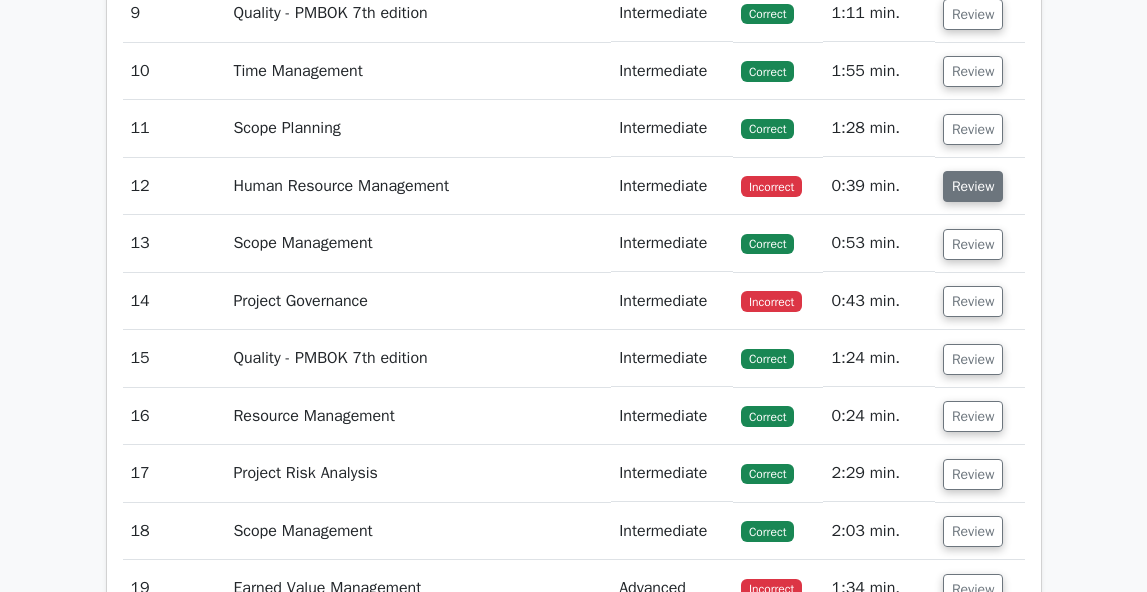 click on "Review" at bounding box center [973, 186] 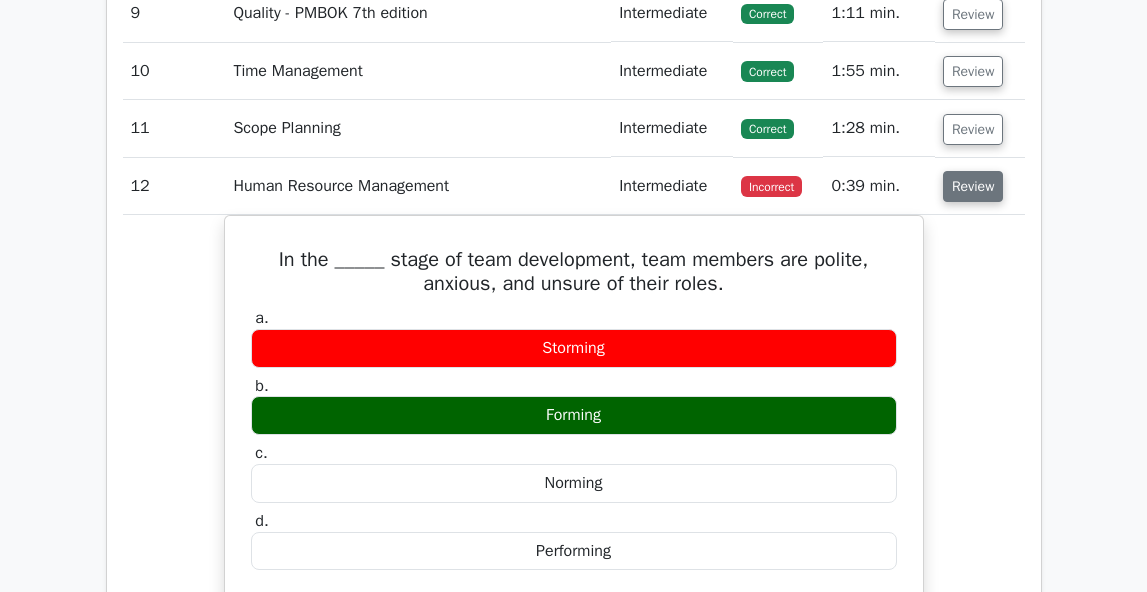 click on "Review" at bounding box center (973, 186) 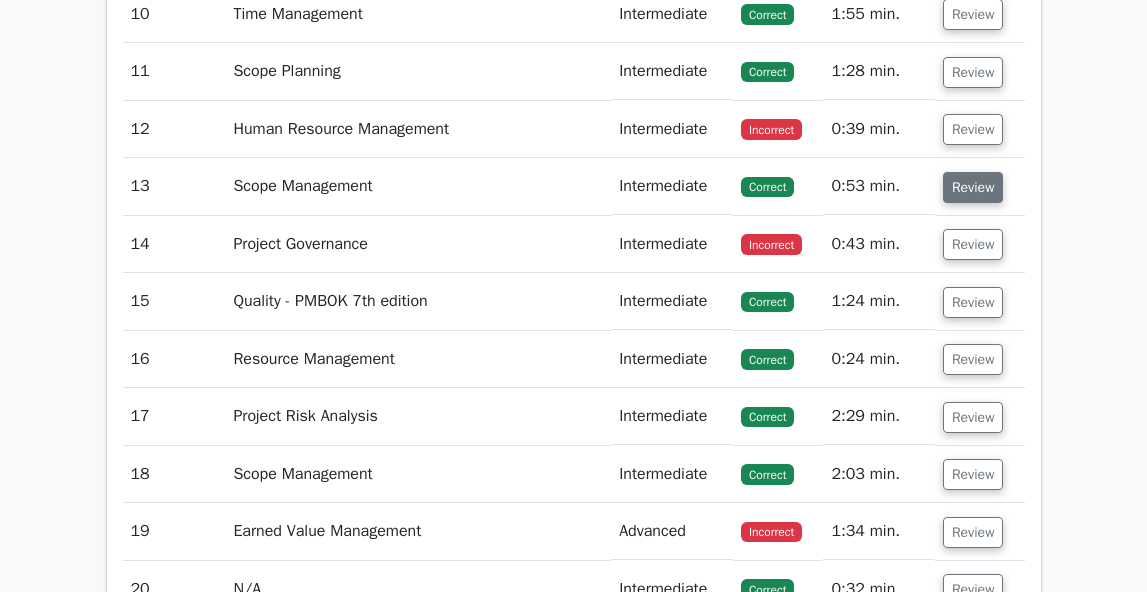 scroll, scrollTop: 3410, scrollLeft: 0, axis: vertical 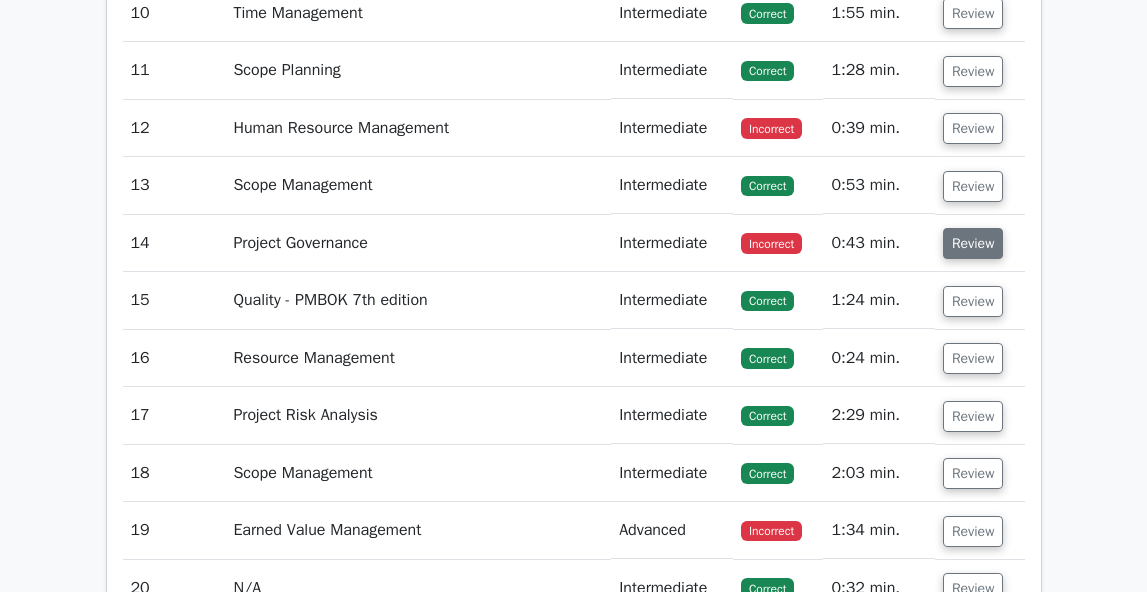click on "Review" at bounding box center (973, 243) 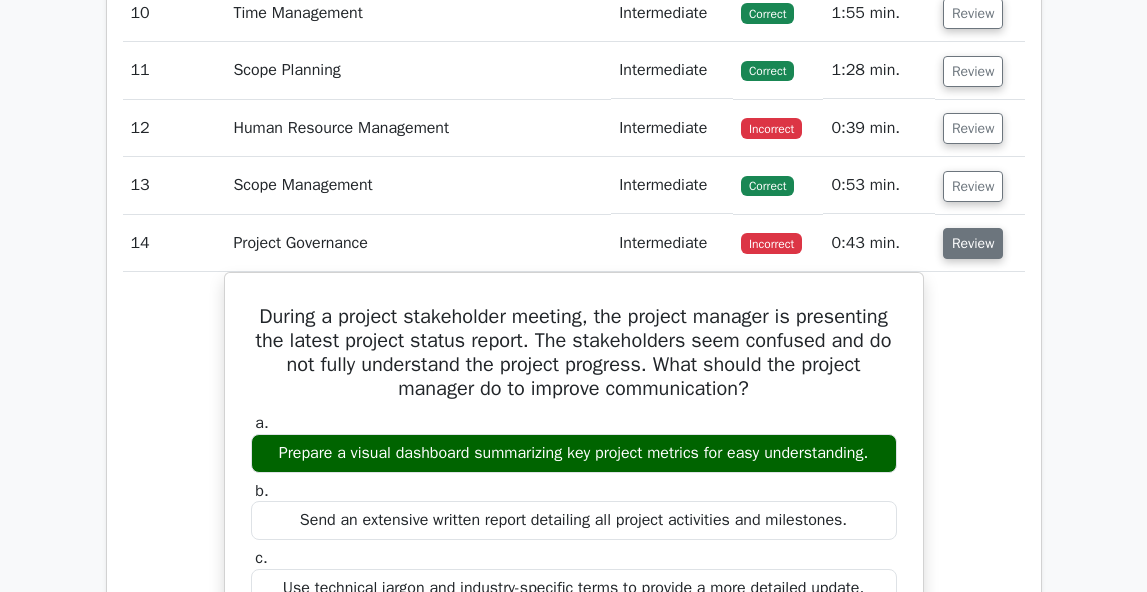 click on "Review" at bounding box center (973, 243) 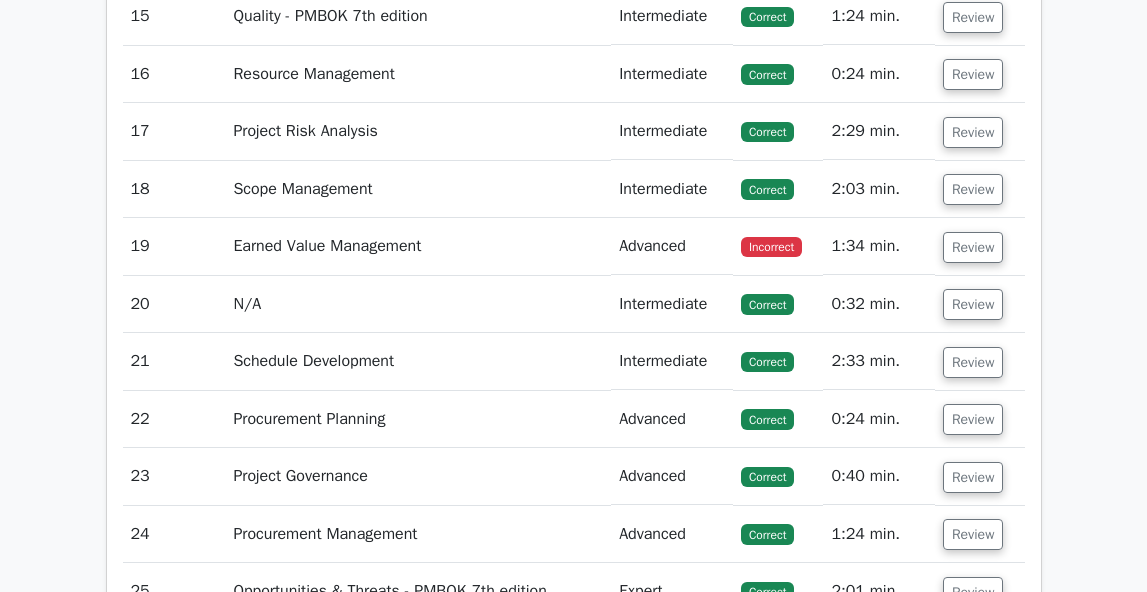 scroll, scrollTop: 3708, scrollLeft: 0, axis: vertical 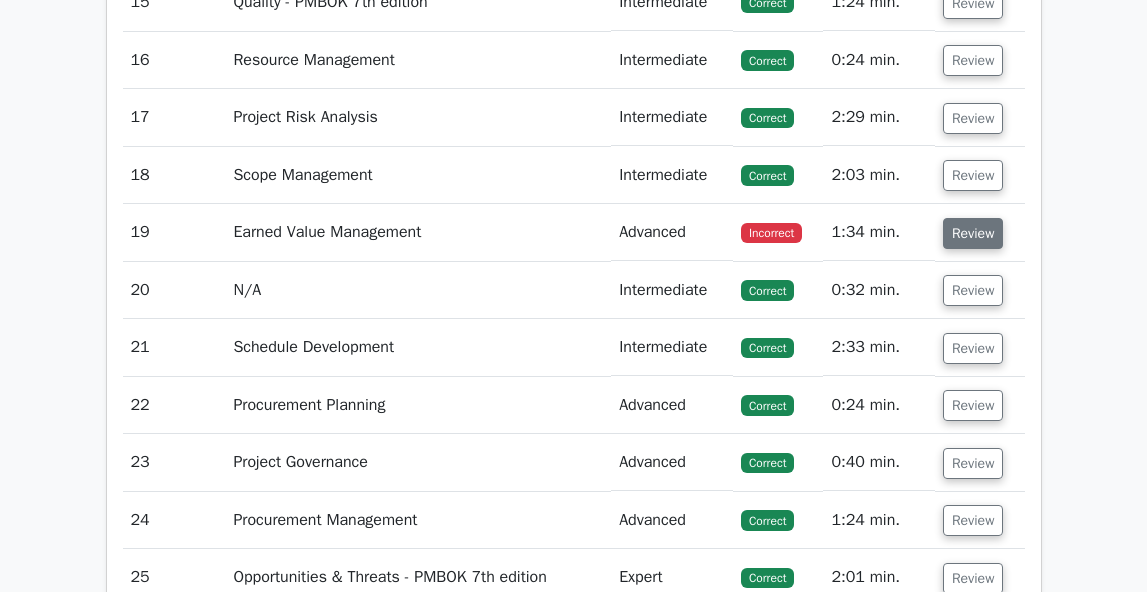 click on "Review" at bounding box center (973, 233) 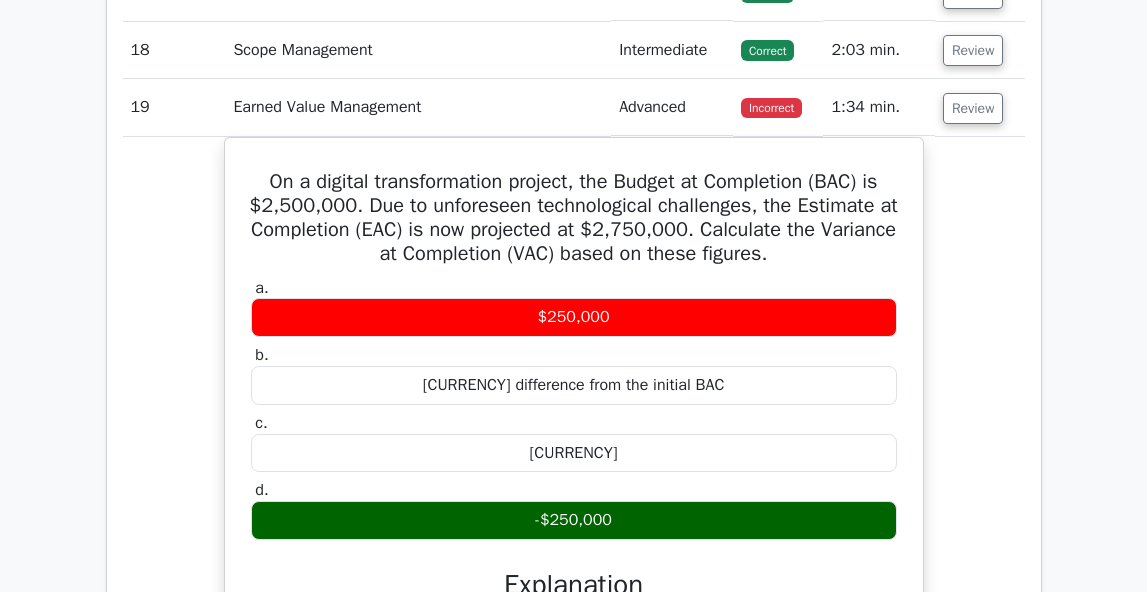 scroll, scrollTop: 3853, scrollLeft: 0, axis: vertical 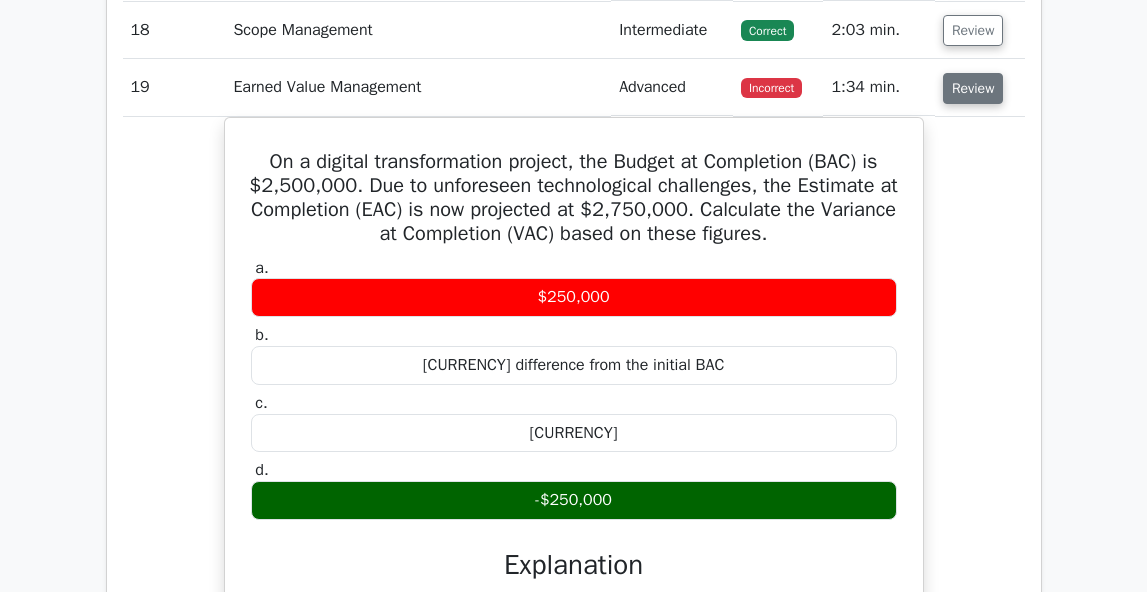 click on "Review" at bounding box center (973, 88) 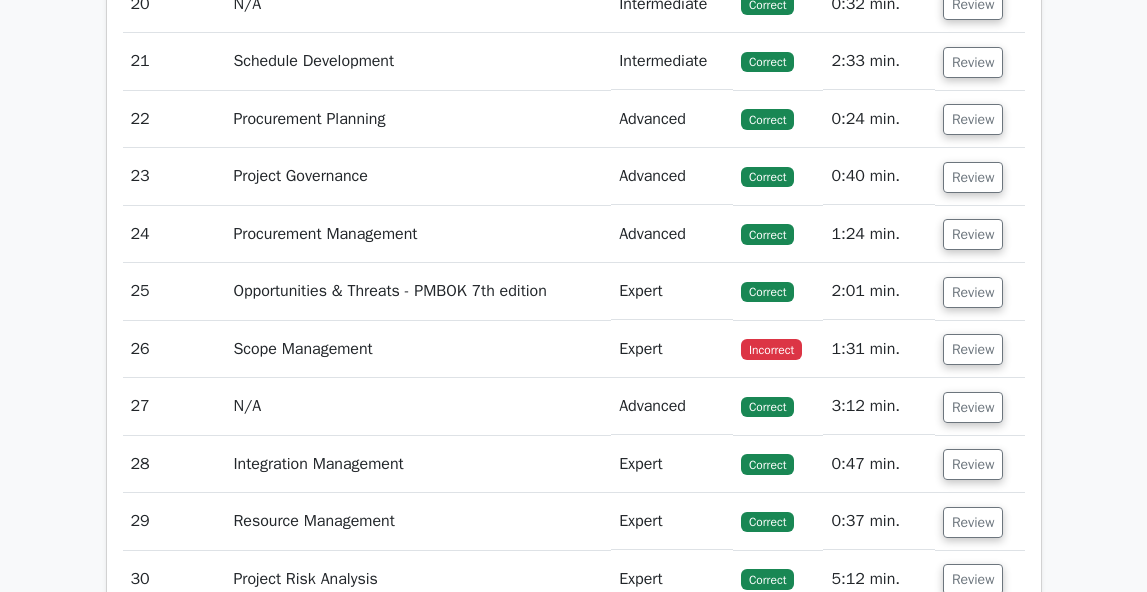 scroll, scrollTop: 4042, scrollLeft: 0, axis: vertical 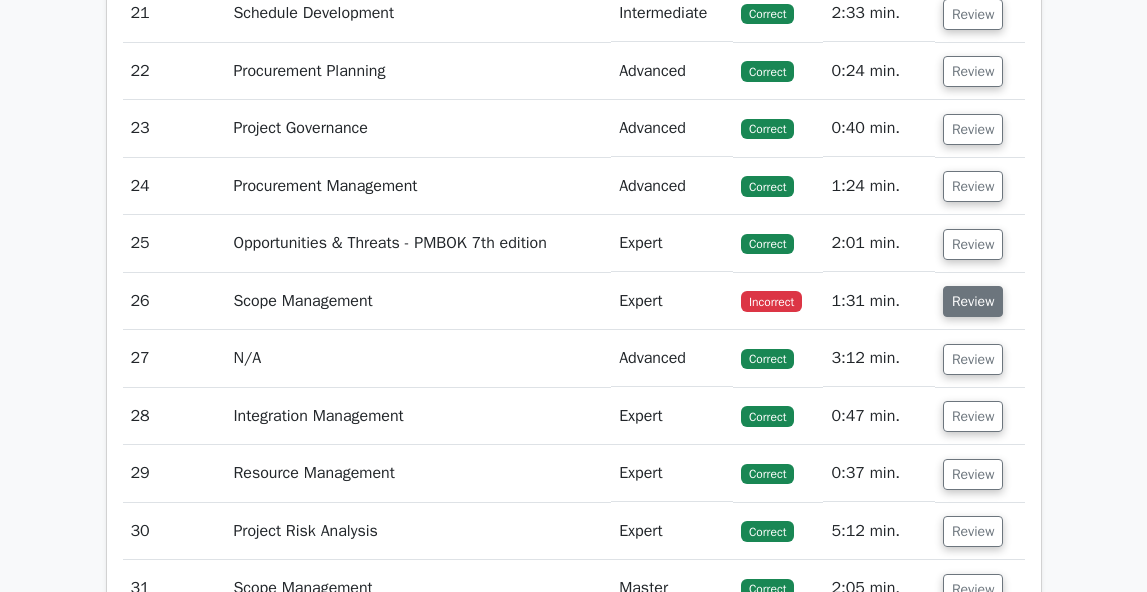 click on "Review" at bounding box center [973, 301] 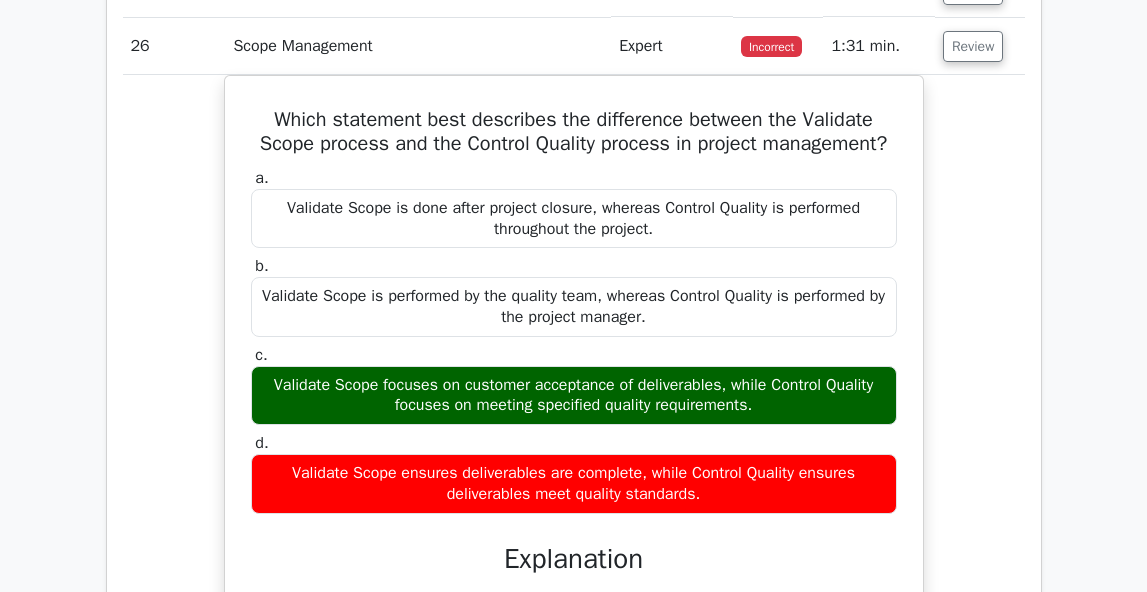 scroll, scrollTop: 4306, scrollLeft: 0, axis: vertical 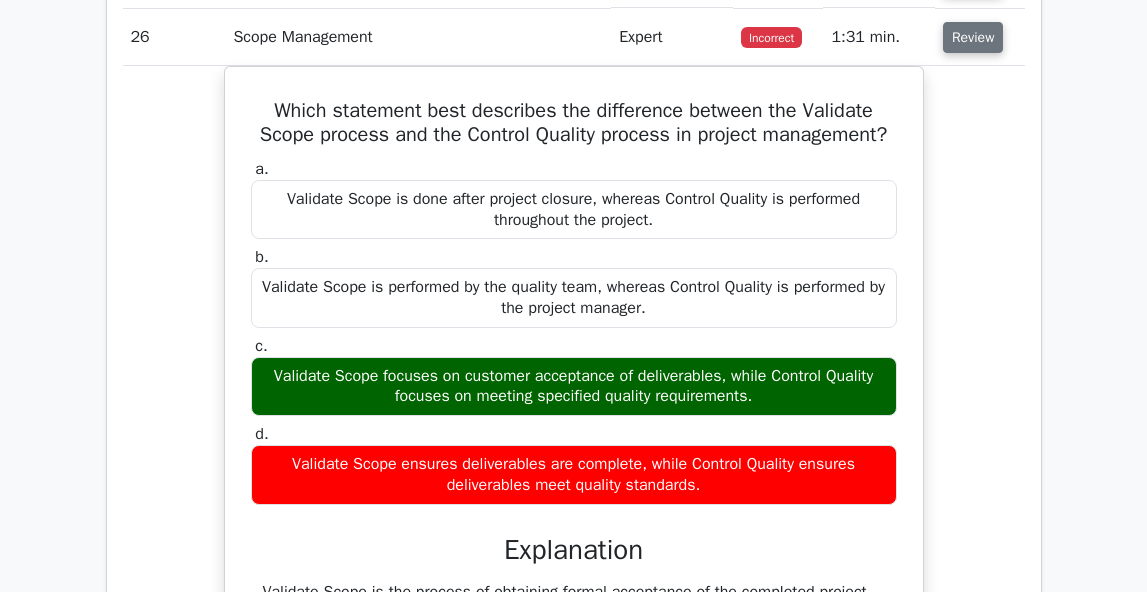click on "Review" at bounding box center (973, 37) 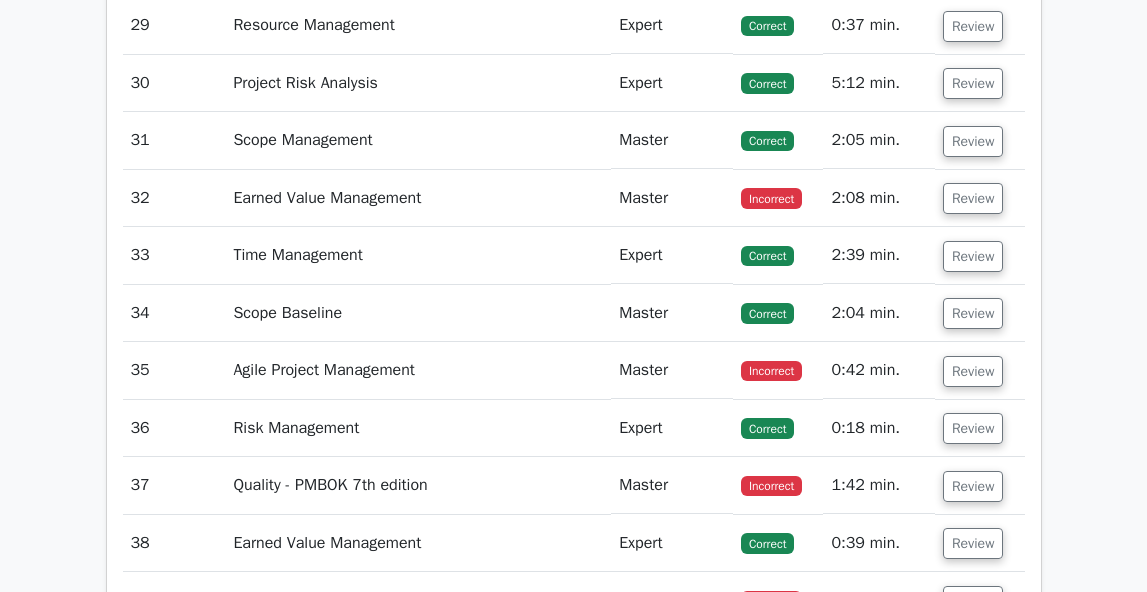 scroll, scrollTop: 4503, scrollLeft: 0, axis: vertical 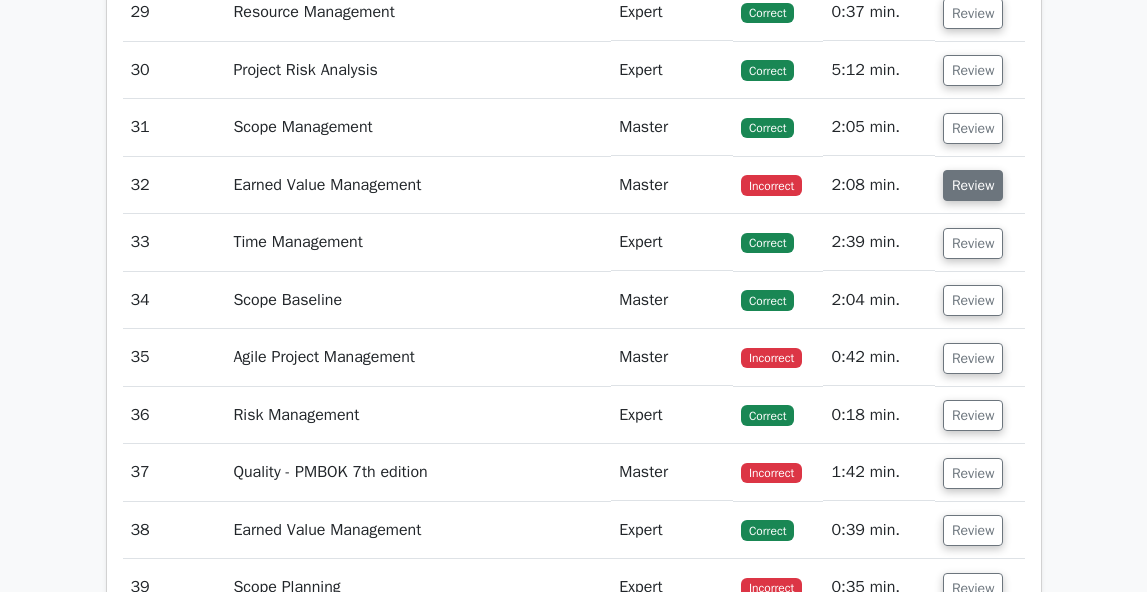 click on "Review" at bounding box center (973, 185) 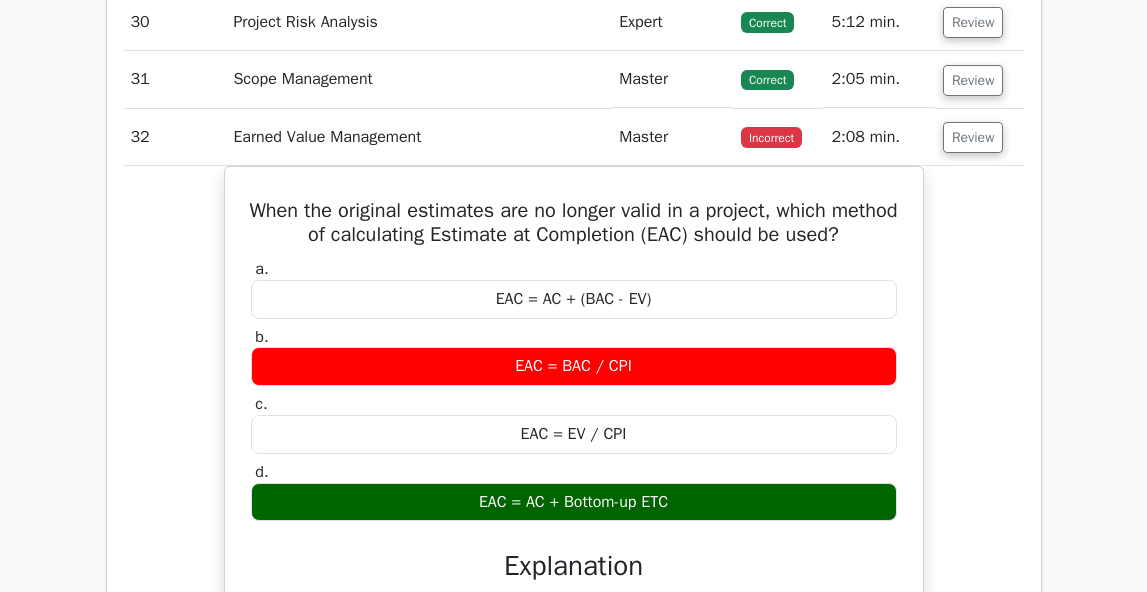 scroll, scrollTop: 4569, scrollLeft: 0, axis: vertical 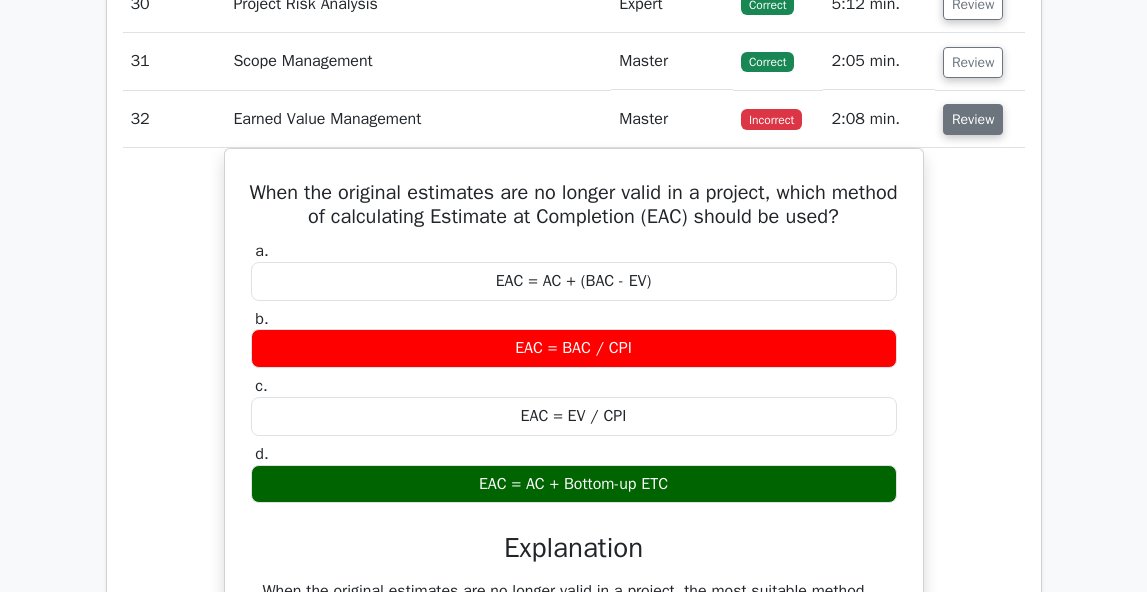 click on "Review" at bounding box center [973, 119] 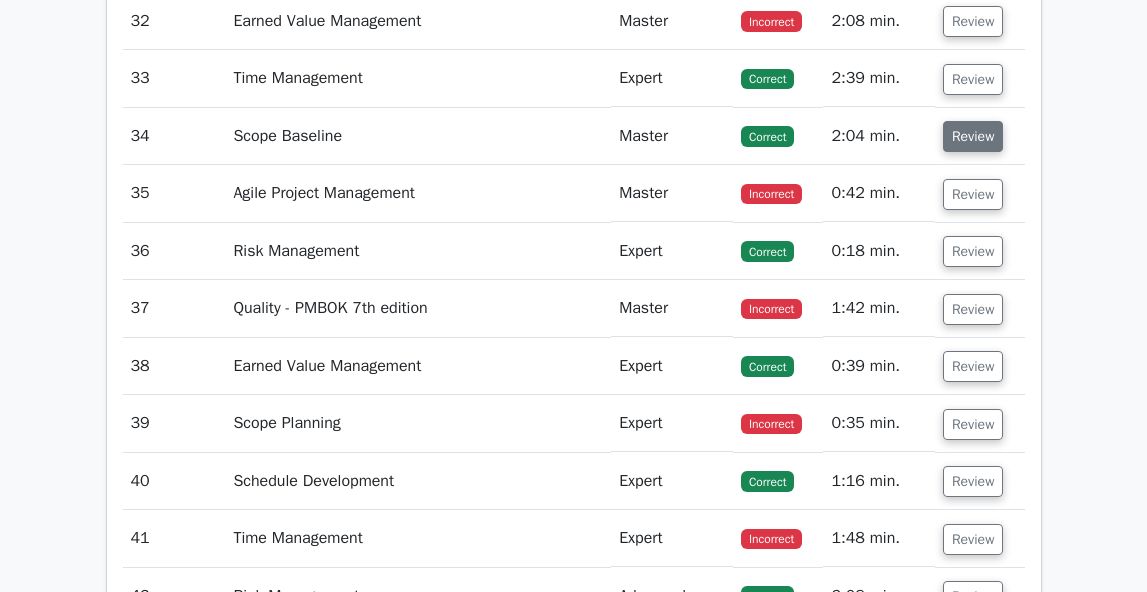 scroll, scrollTop: 4678, scrollLeft: 0, axis: vertical 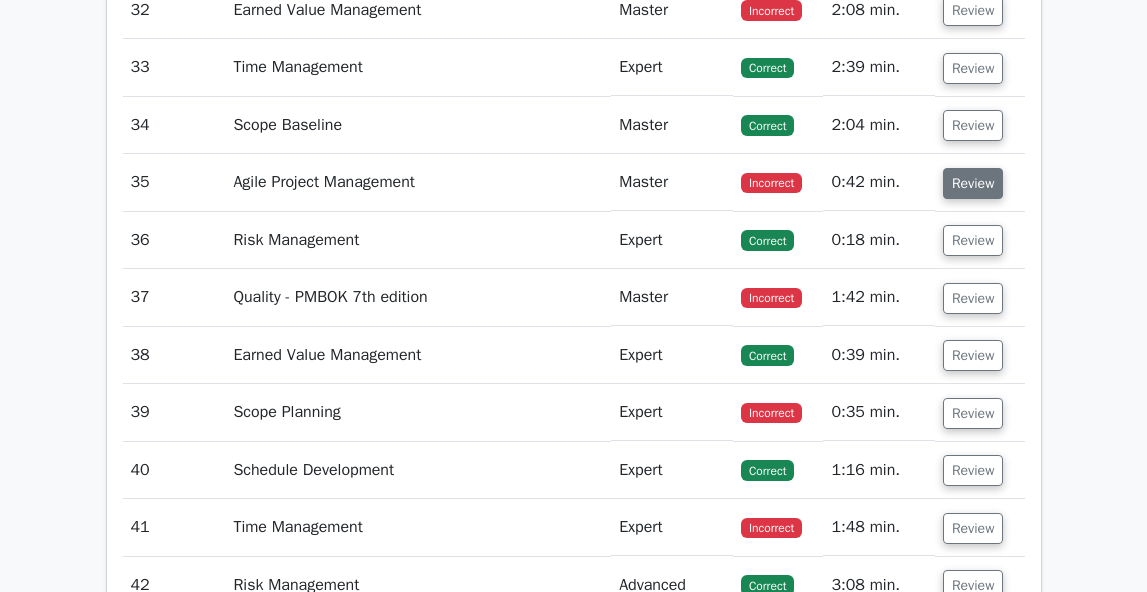 click on "Review" at bounding box center (973, 183) 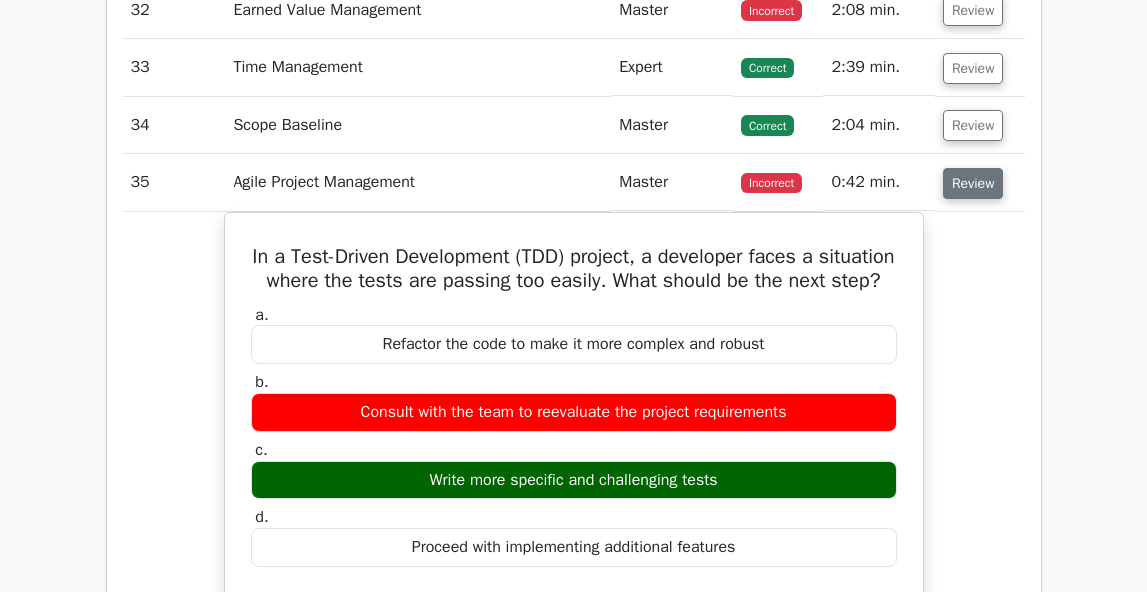click on "Review" at bounding box center (973, 183) 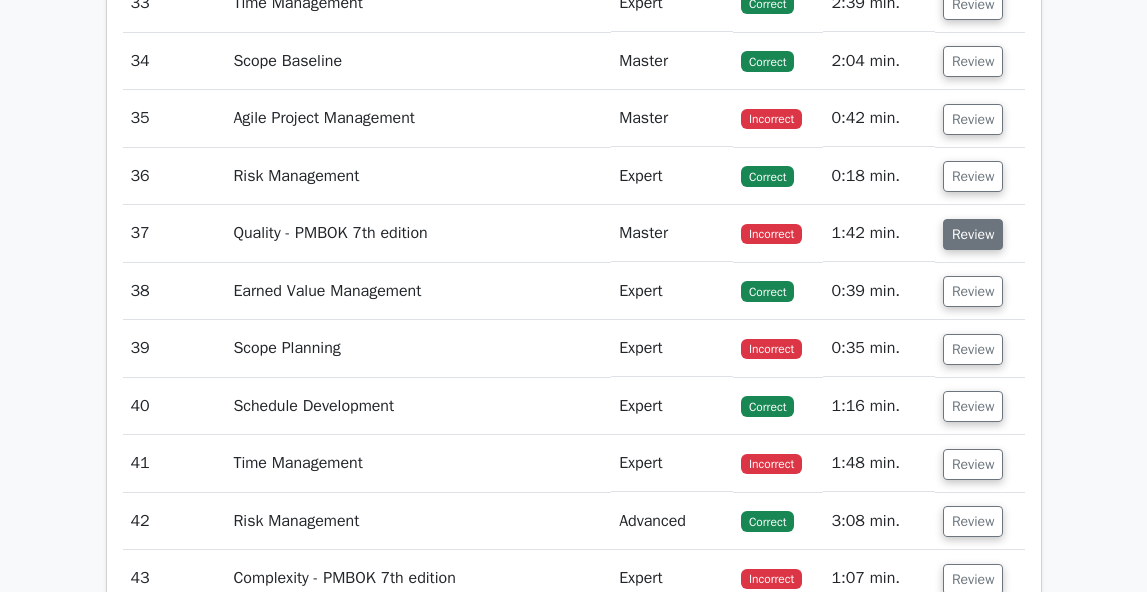 scroll, scrollTop: 4753, scrollLeft: 0, axis: vertical 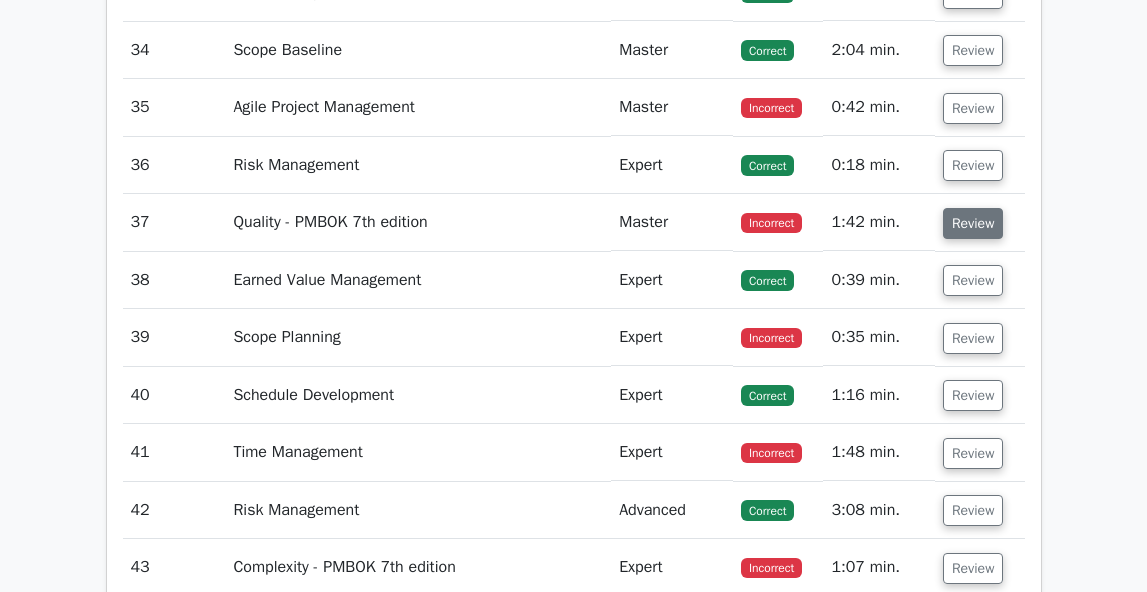 click on "Review" at bounding box center (973, 223) 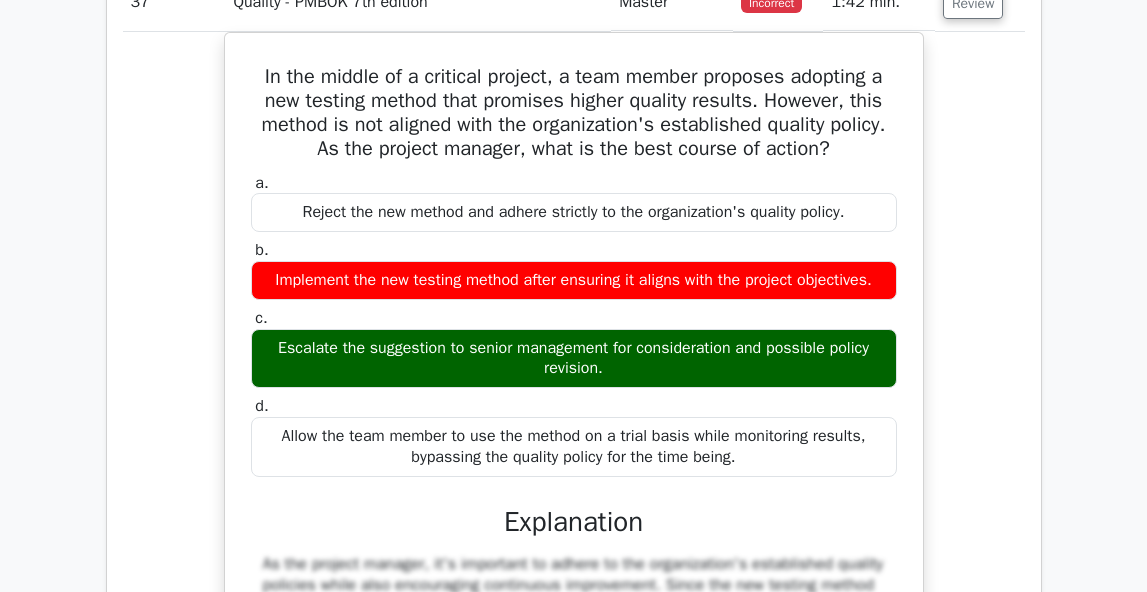 scroll, scrollTop: 4956, scrollLeft: 0, axis: vertical 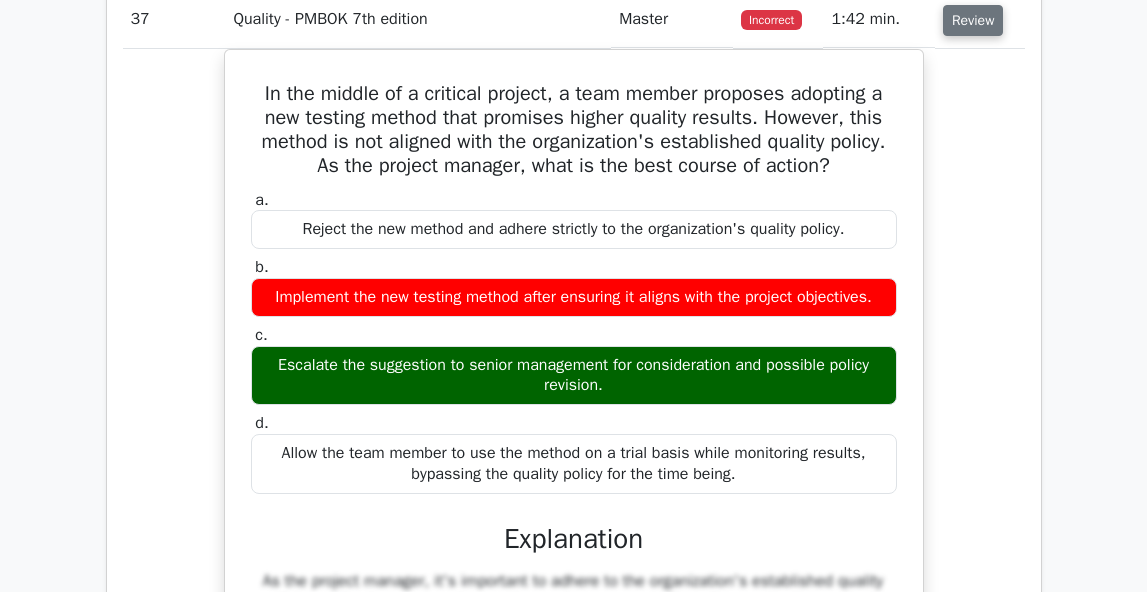 click on "Review" at bounding box center [973, 20] 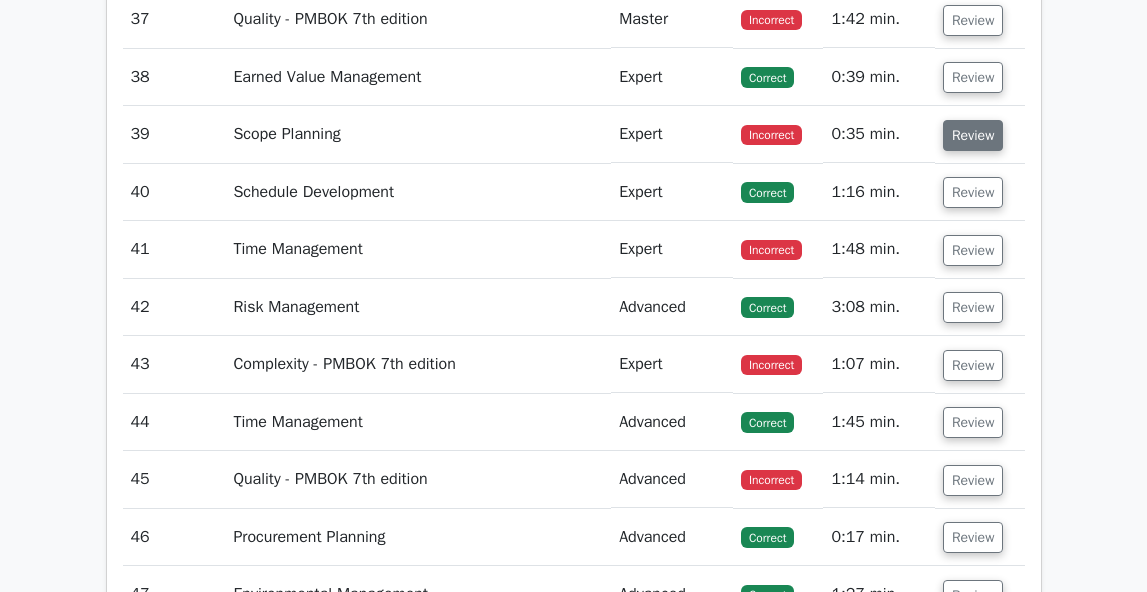click on "Review" at bounding box center (973, 135) 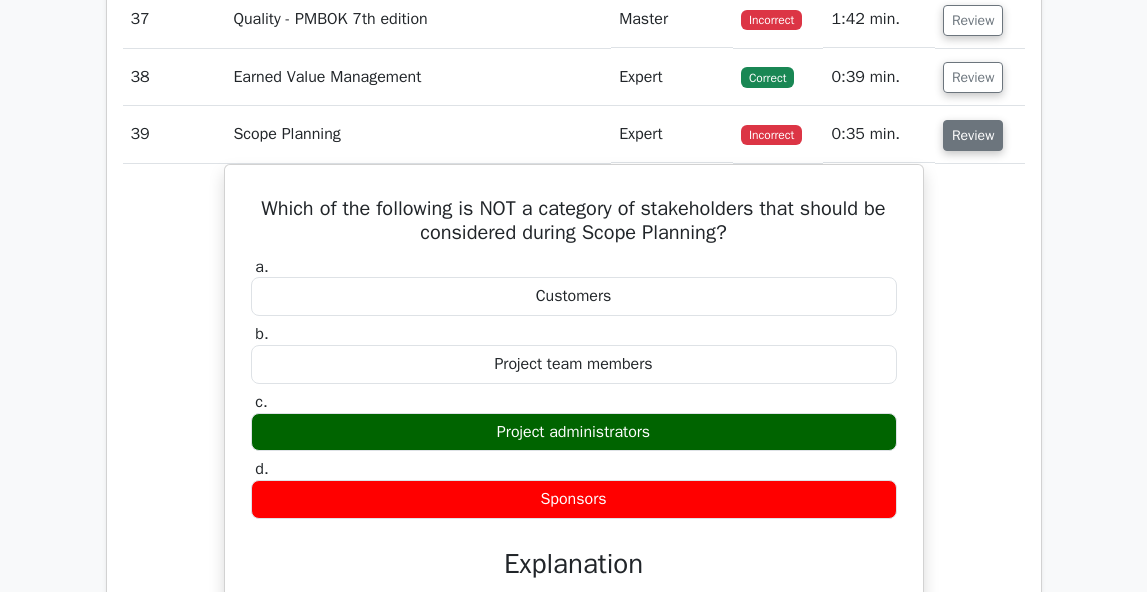 click on "Review" at bounding box center (973, 135) 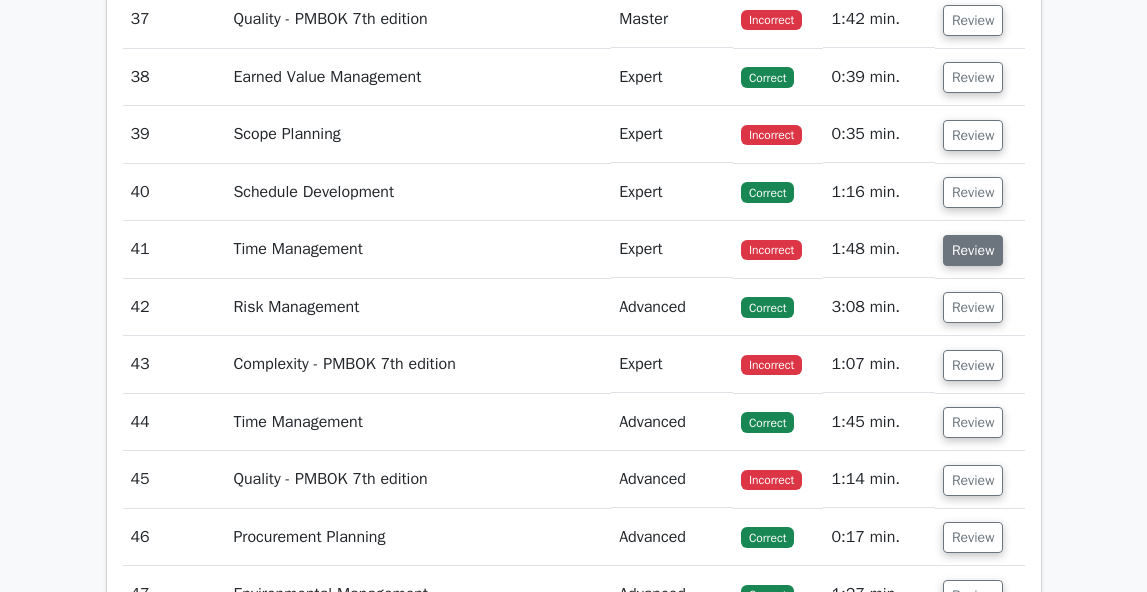 click on "Review" at bounding box center (973, 250) 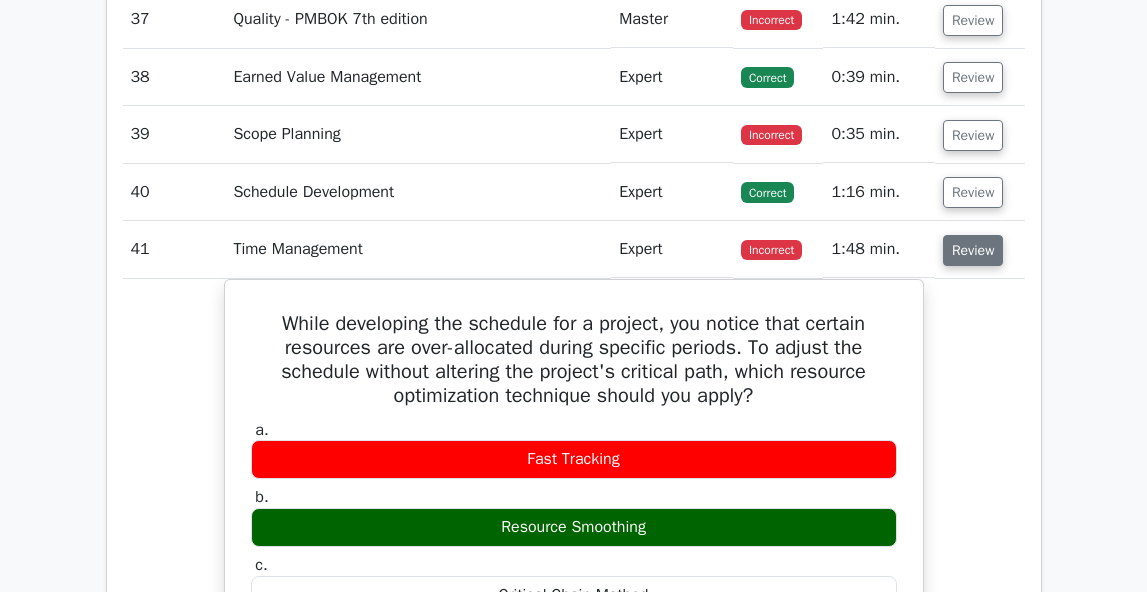 click on "Review" at bounding box center (973, 250) 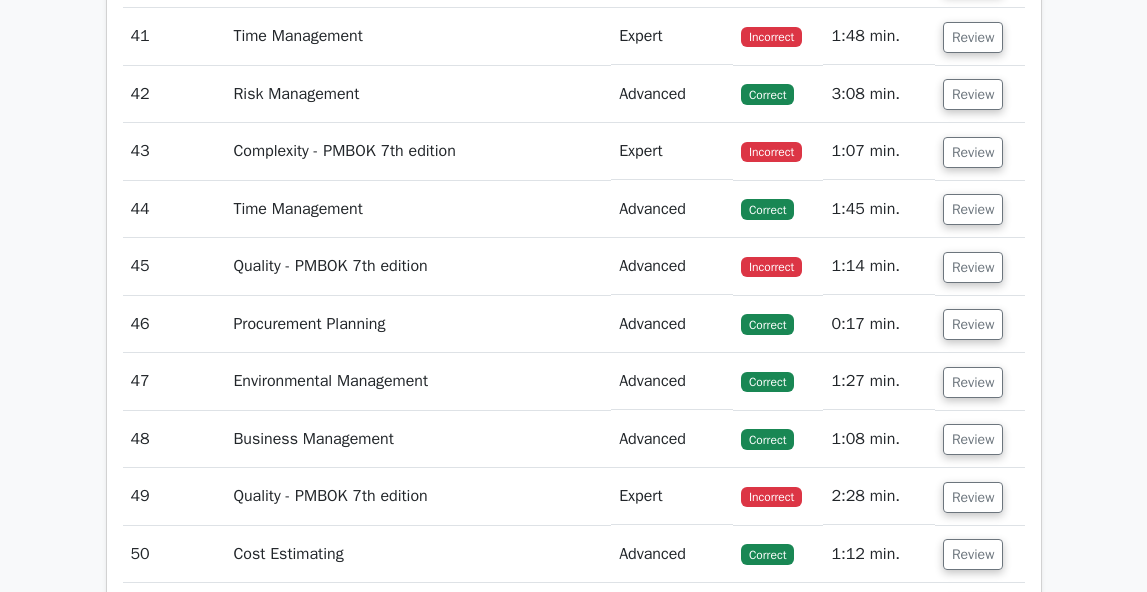 scroll, scrollTop: 5175, scrollLeft: 0, axis: vertical 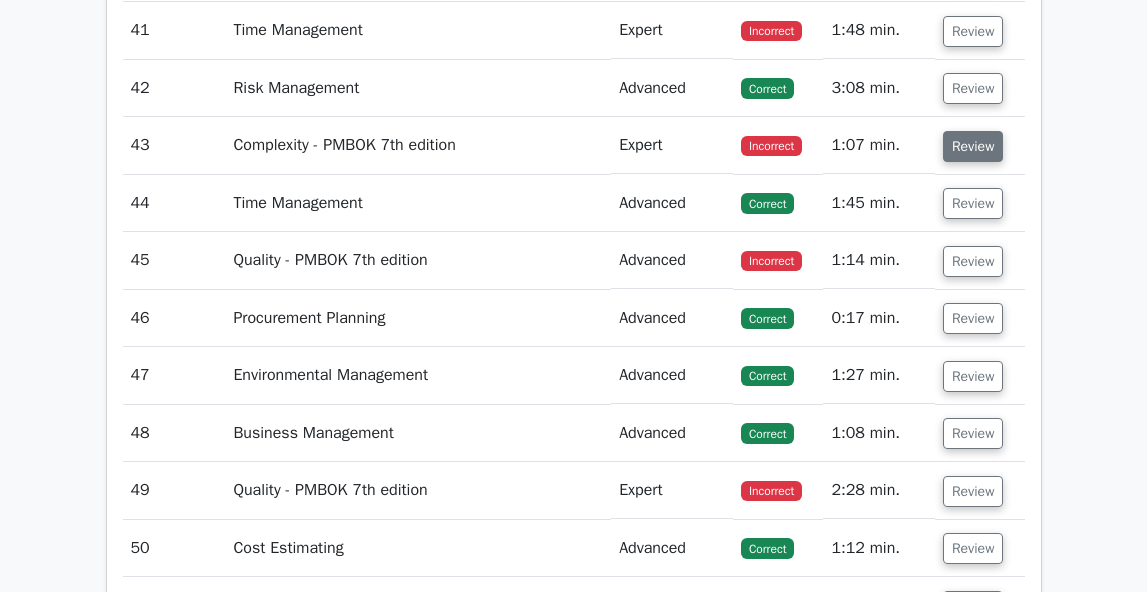 click on "Review" at bounding box center (973, 146) 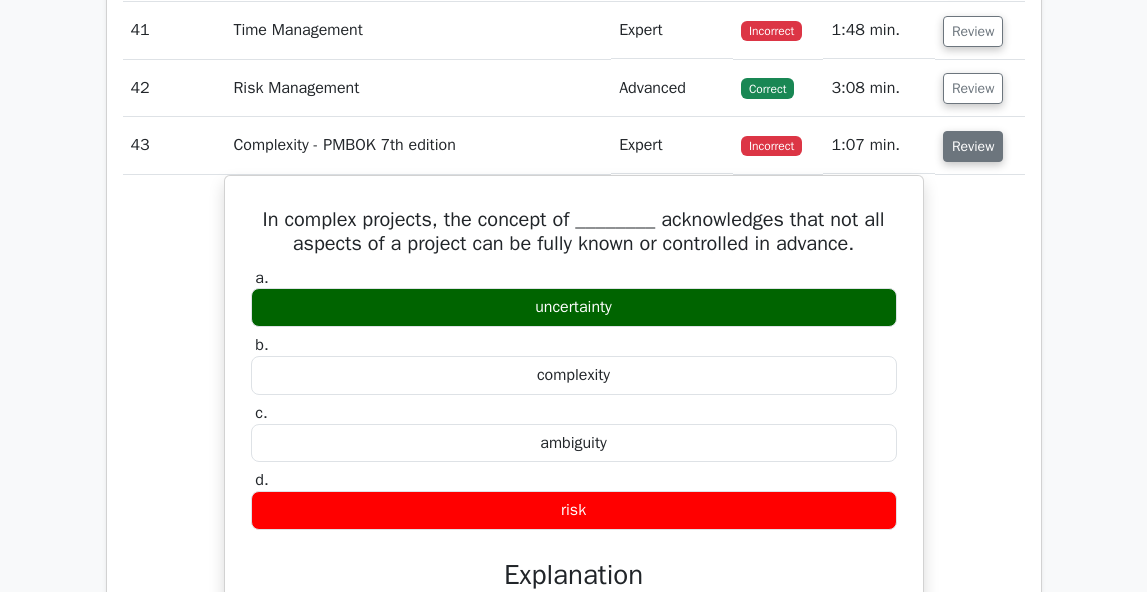 click on "Review" at bounding box center [973, 146] 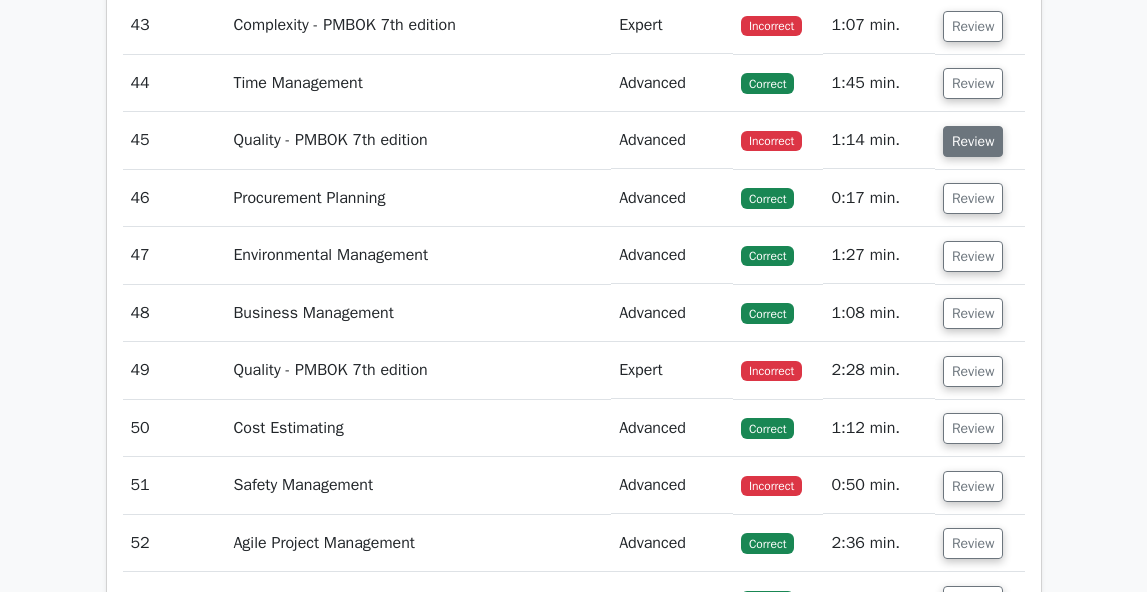 scroll, scrollTop: 5296, scrollLeft: 0, axis: vertical 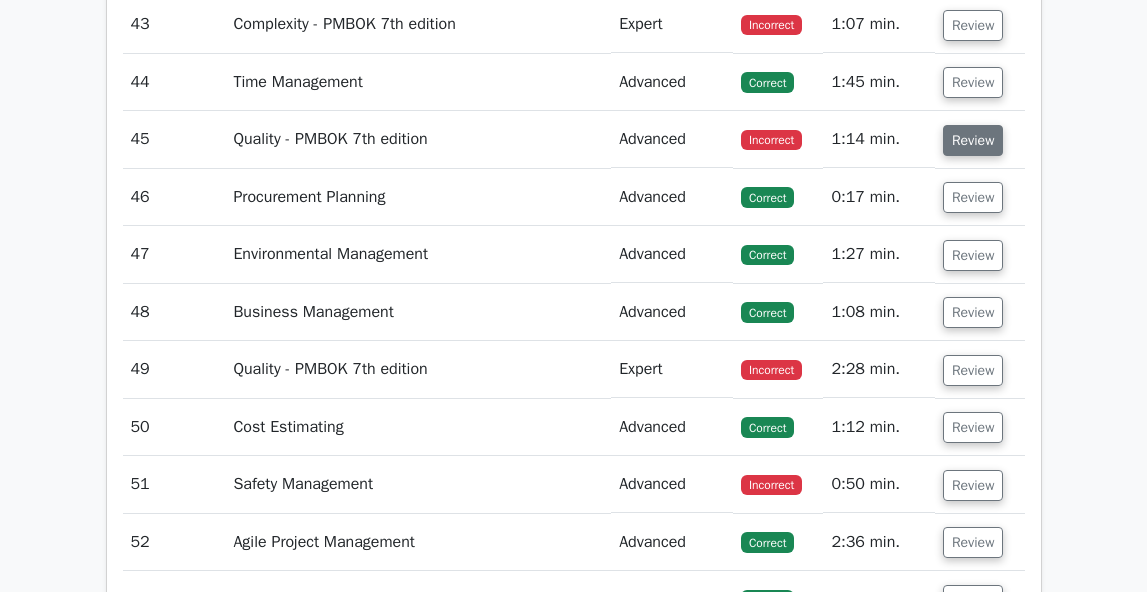 click on "Review" at bounding box center (973, 140) 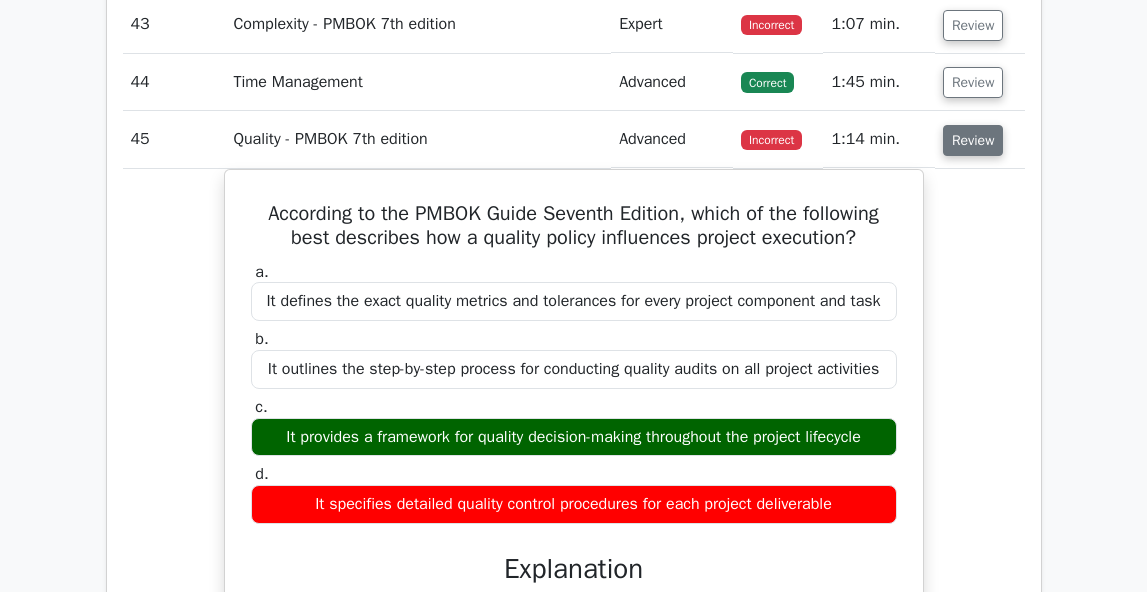click on "Review" at bounding box center [973, 140] 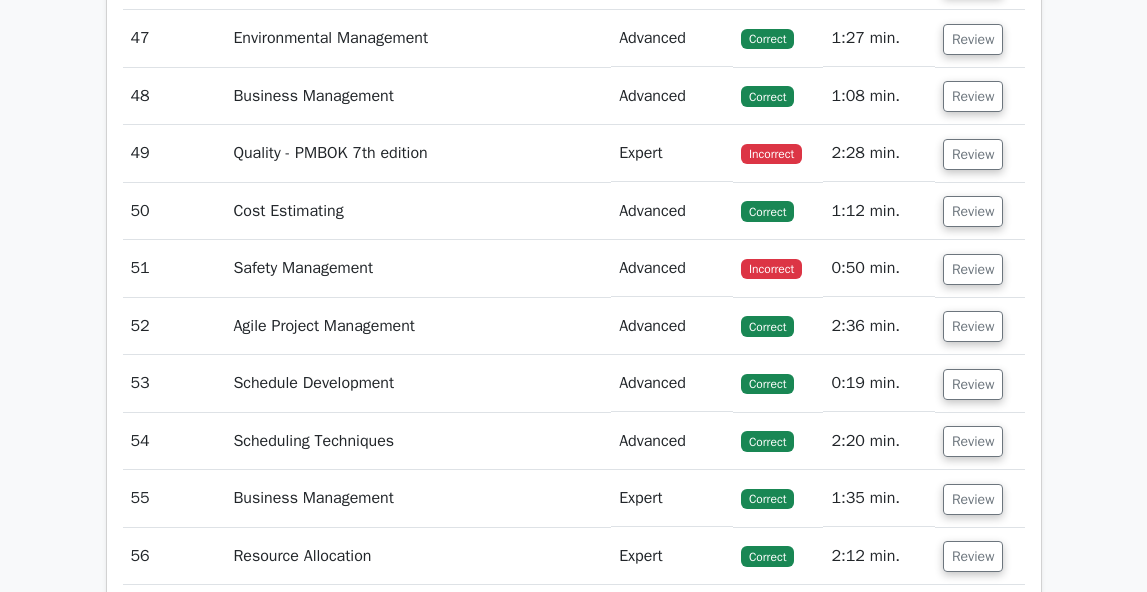 scroll, scrollTop: 5519, scrollLeft: 0, axis: vertical 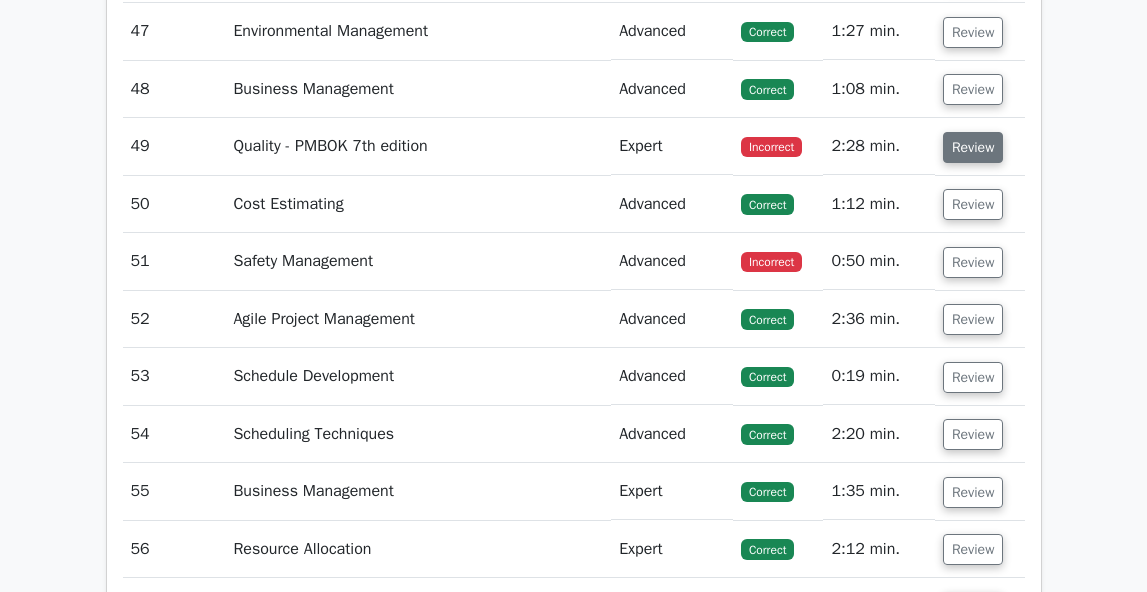 click on "Review" at bounding box center (973, 147) 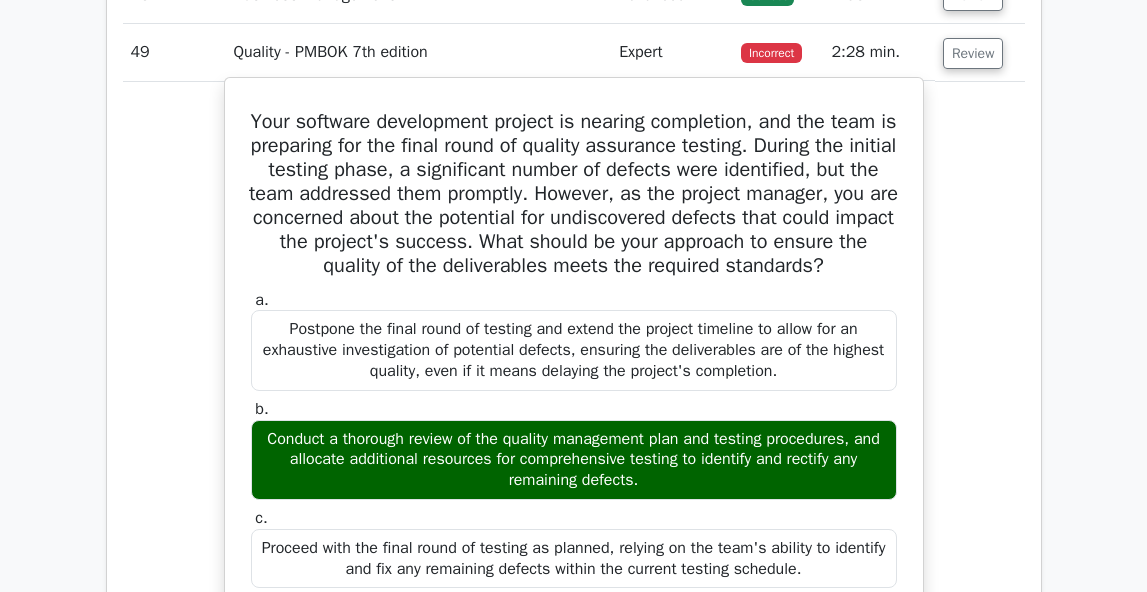 scroll, scrollTop: 5624, scrollLeft: 0, axis: vertical 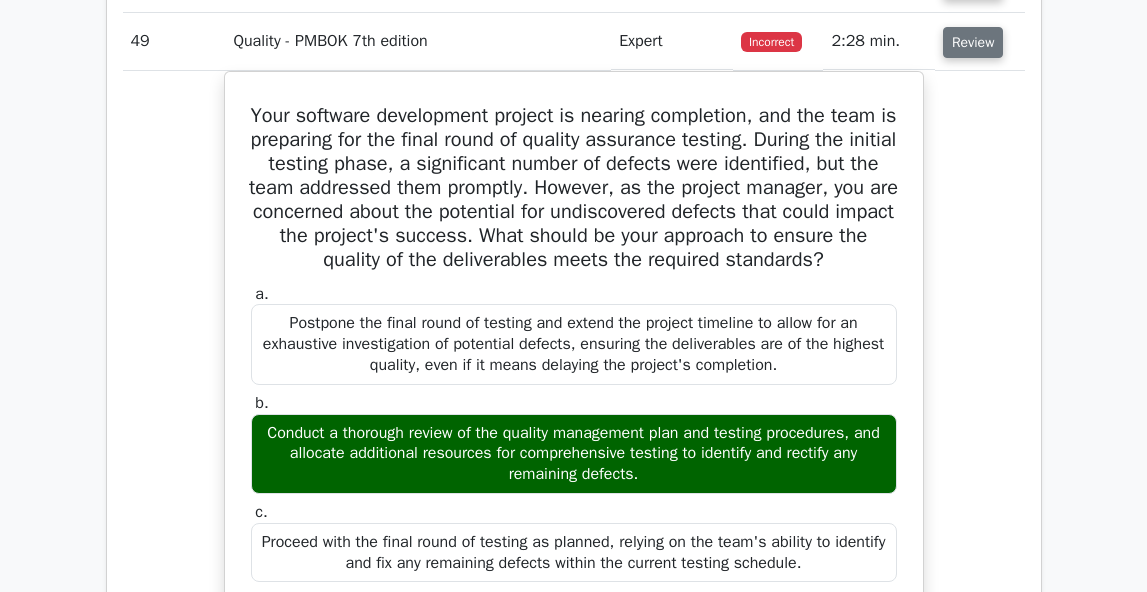 click on "Review" at bounding box center (973, 42) 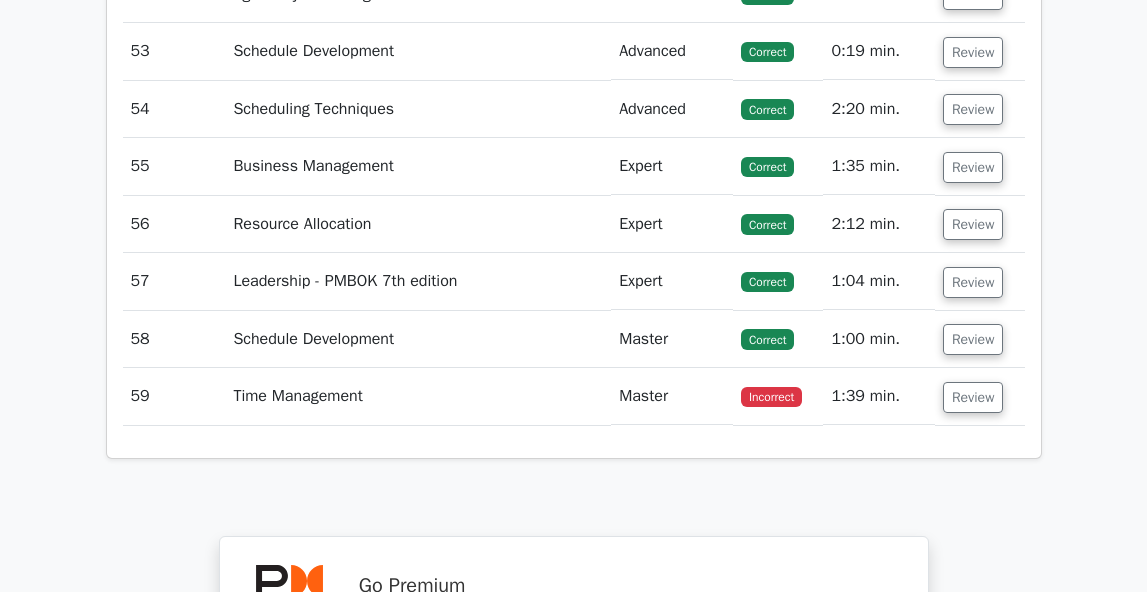 scroll, scrollTop: 5846, scrollLeft: 0, axis: vertical 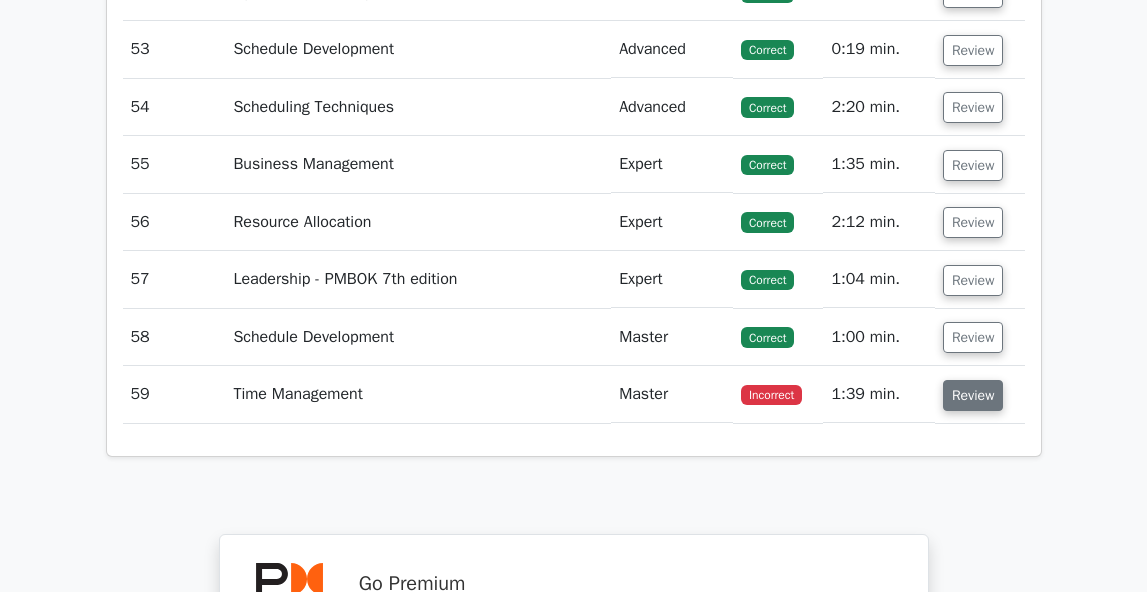click on "Review" at bounding box center [973, 395] 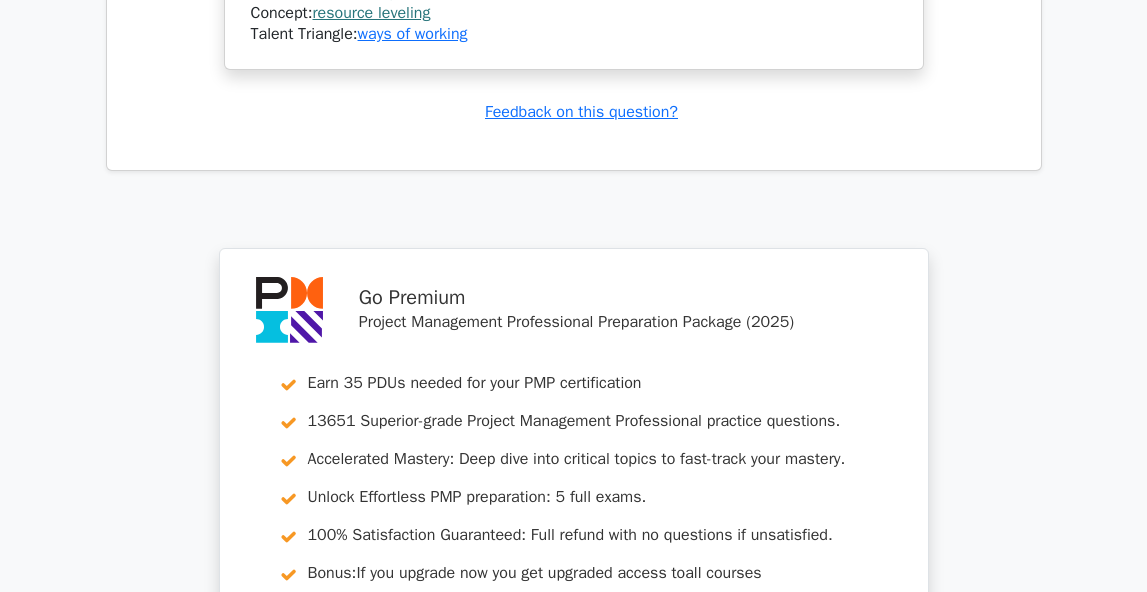 scroll, scrollTop: 6946, scrollLeft: 0, axis: vertical 